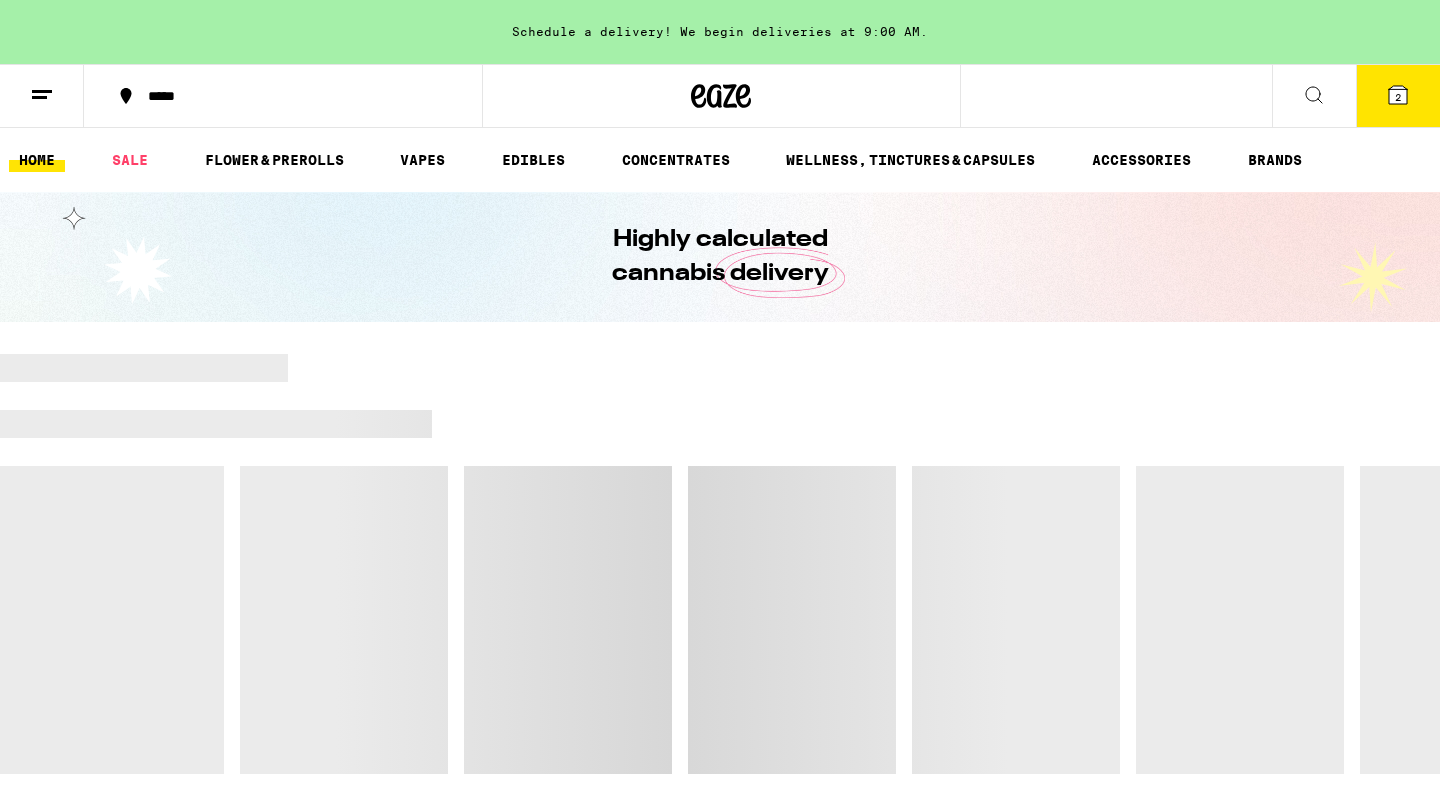 scroll, scrollTop: 0, scrollLeft: 0, axis: both 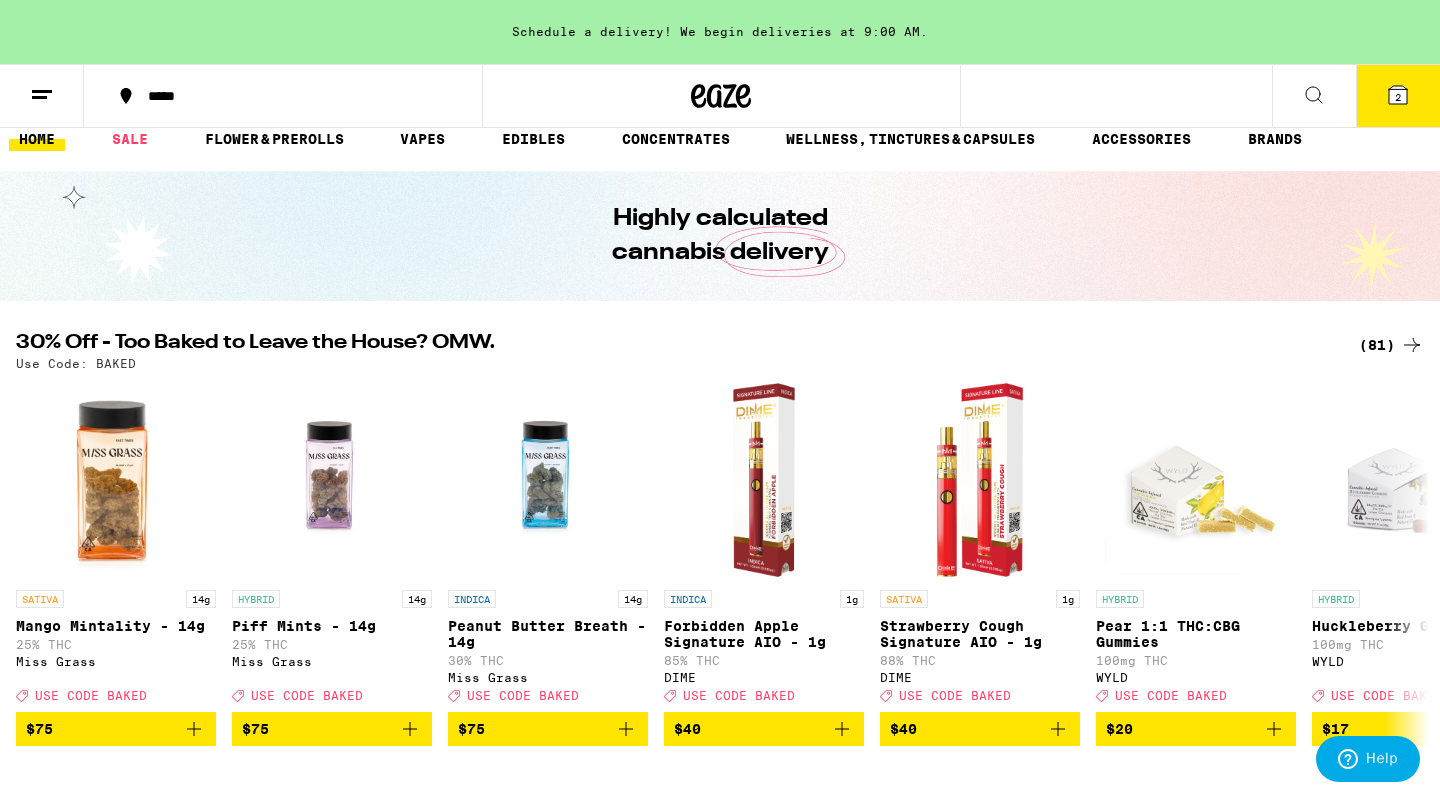 click 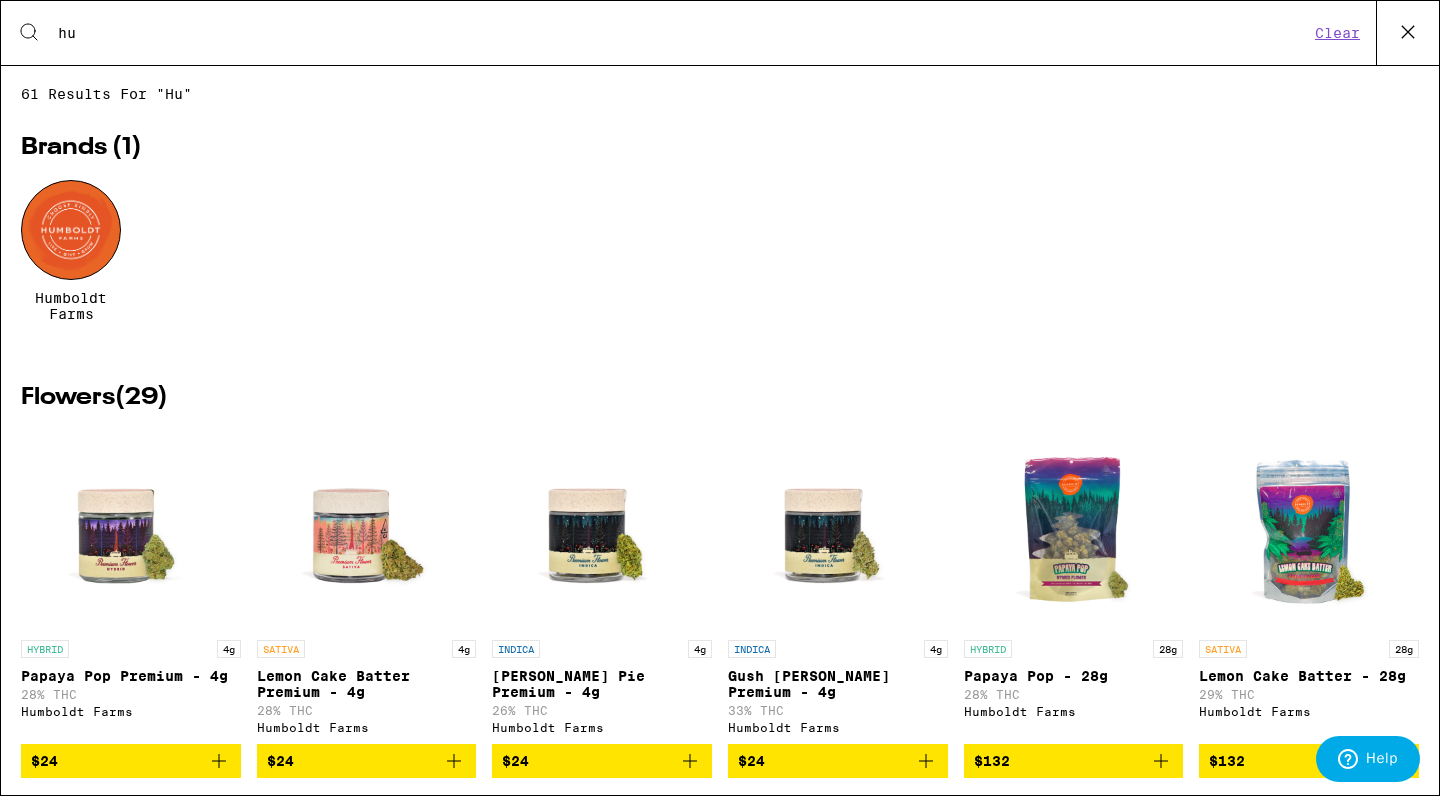 type on "h" 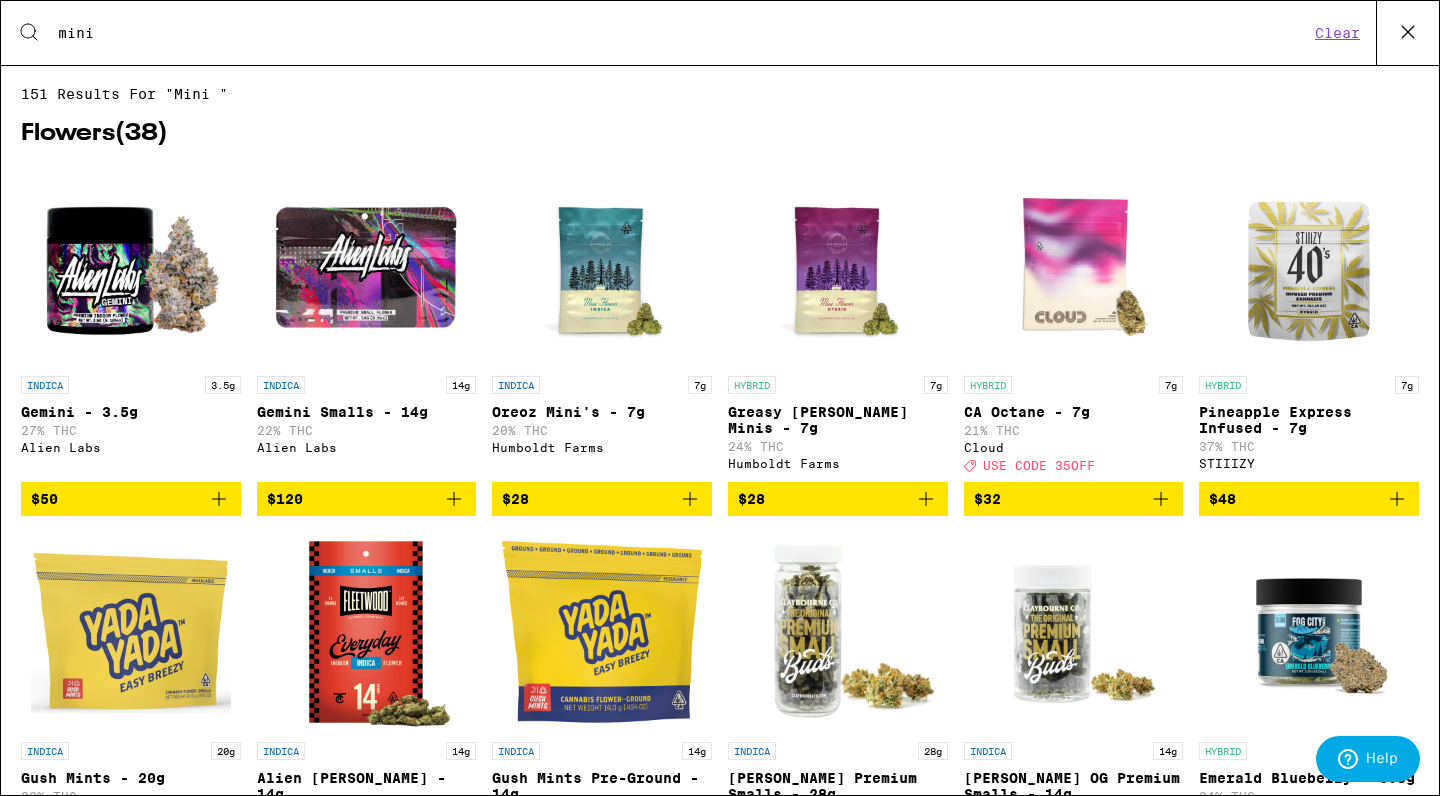type on "mini" 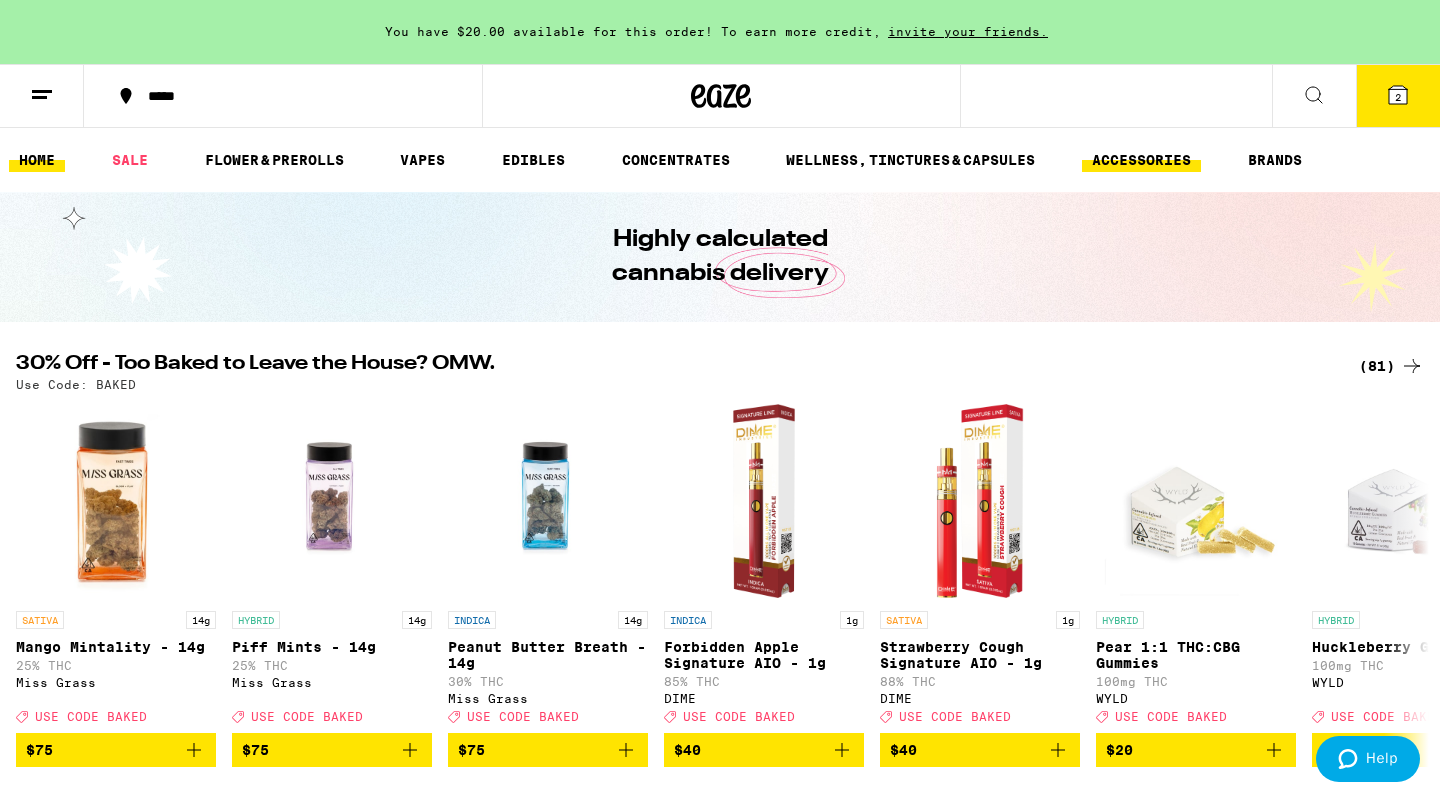 scroll, scrollTop: 0, scrollLeft: 0, axis: both 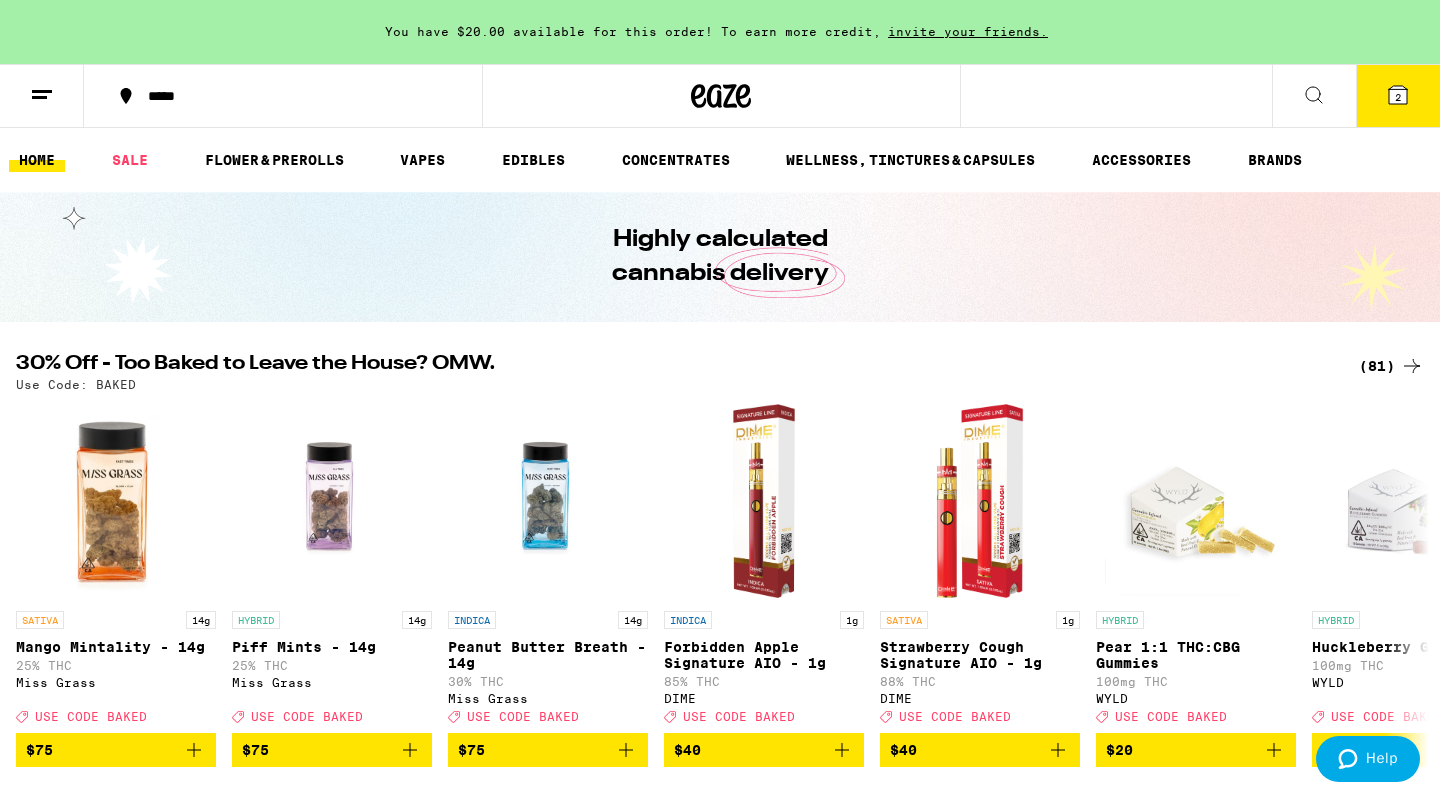 click at bounding box center [1314, 96] 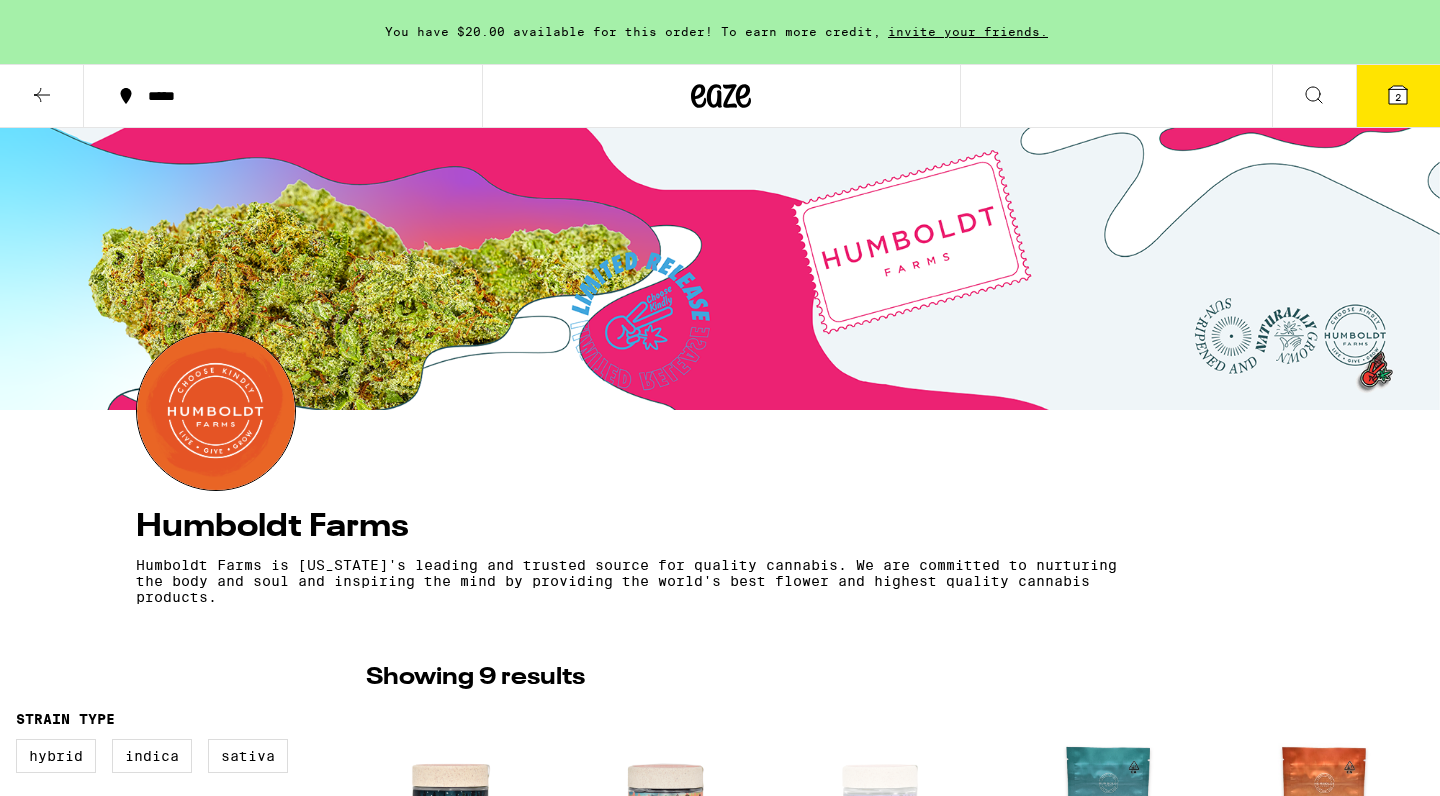 scroll, scrollTop: 456, scrollLeft: 0, axis: vertical 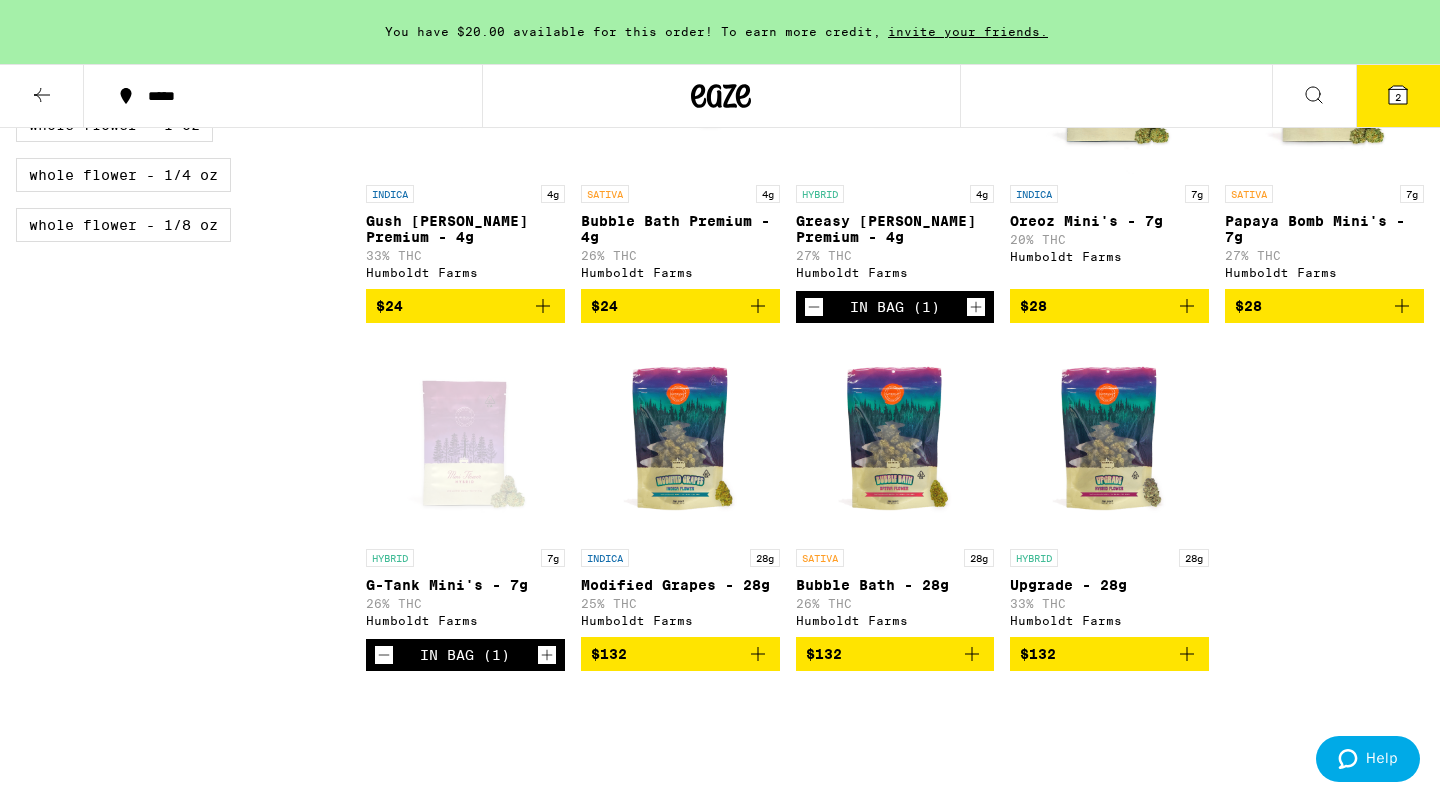 click at bounding box center (465, 439) 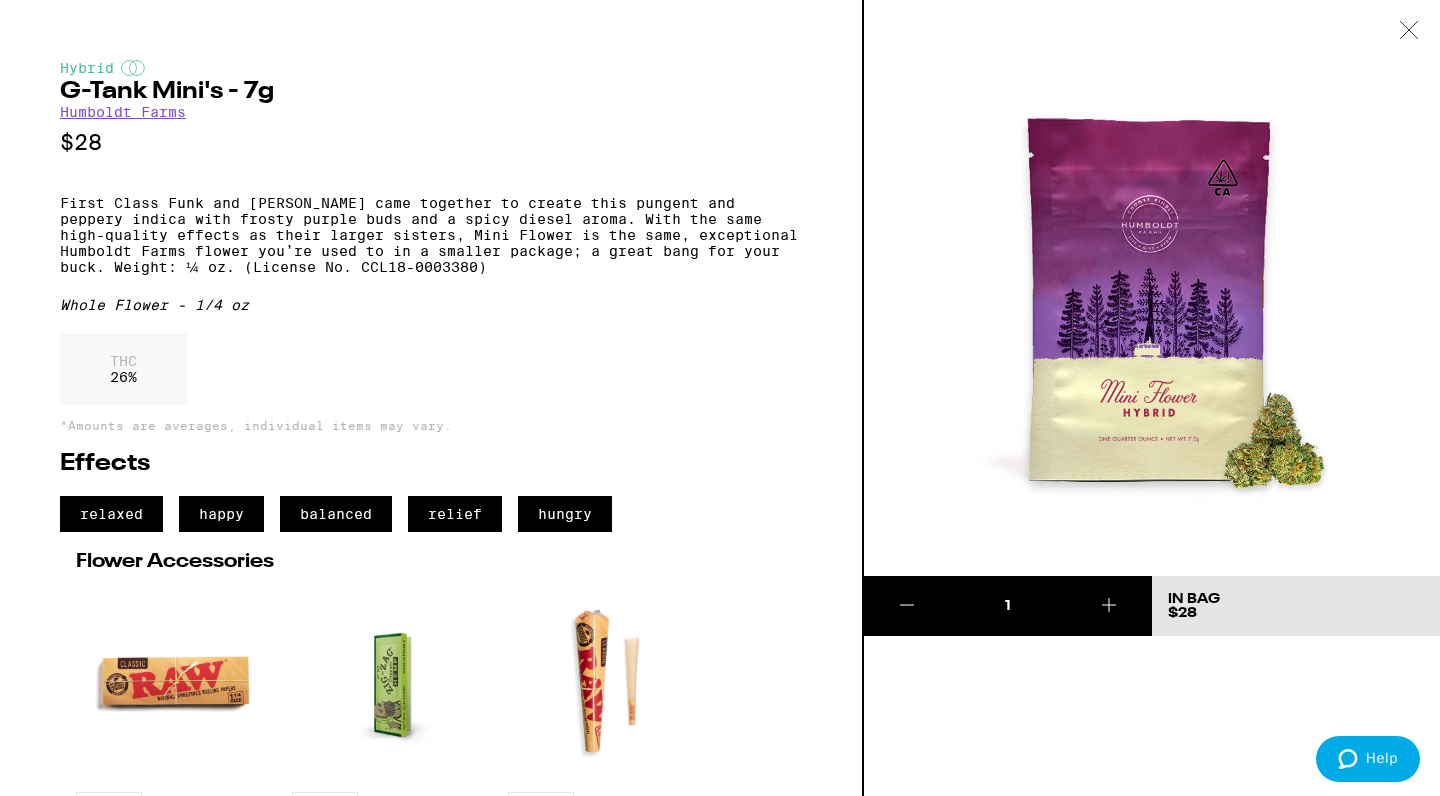 scroll, scrollTop: 0, scrollLeft: 0, axis: both 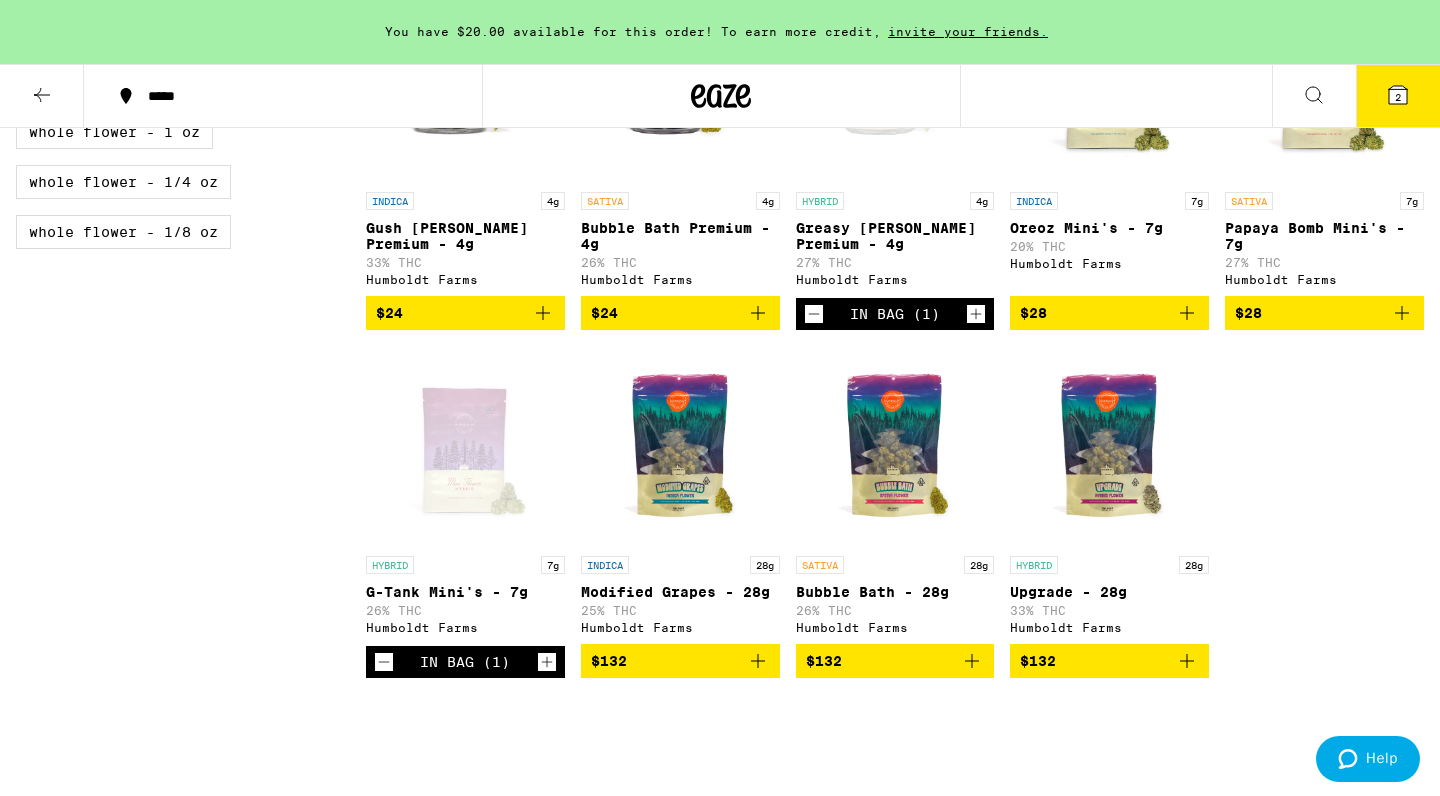 click on "Papaya Bomb Mini's - 7g" at bounding box center (1324, 236) 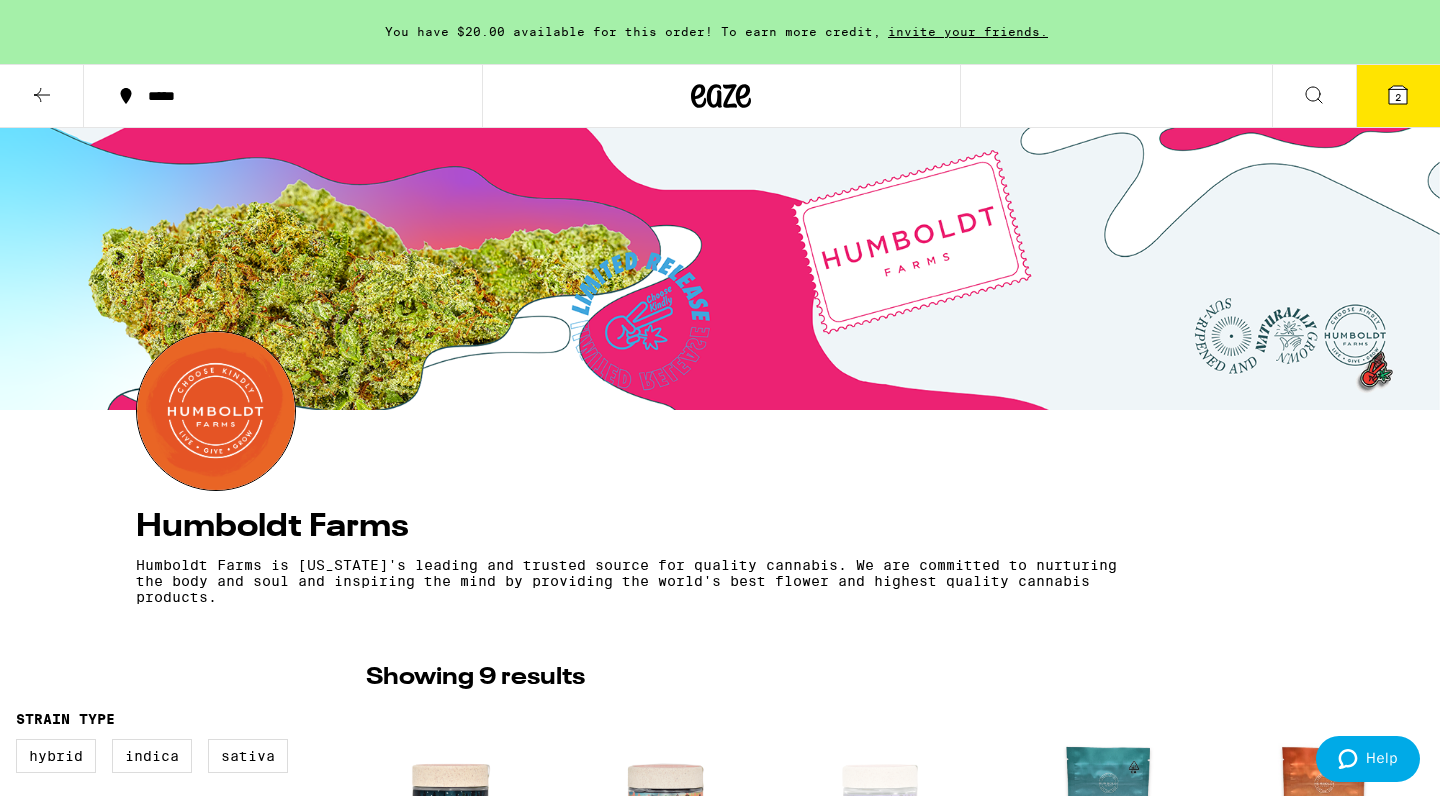 scroll, scrollTop: 0, scrollLeft: 0, axis: both 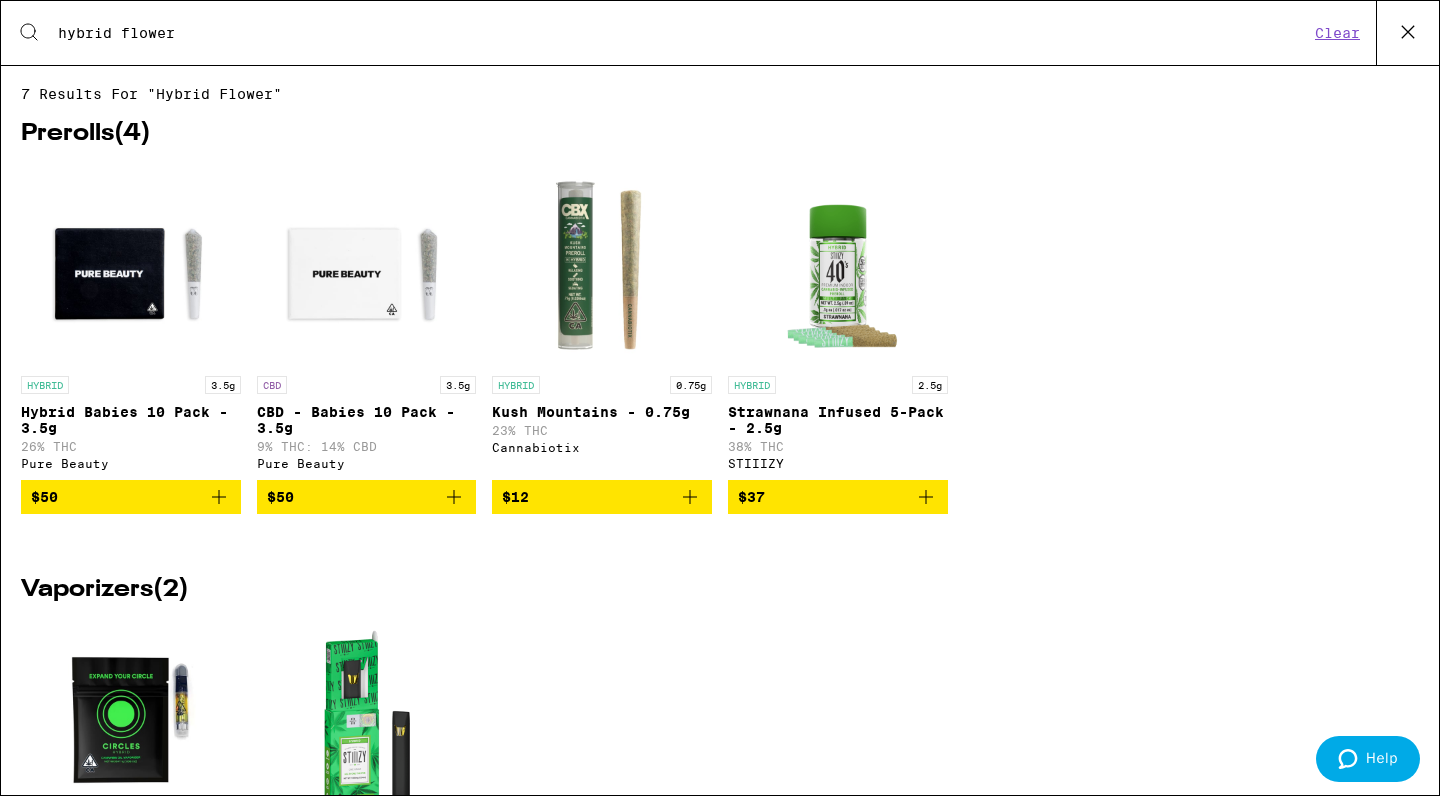 type on "hybrid flower" 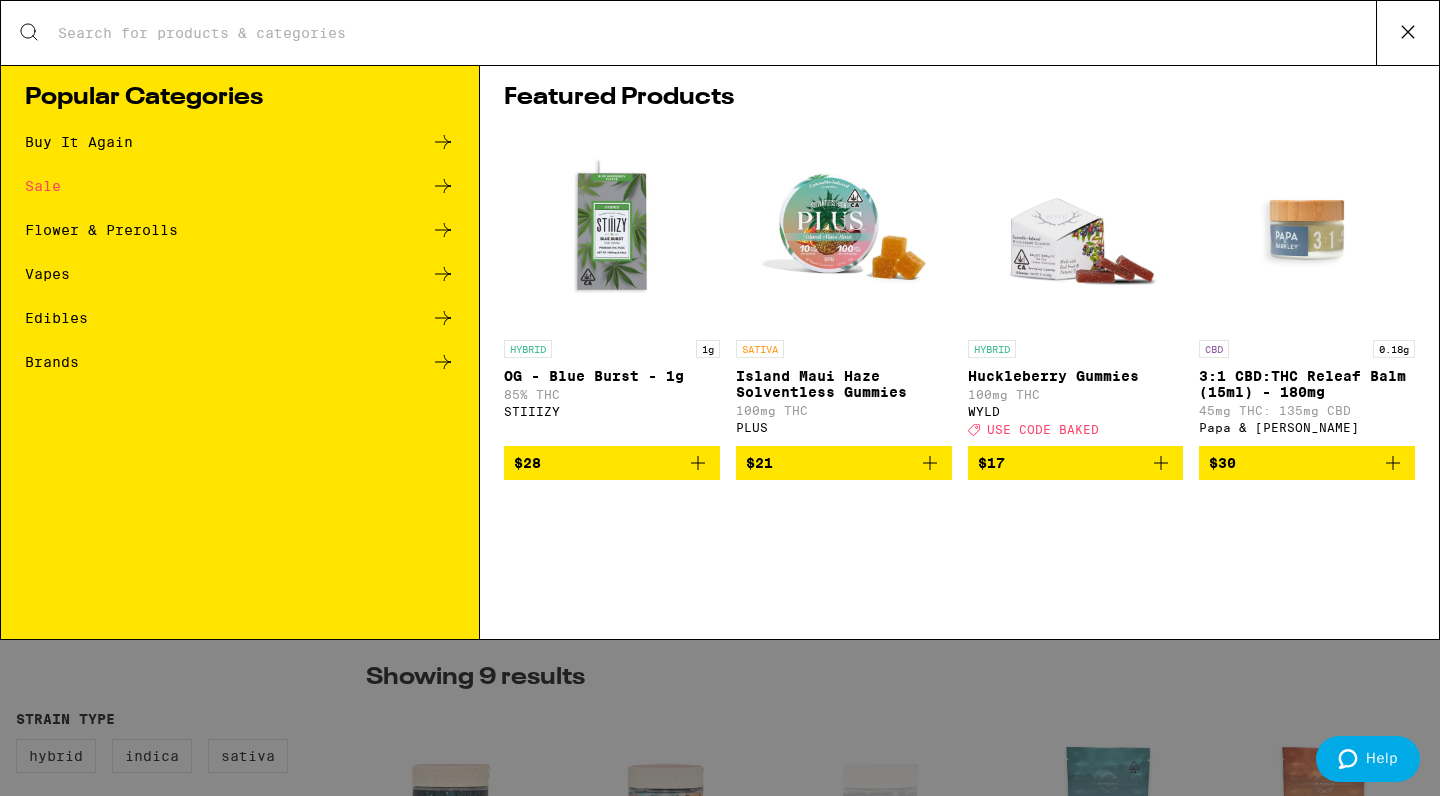click on "Flower & Prerolls" at bounding box center (101, 230) 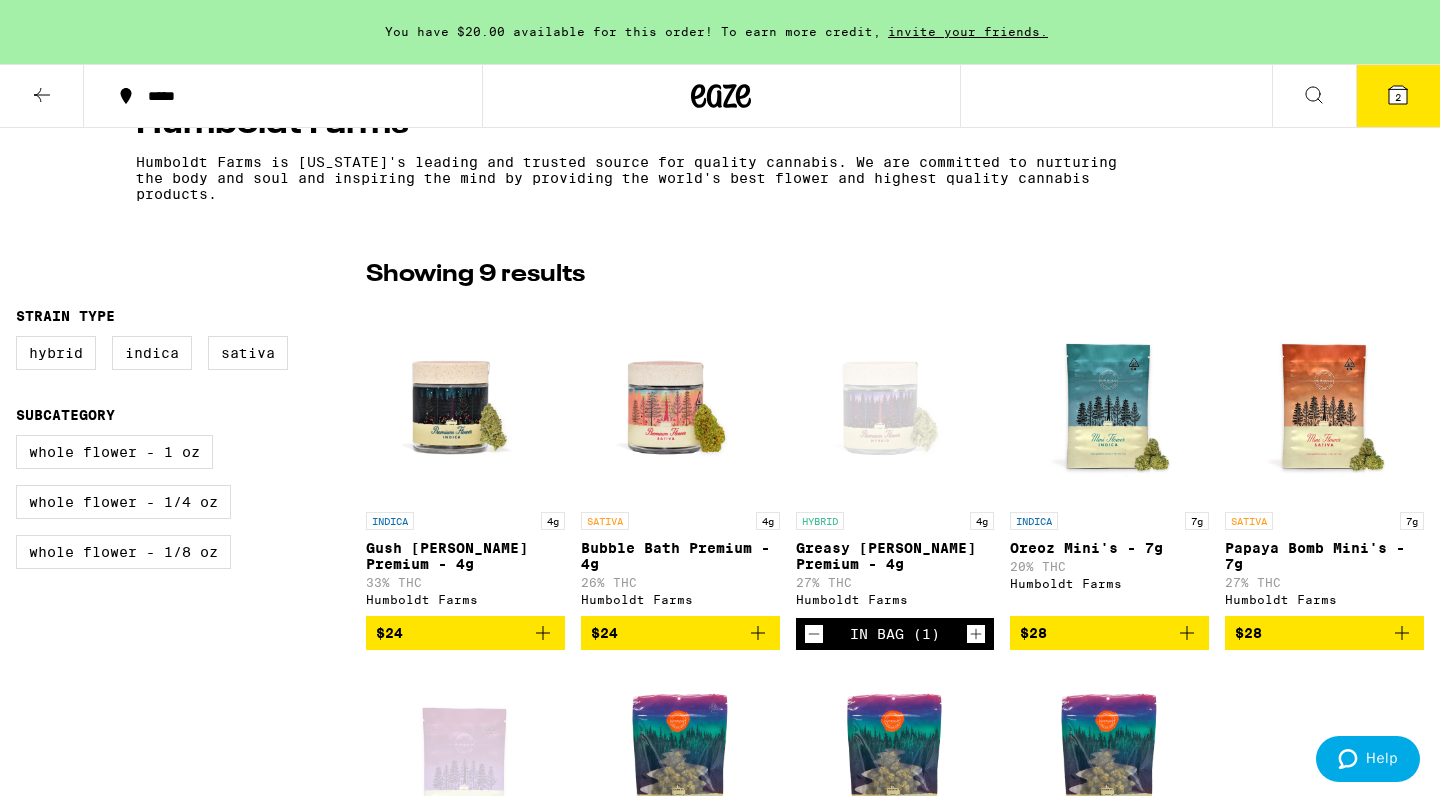 scroll, scrollTop: 404, scrollLeft: 0, axis: vertical 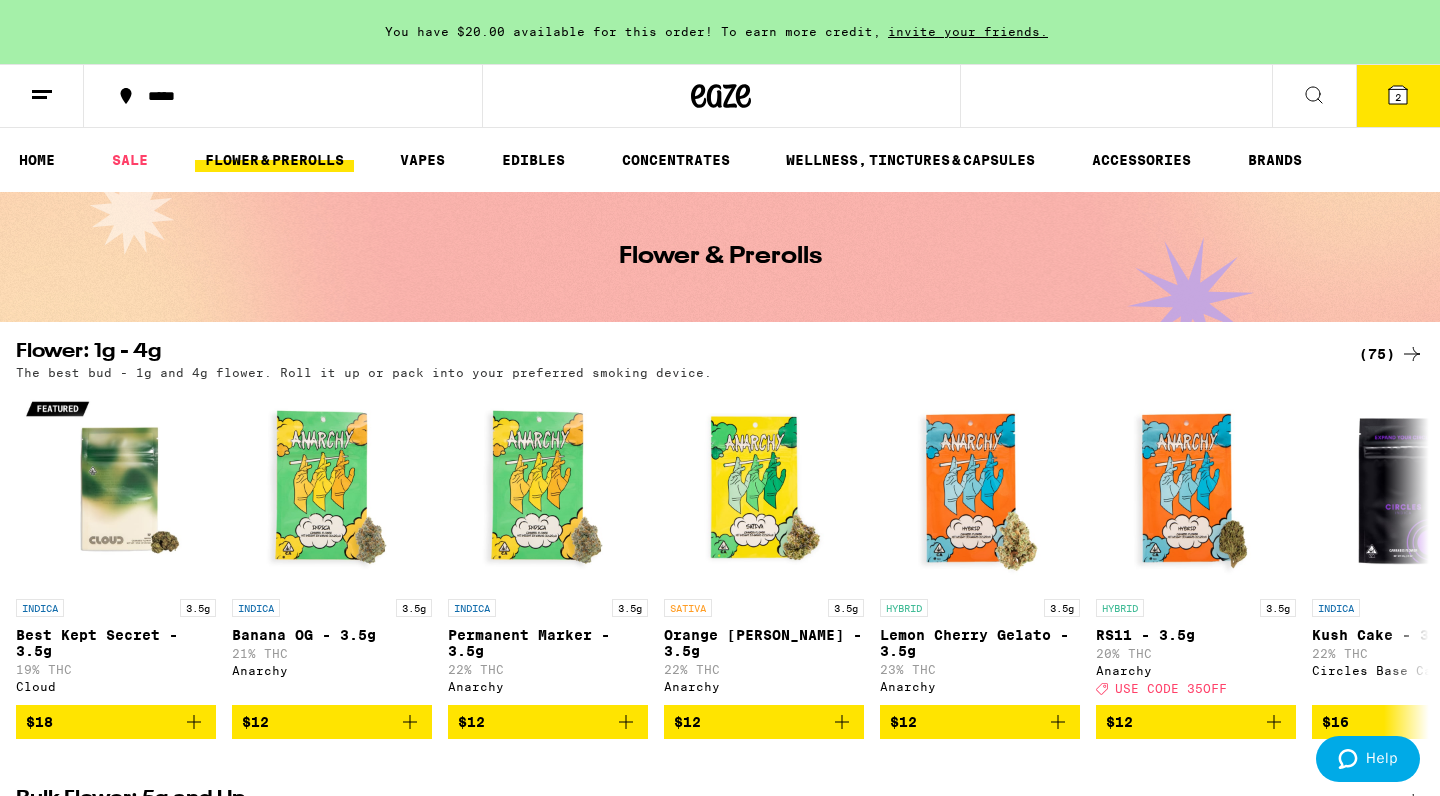 click at bounding box center (1314, 96) 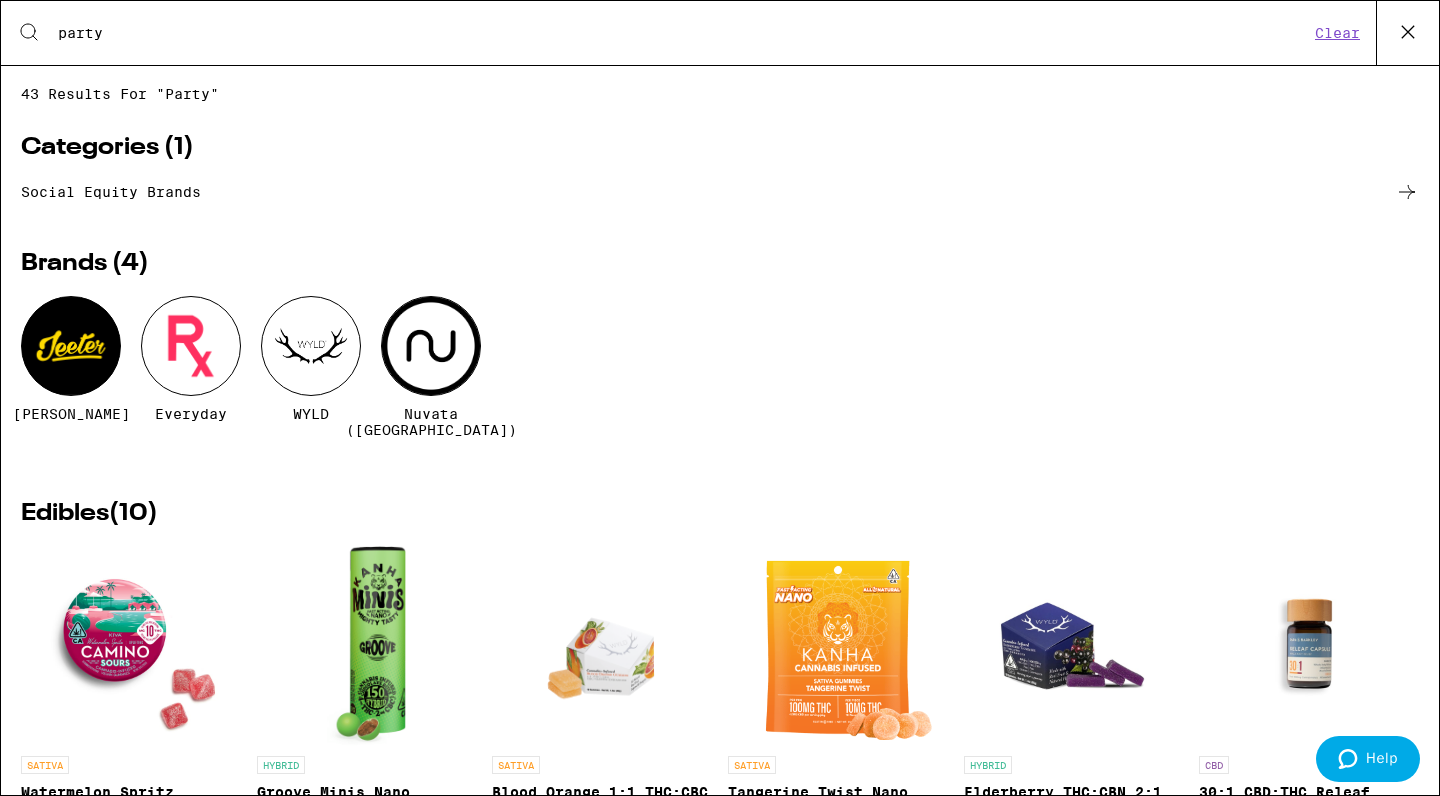 type on "party" 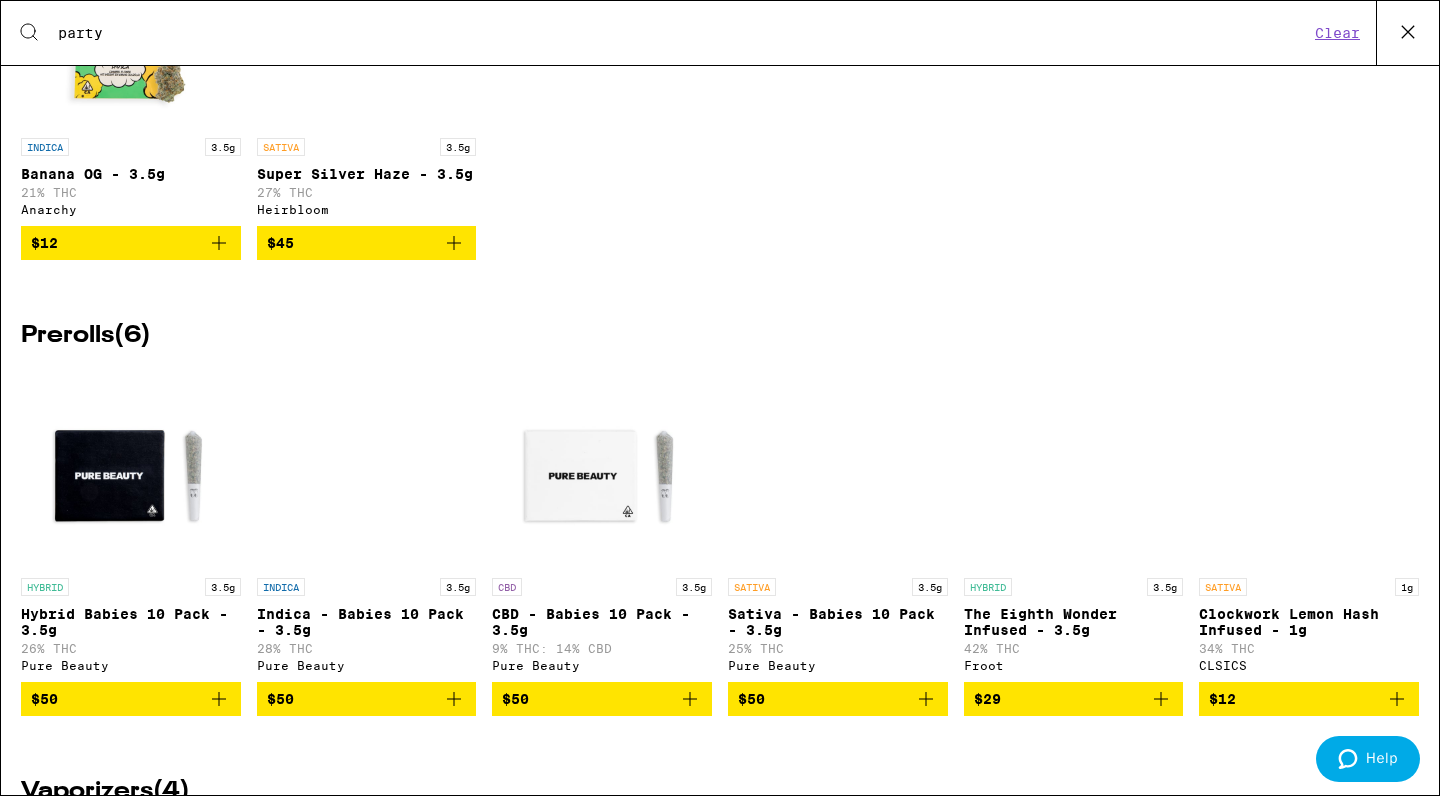 scroll, scrollTop: 1114, scrollLeft: 0, axis: vertical 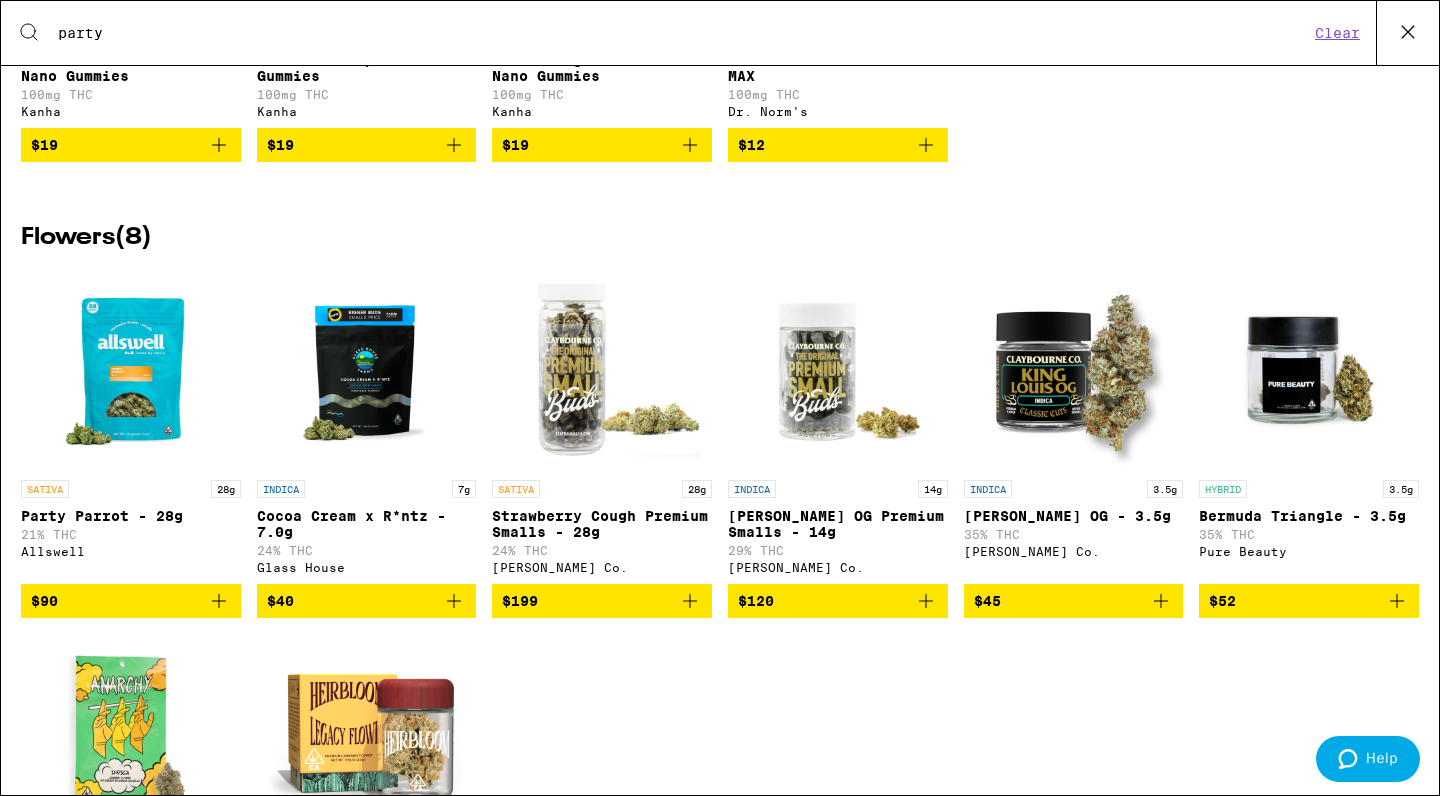 click at bounding box center [131, 370] 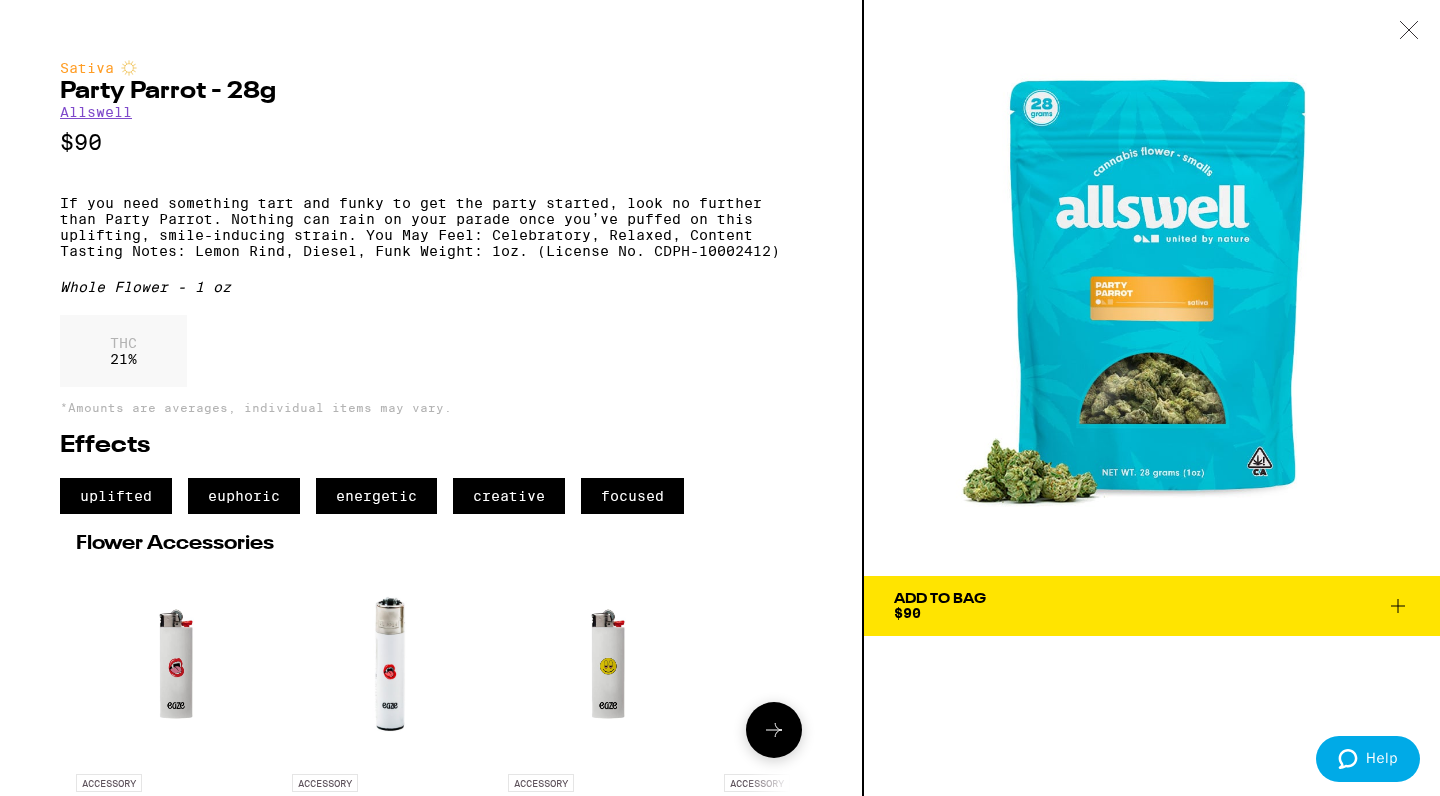 scroll, scrollTop: 0, scrollLeft: 0, axis: both 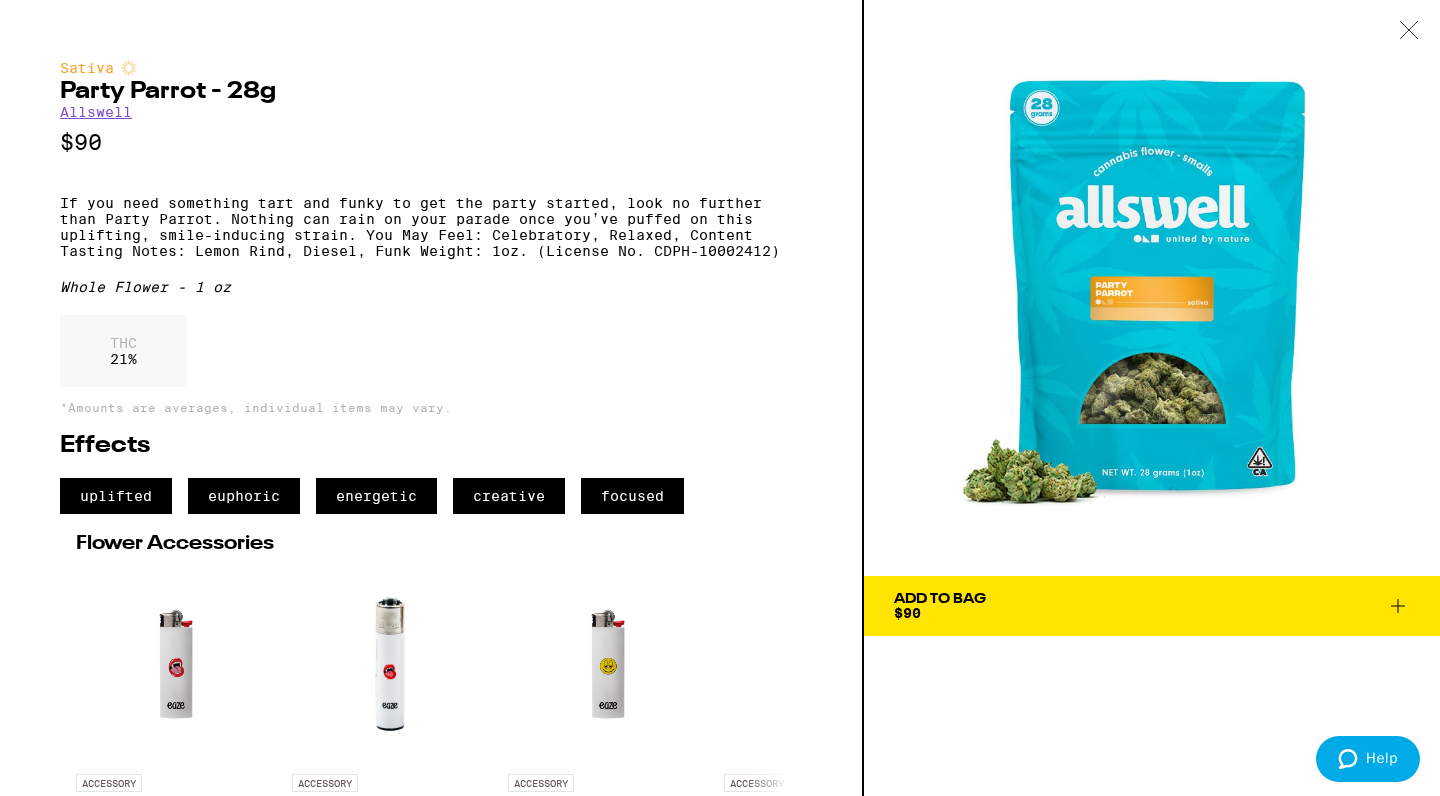 click at bounding box center [1409, 31] 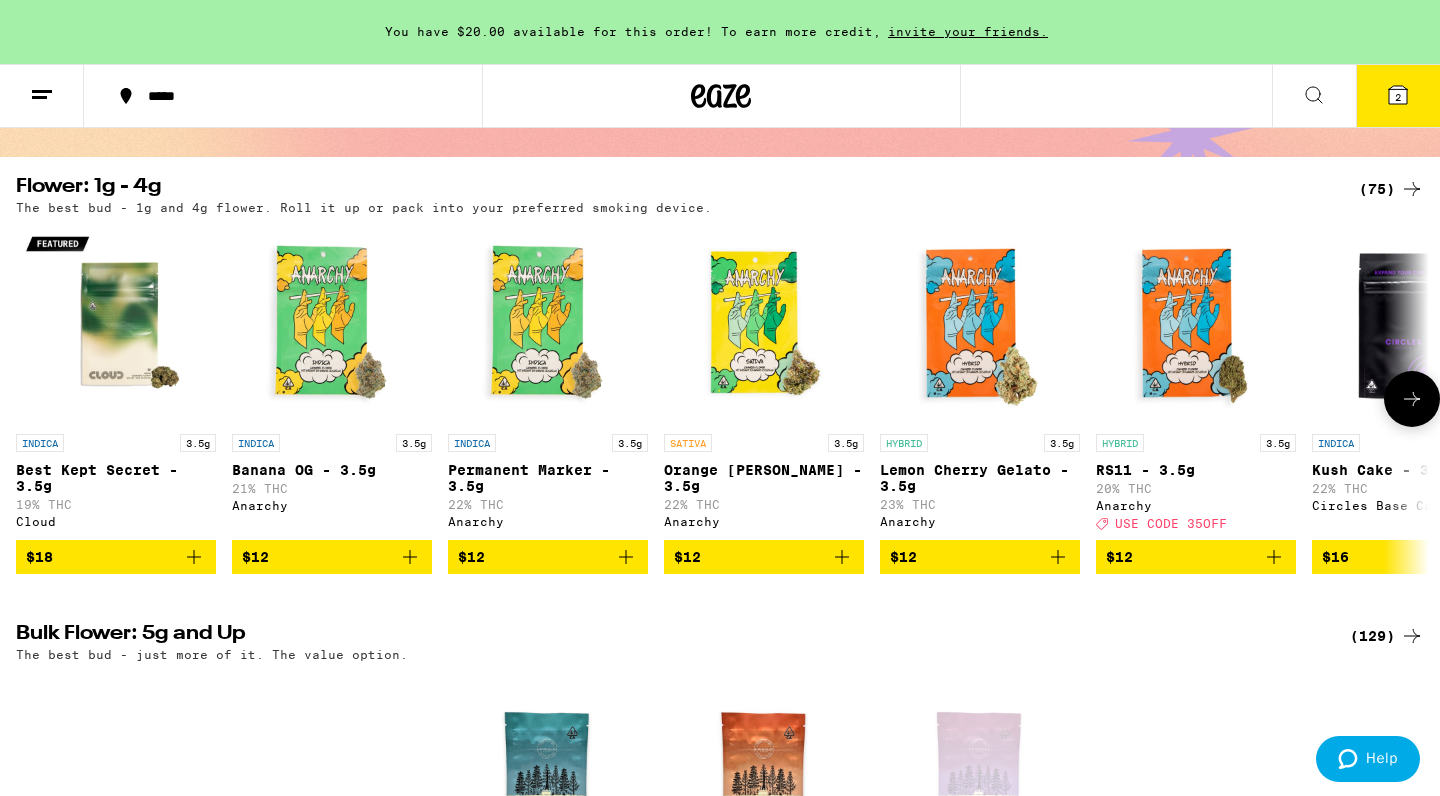 scroll, scrollTop: 161, scrollLeft: 1, axis: both 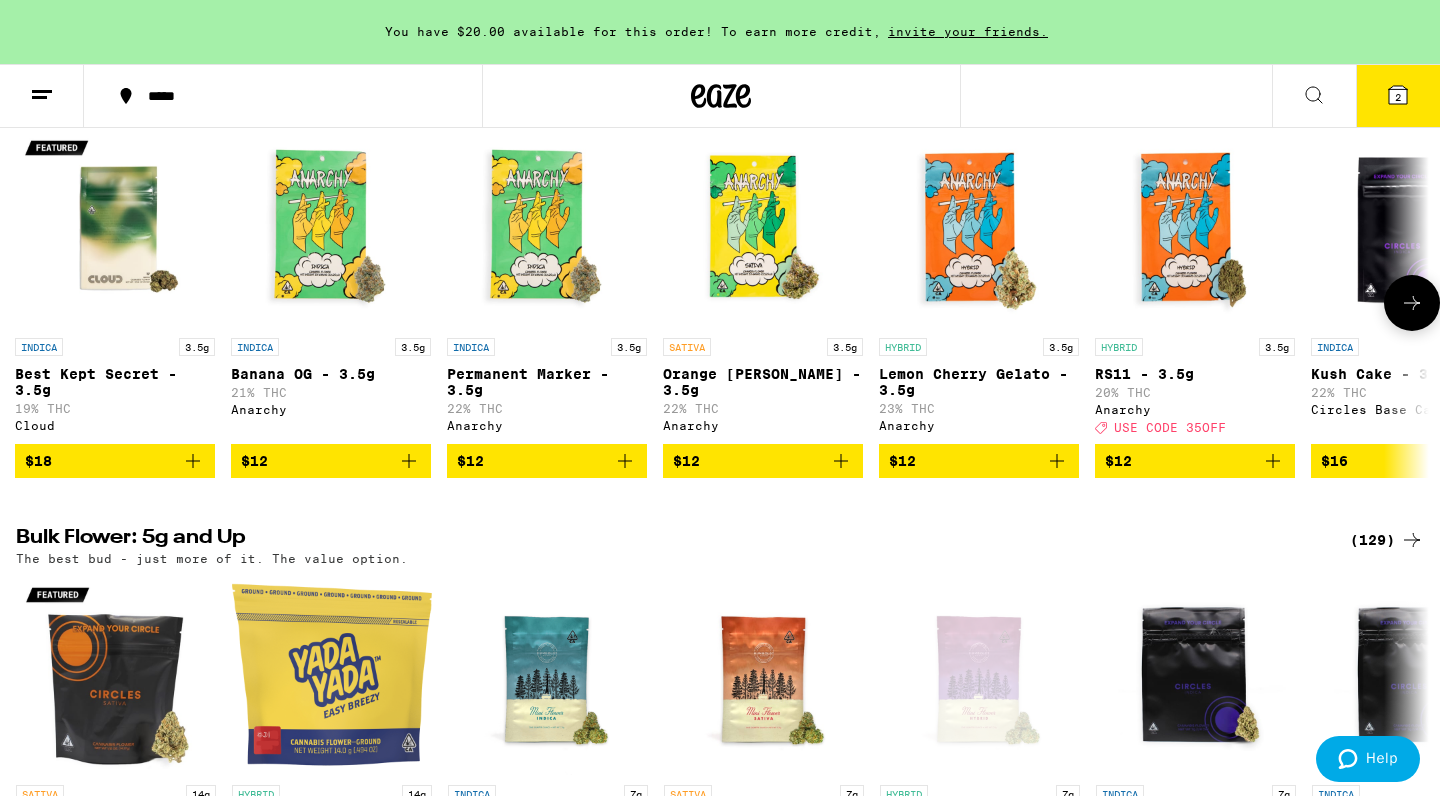 click at bounding box center [1195, 228] 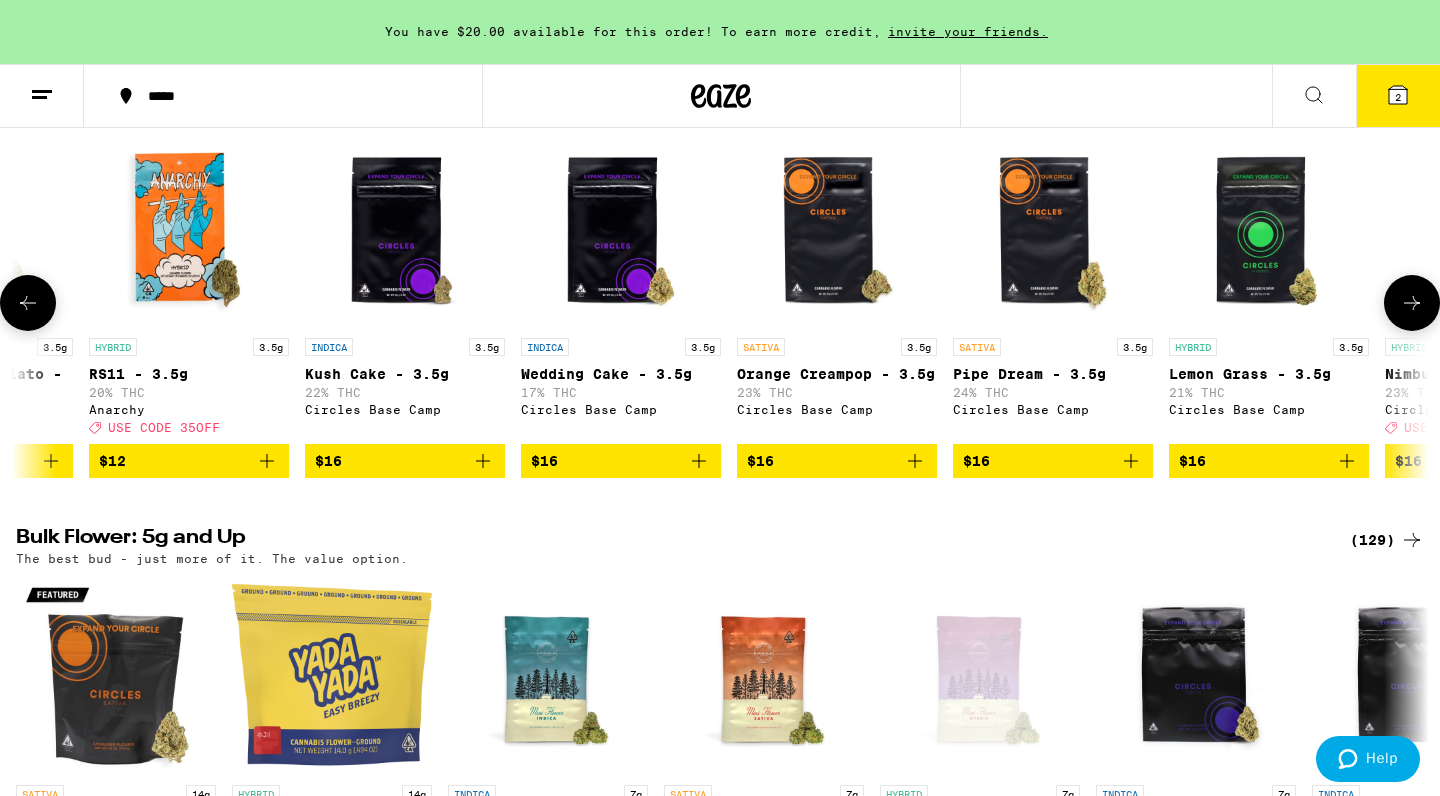 scroll, scrollTop: 0, scrollLeft: 1191, axis: horizontal 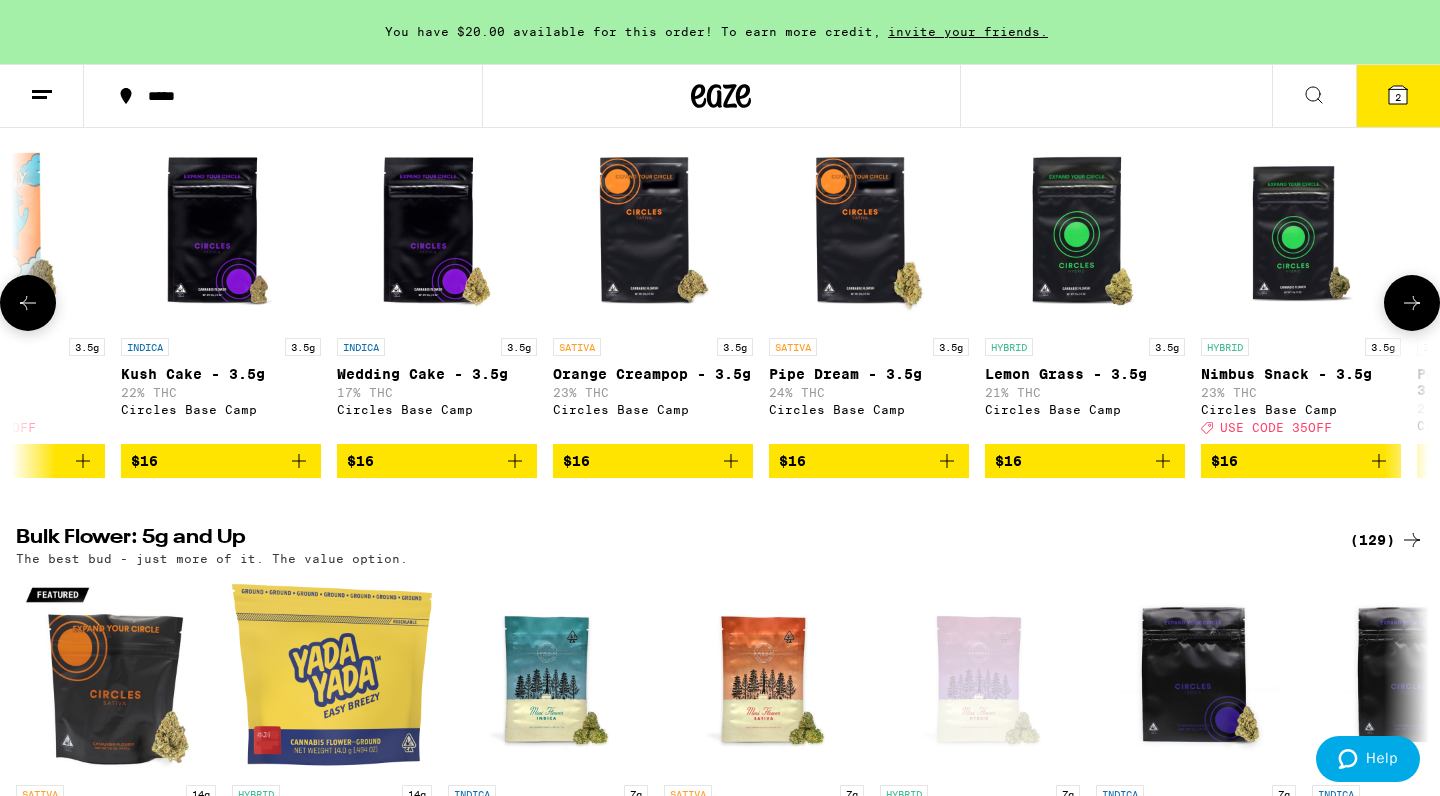 click at bounding box center [1085, 228] 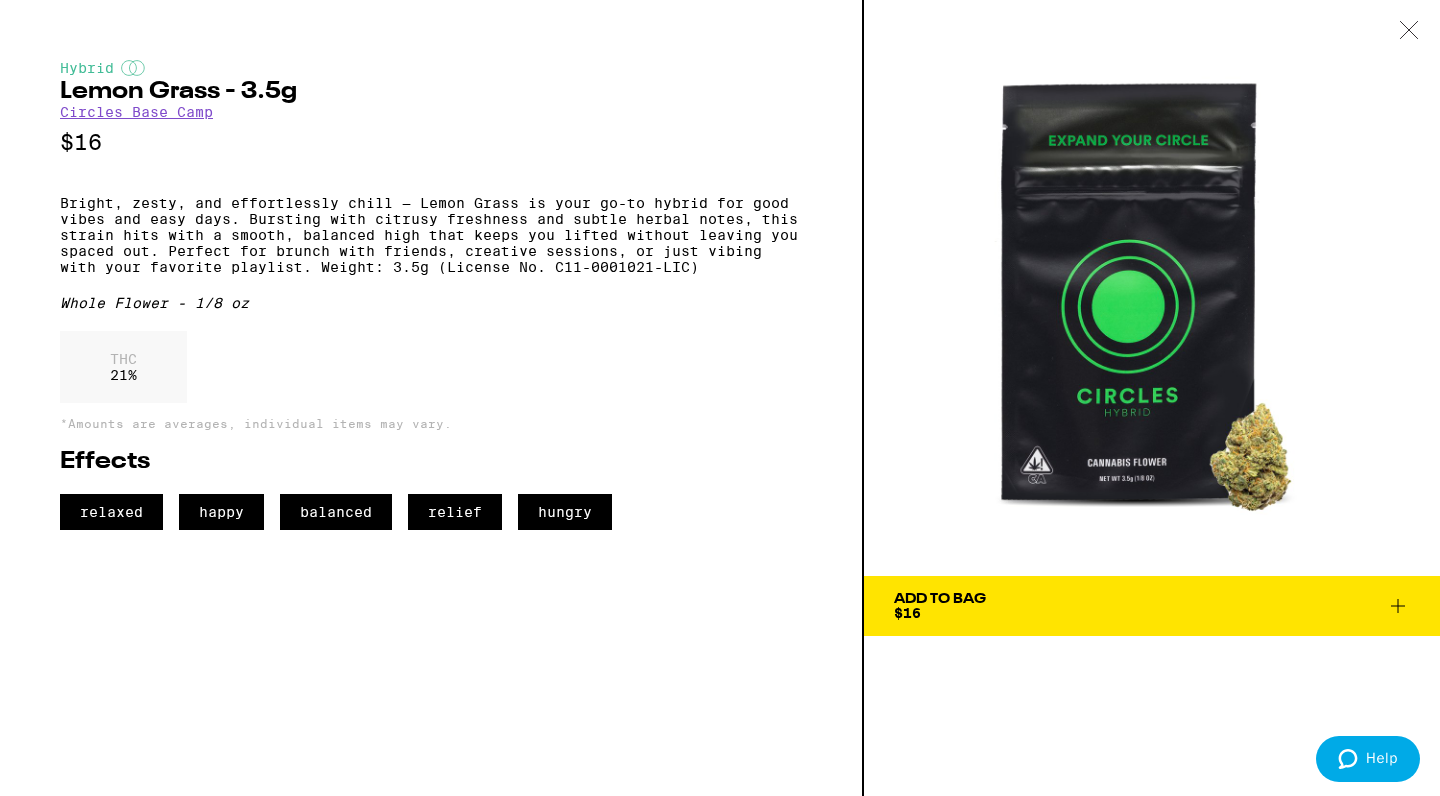 click 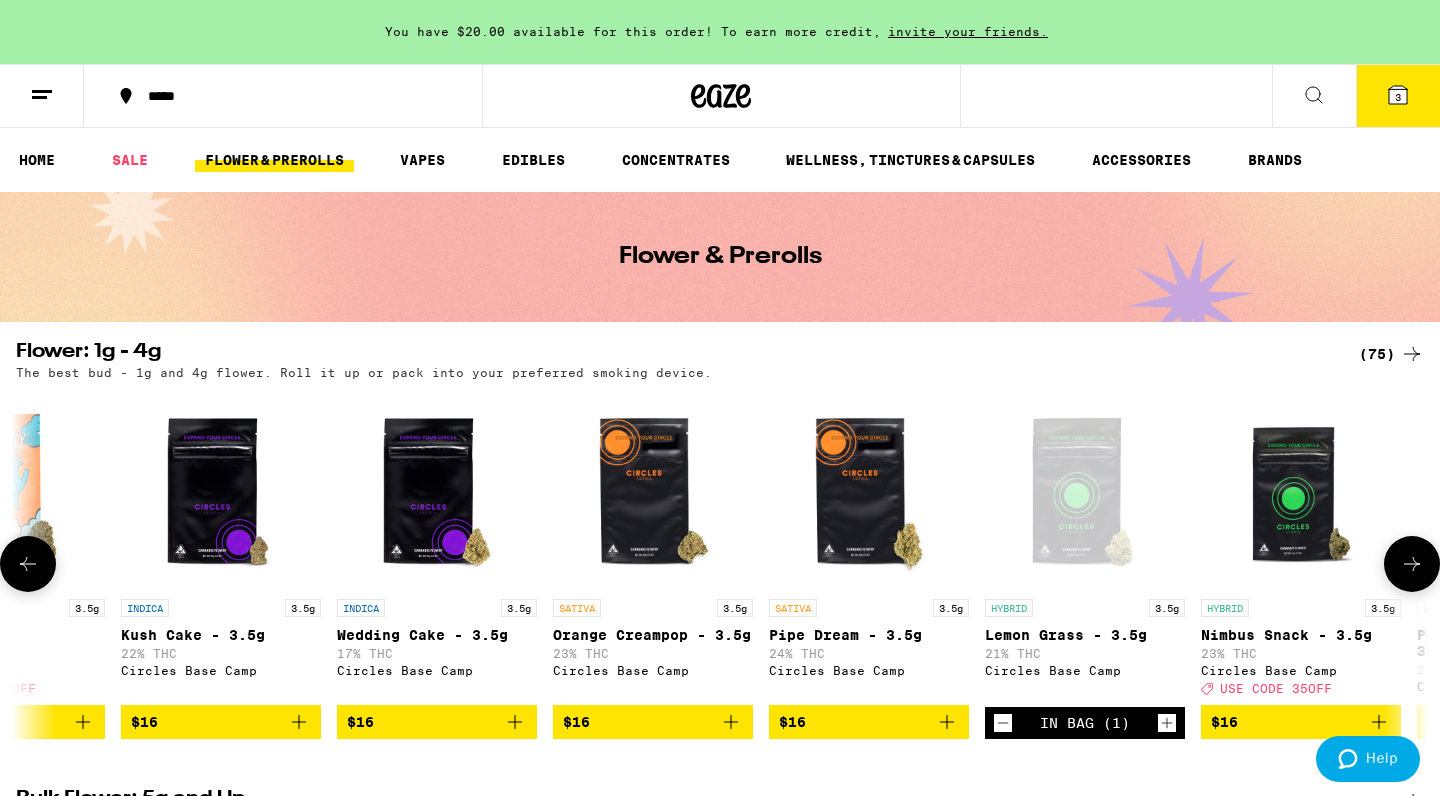 scroll, scrollTop: 0, scrollLeft: 0, axis: both 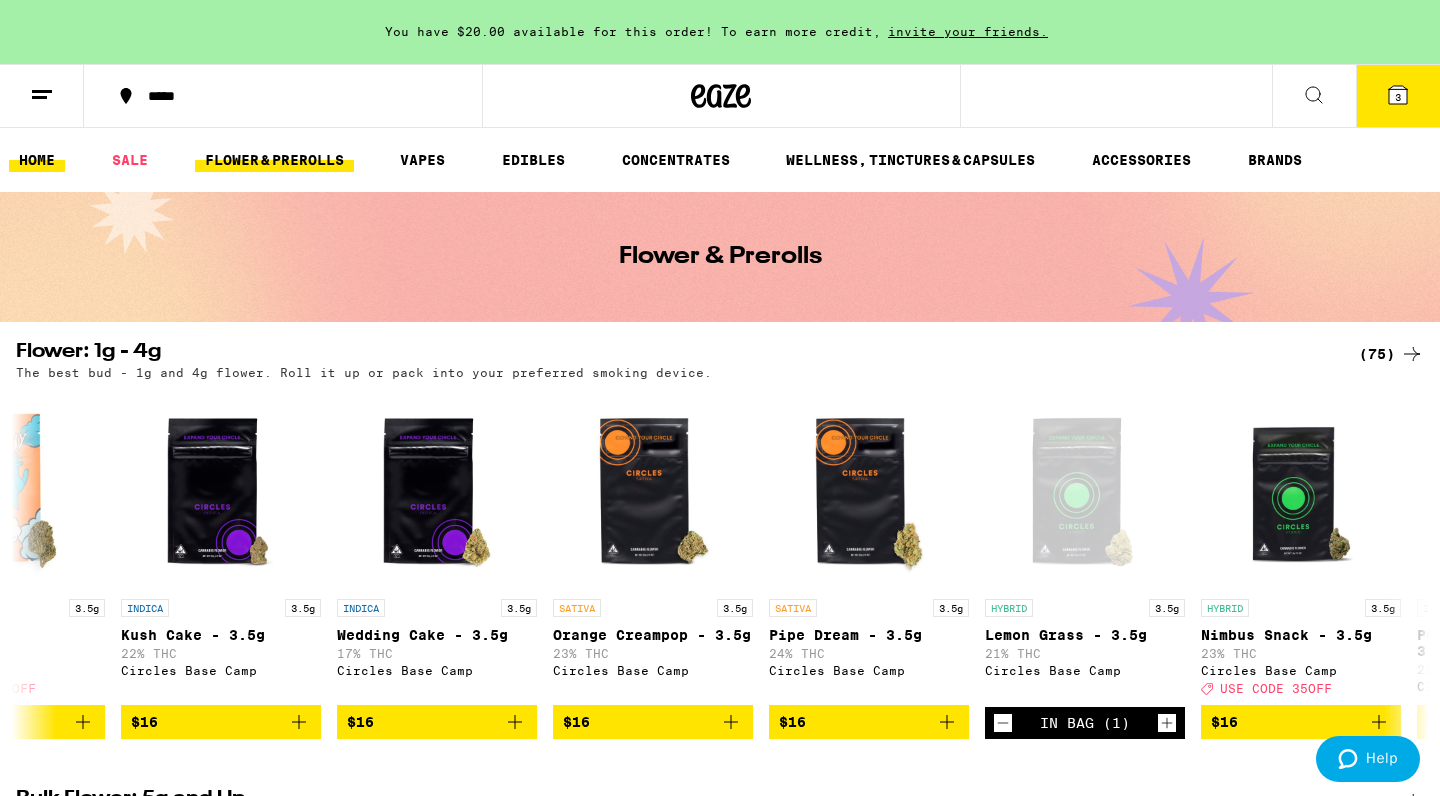 click on "HOME" at bounding box center (37, 160) 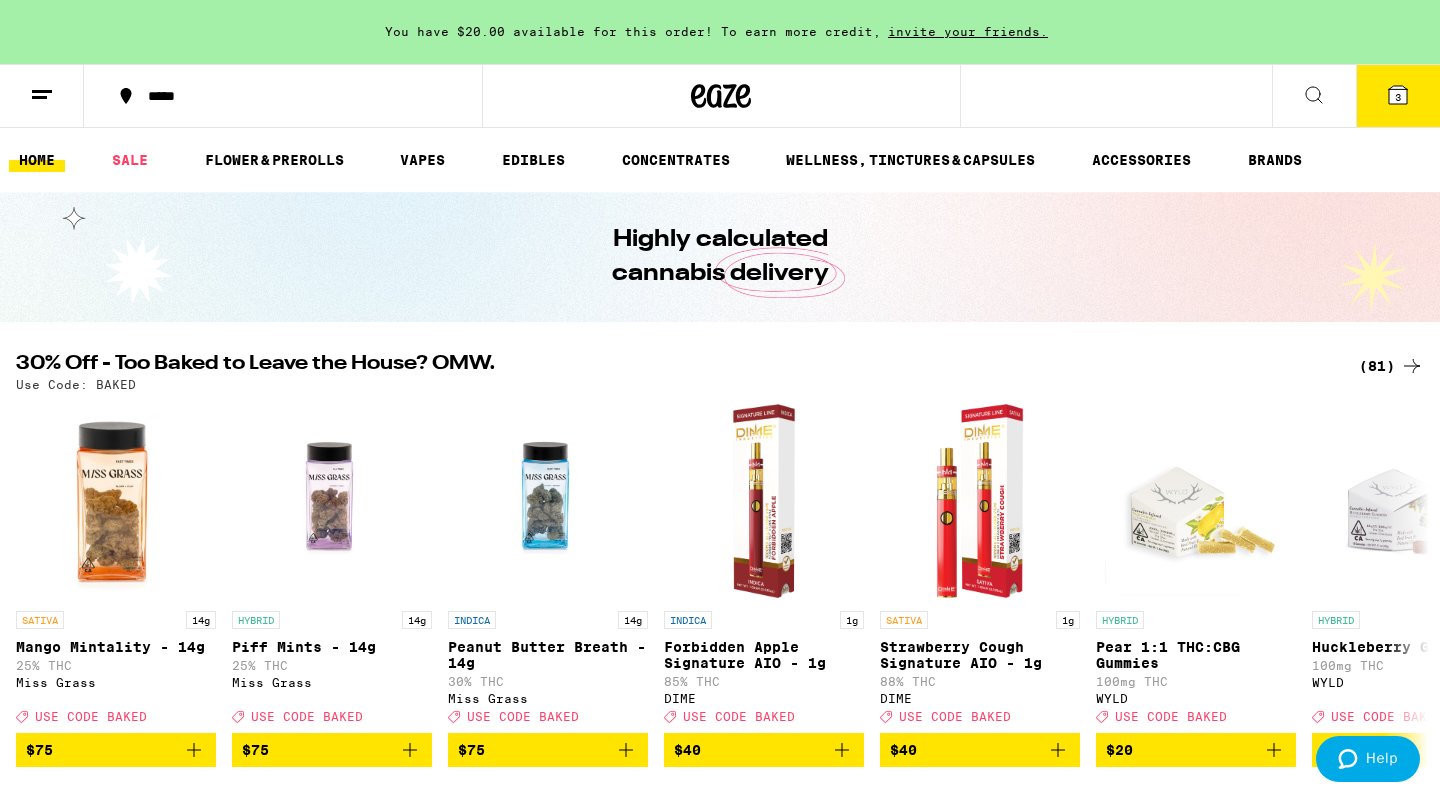 scroll, scrollTop: 0, scrollLeft: 0, axis: both 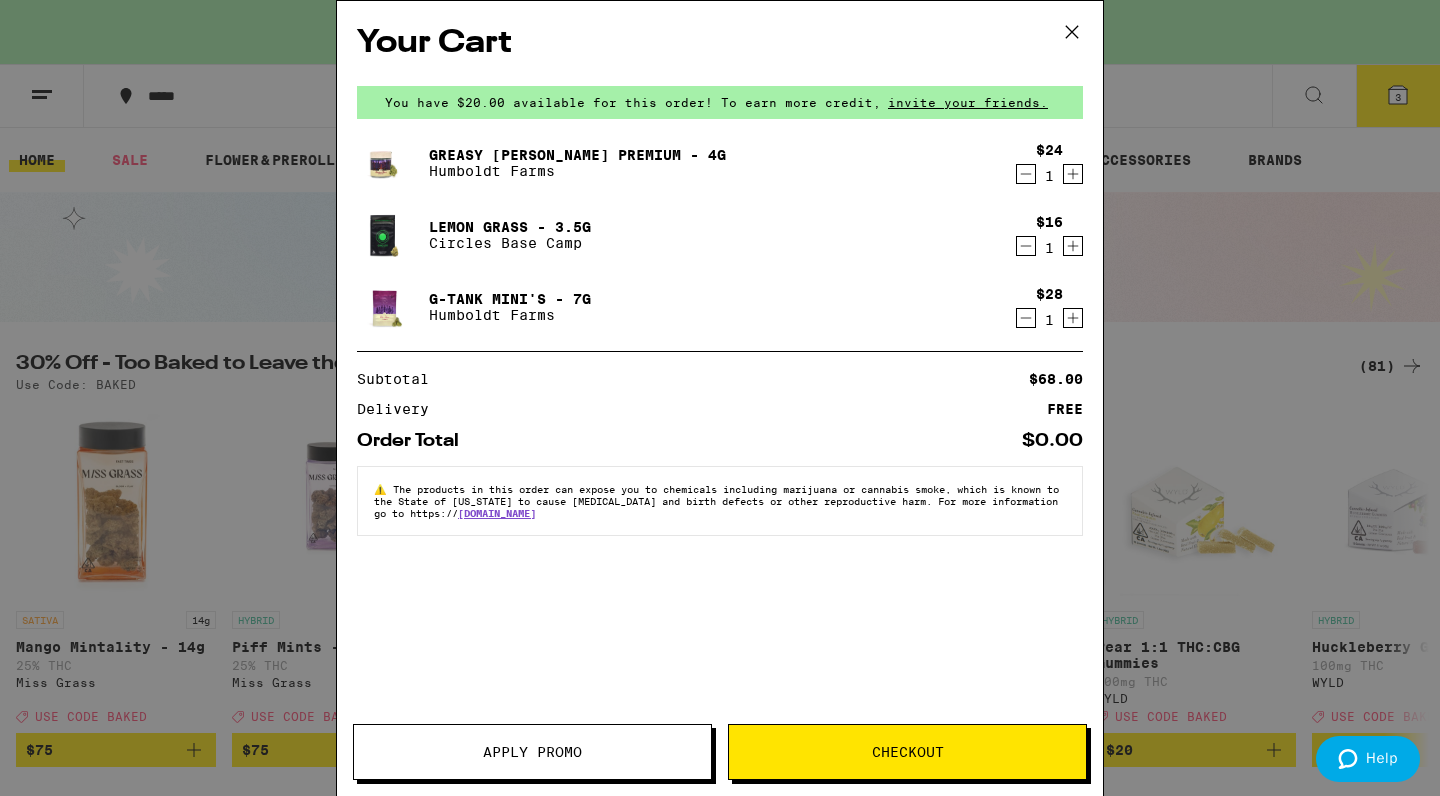 drag, startPoint x: 1413, startPoint y: 81, endPoint x: 1391, endPoint y: 101, distance: 29.732138 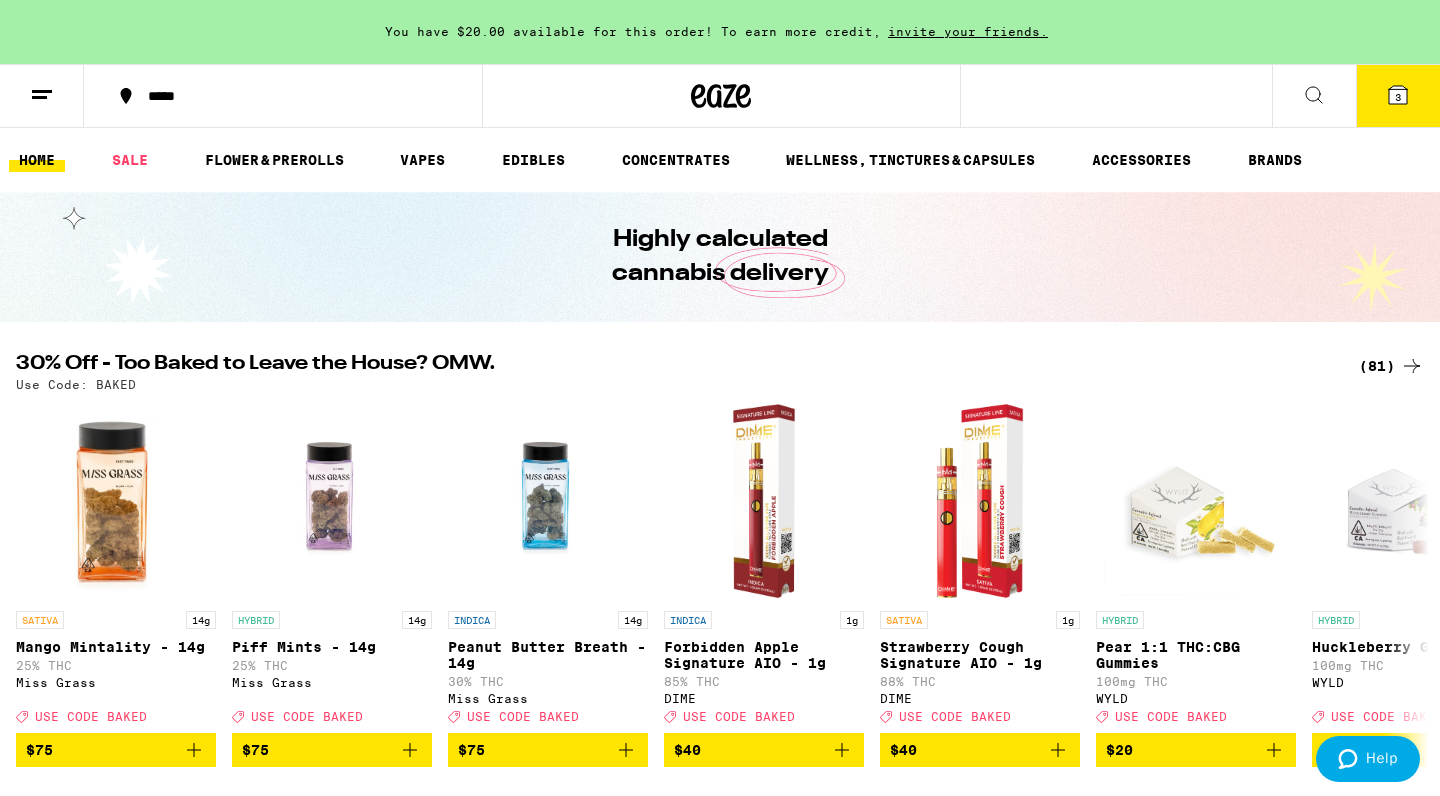 click on "3" at bounding box center [1398, 97] 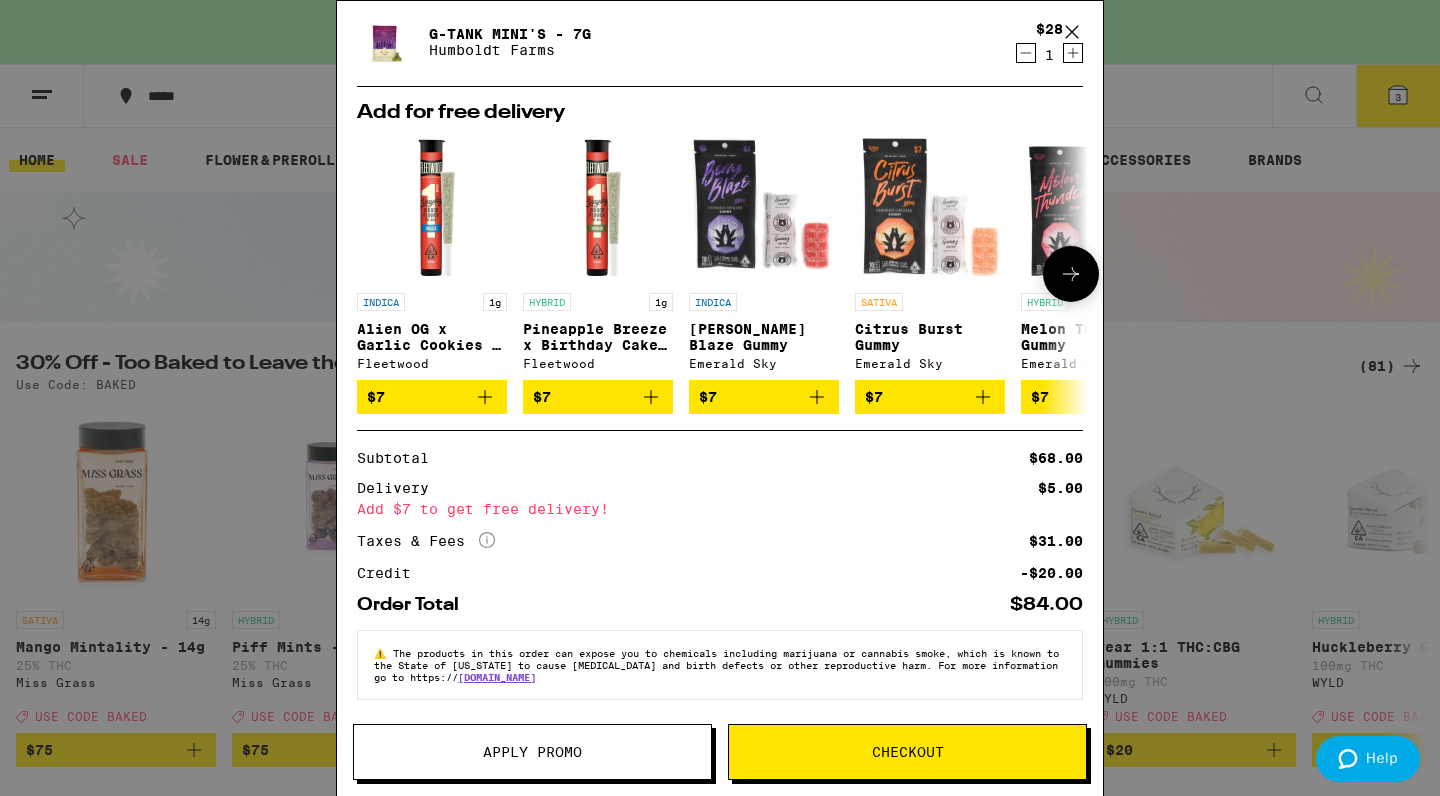 scroll, scrollTop: 277, scrollLeft: 0, axis: vertical 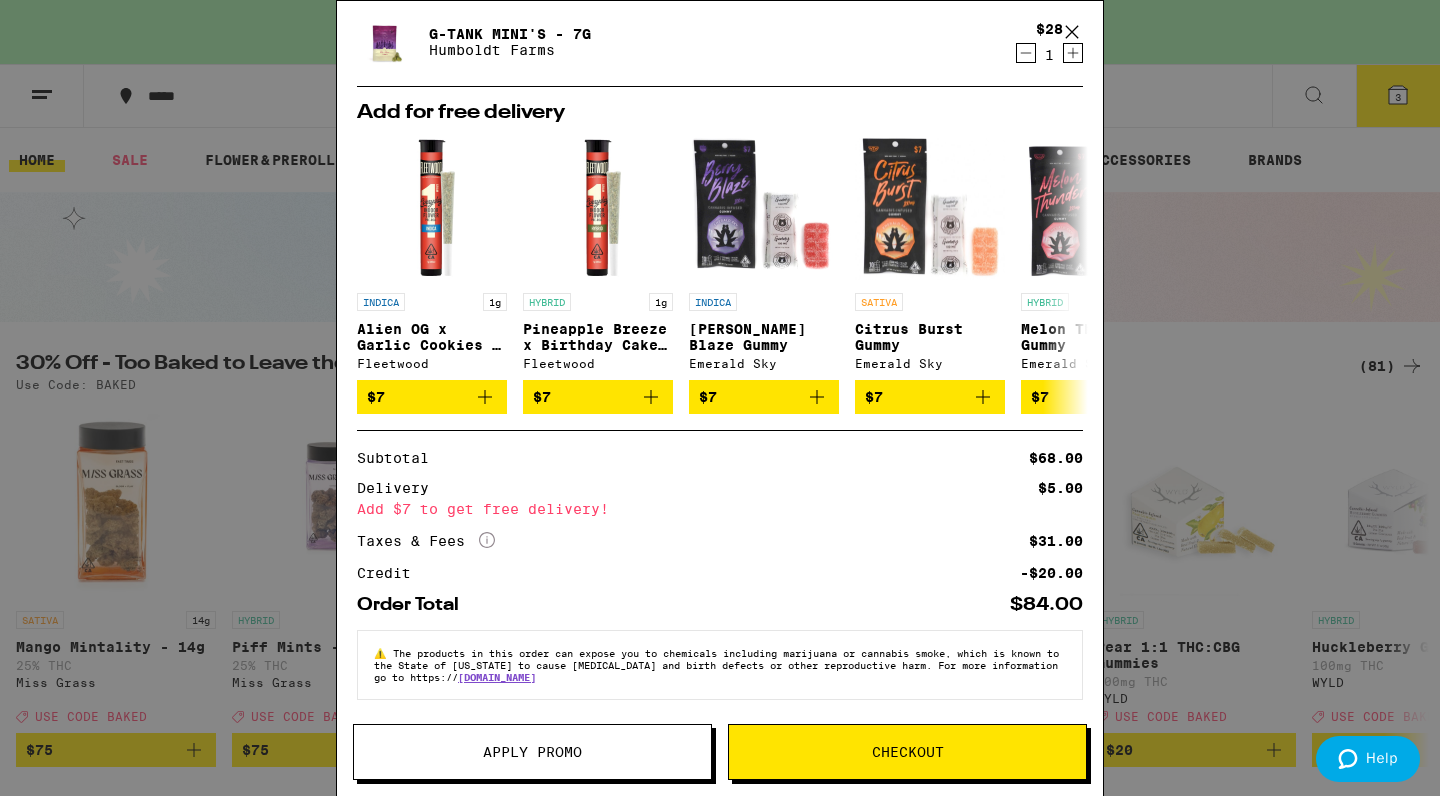 click on "Apply Promo" at bounding box center [532, 752] 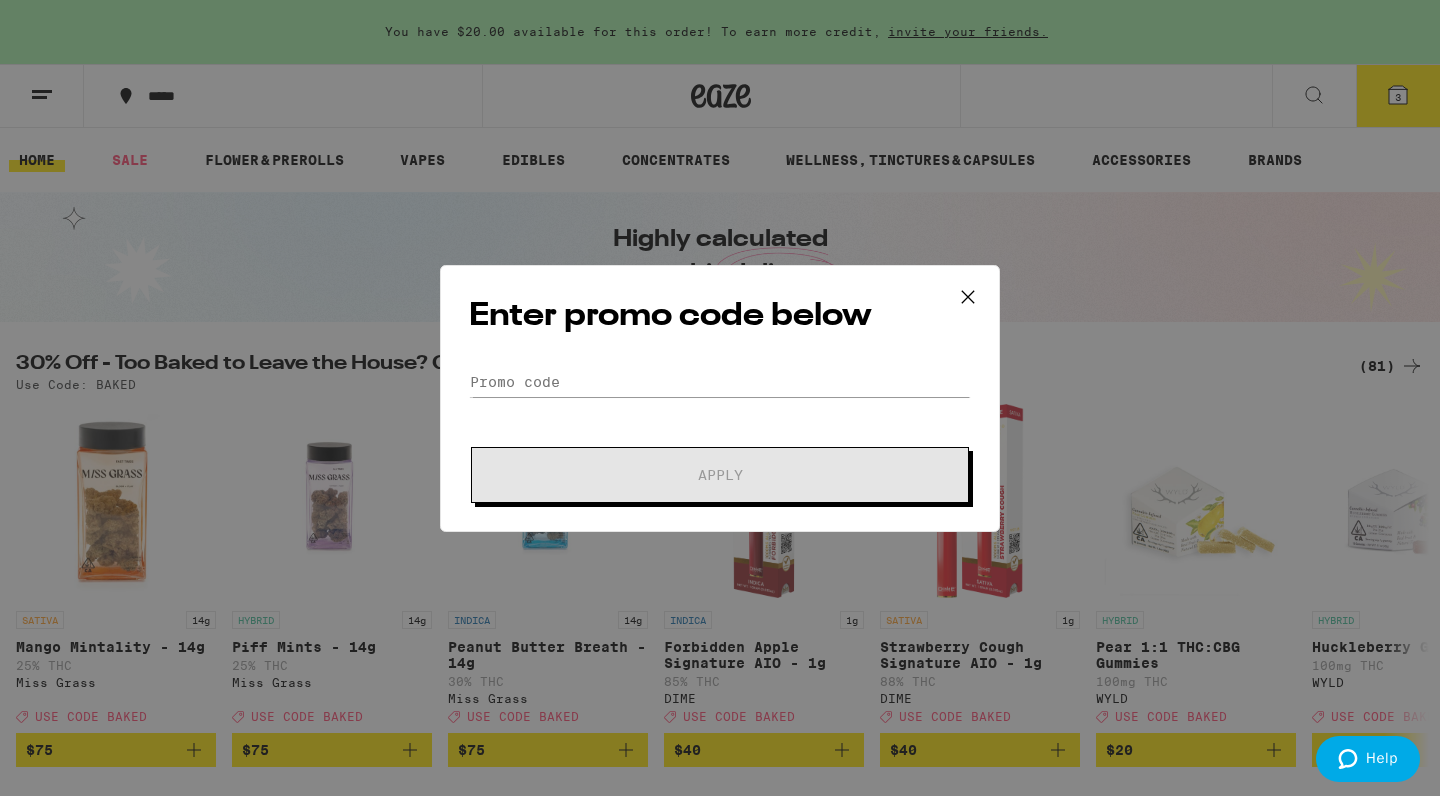 scroll, scrollTop: 0, scrollLeft: 0, axis: both 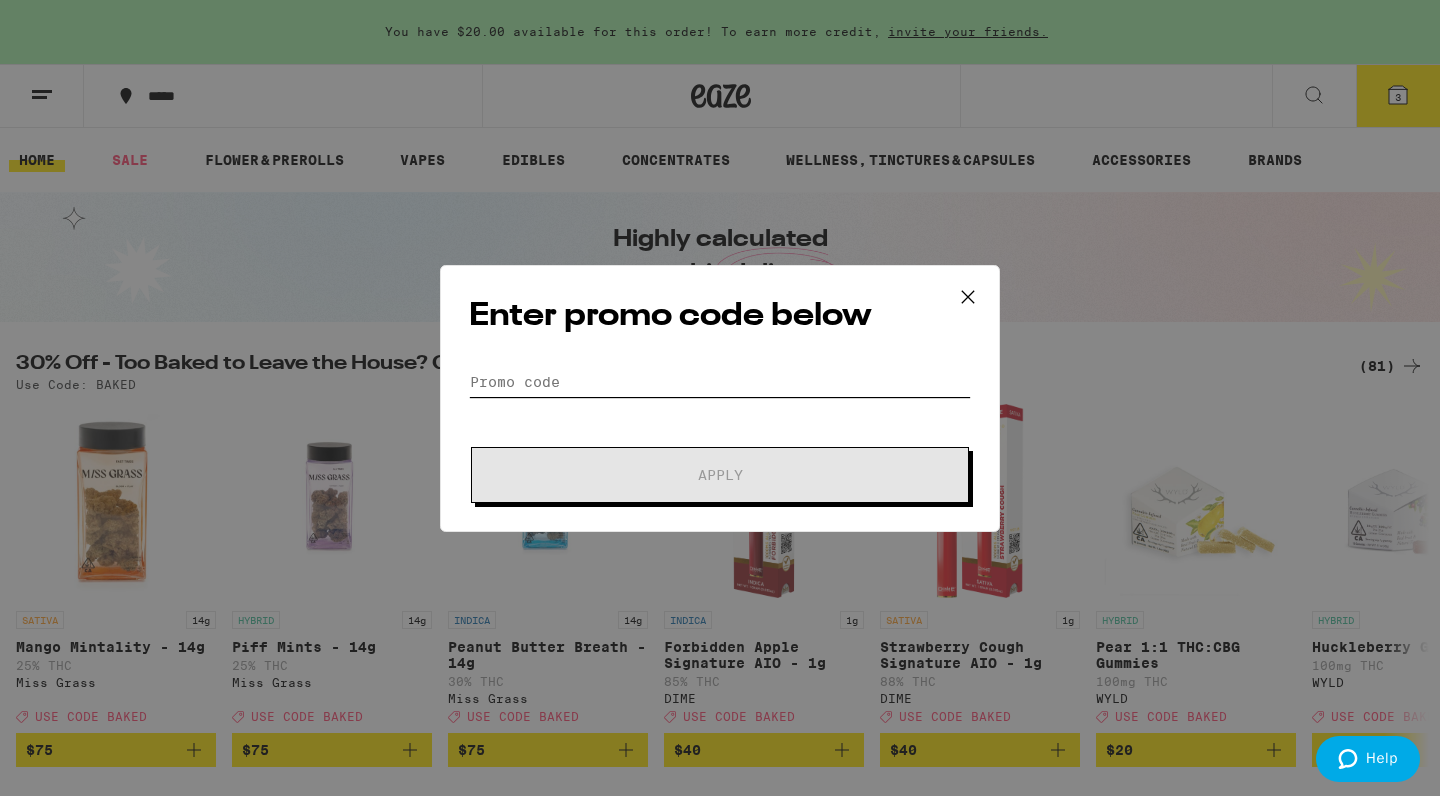 click on "Promo Code" at bounding box center [720, 382] 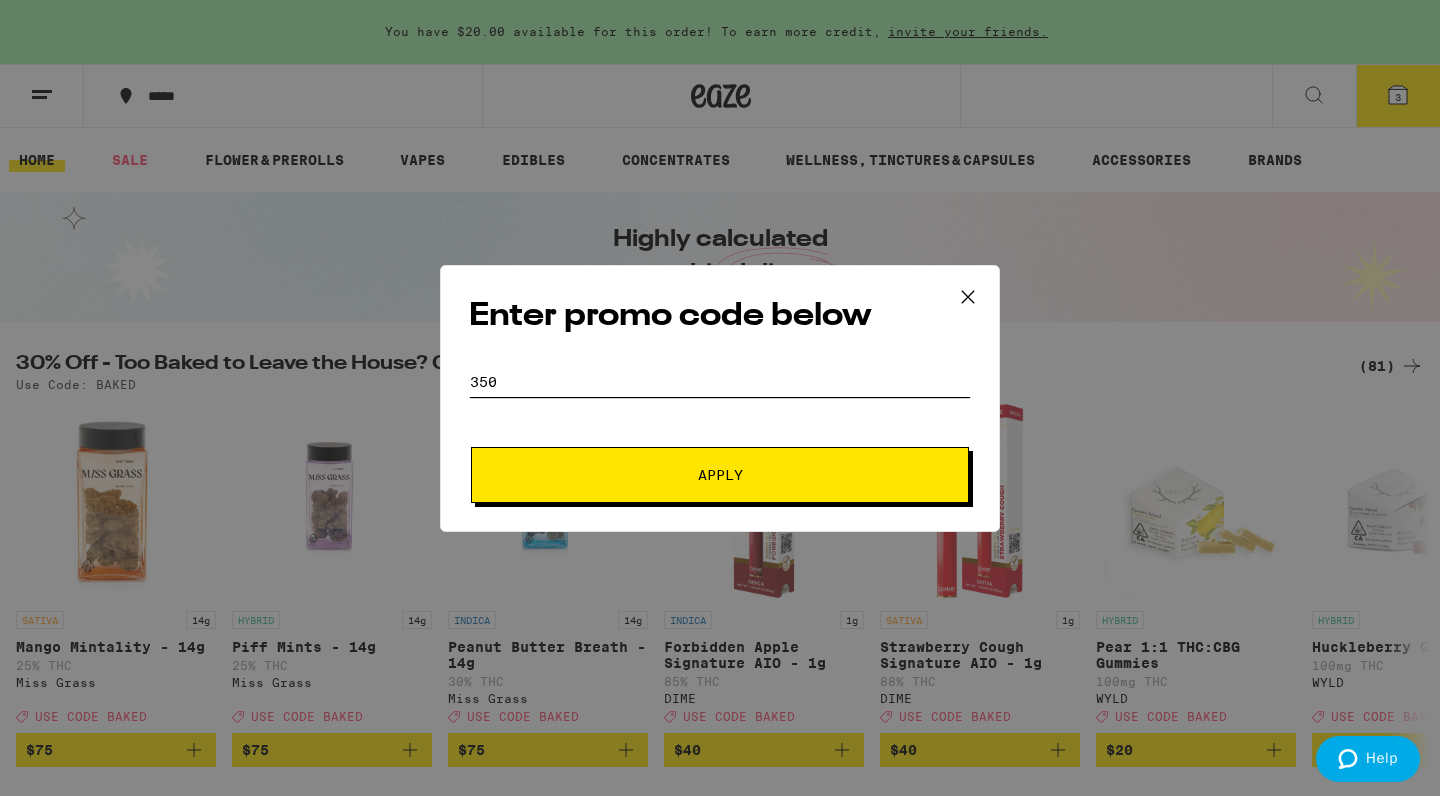 type on "350" 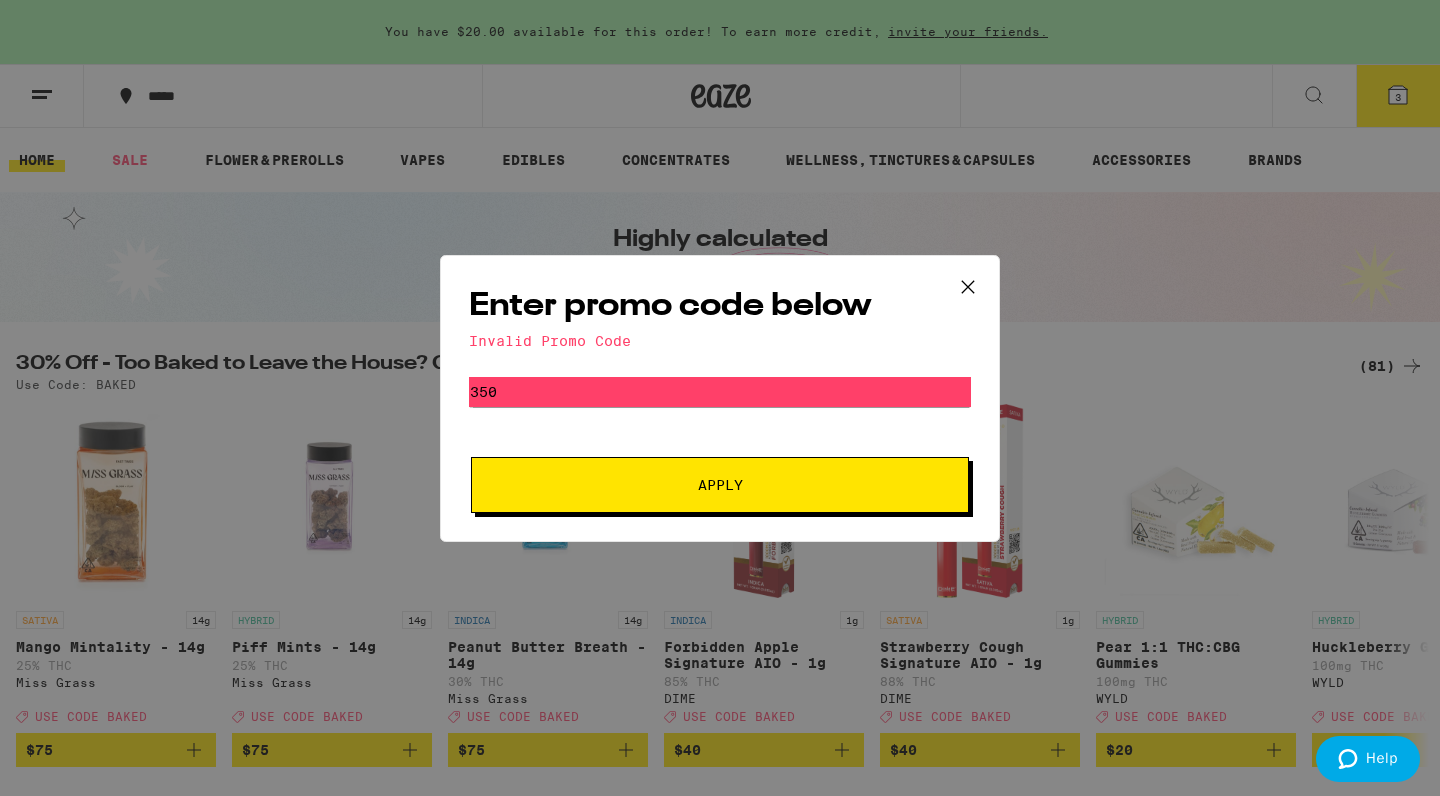 click 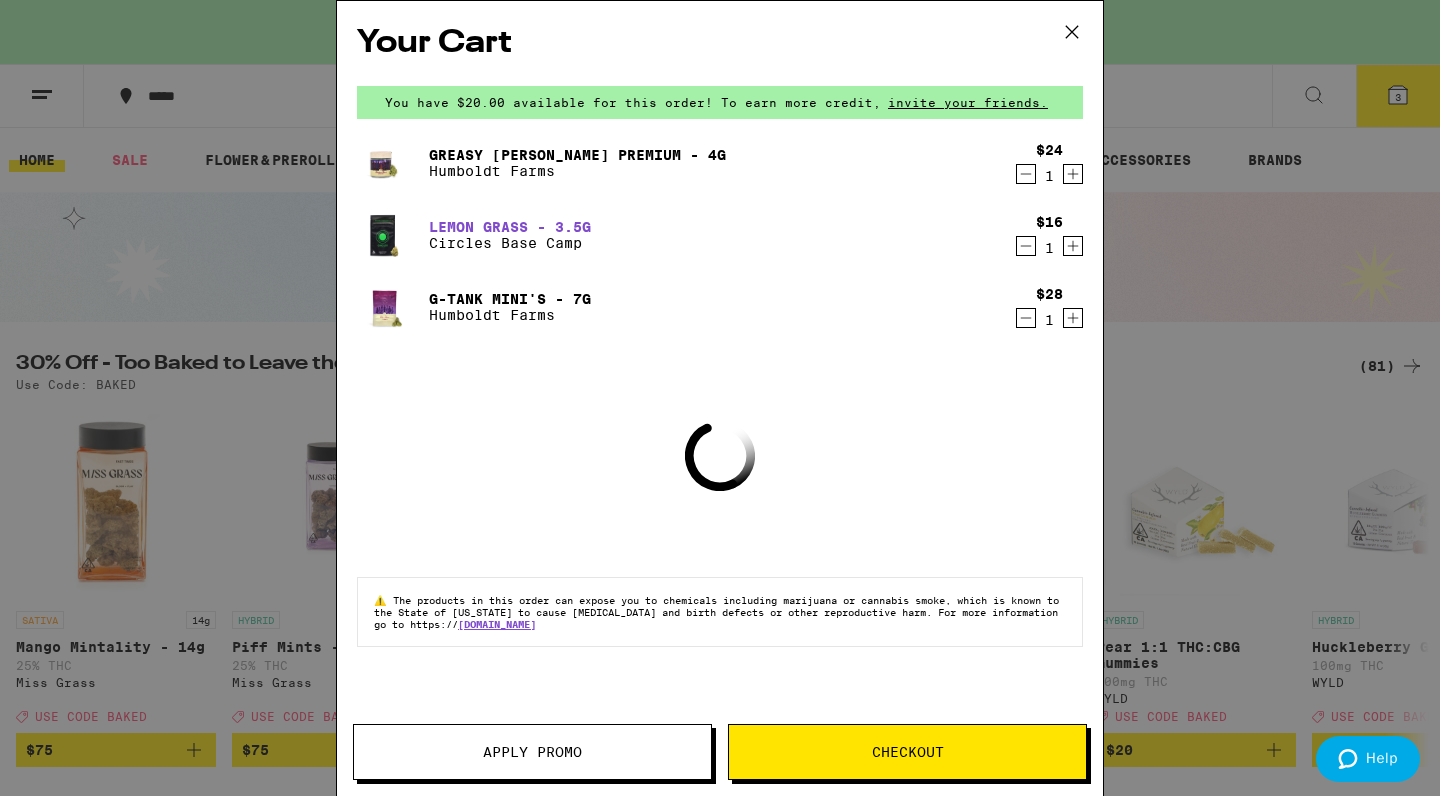 click on "Lemon Grass - 3.5g" at bounding box center (510, 227) 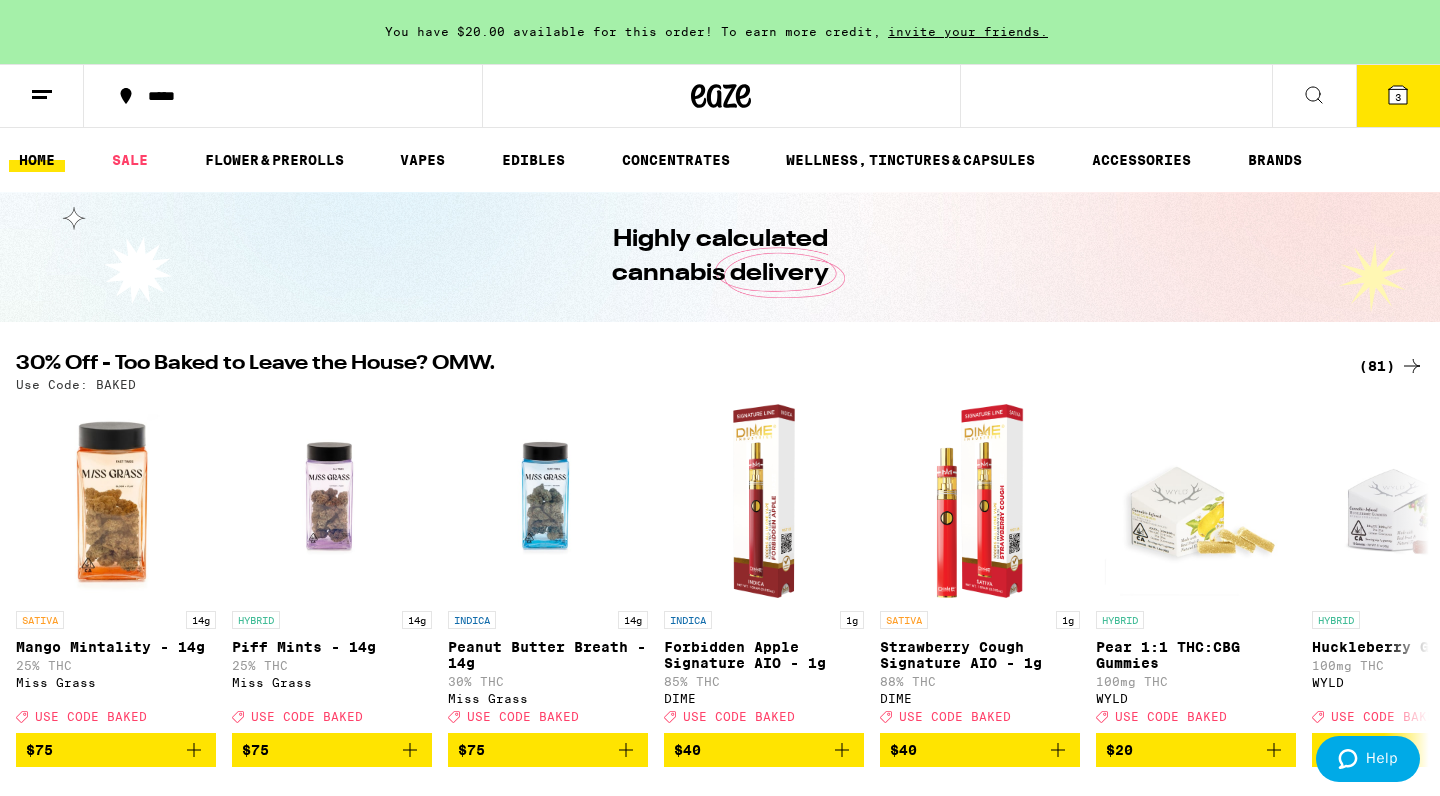 scroll, scrollTop: 0, scrollLeft: 0, axis: both 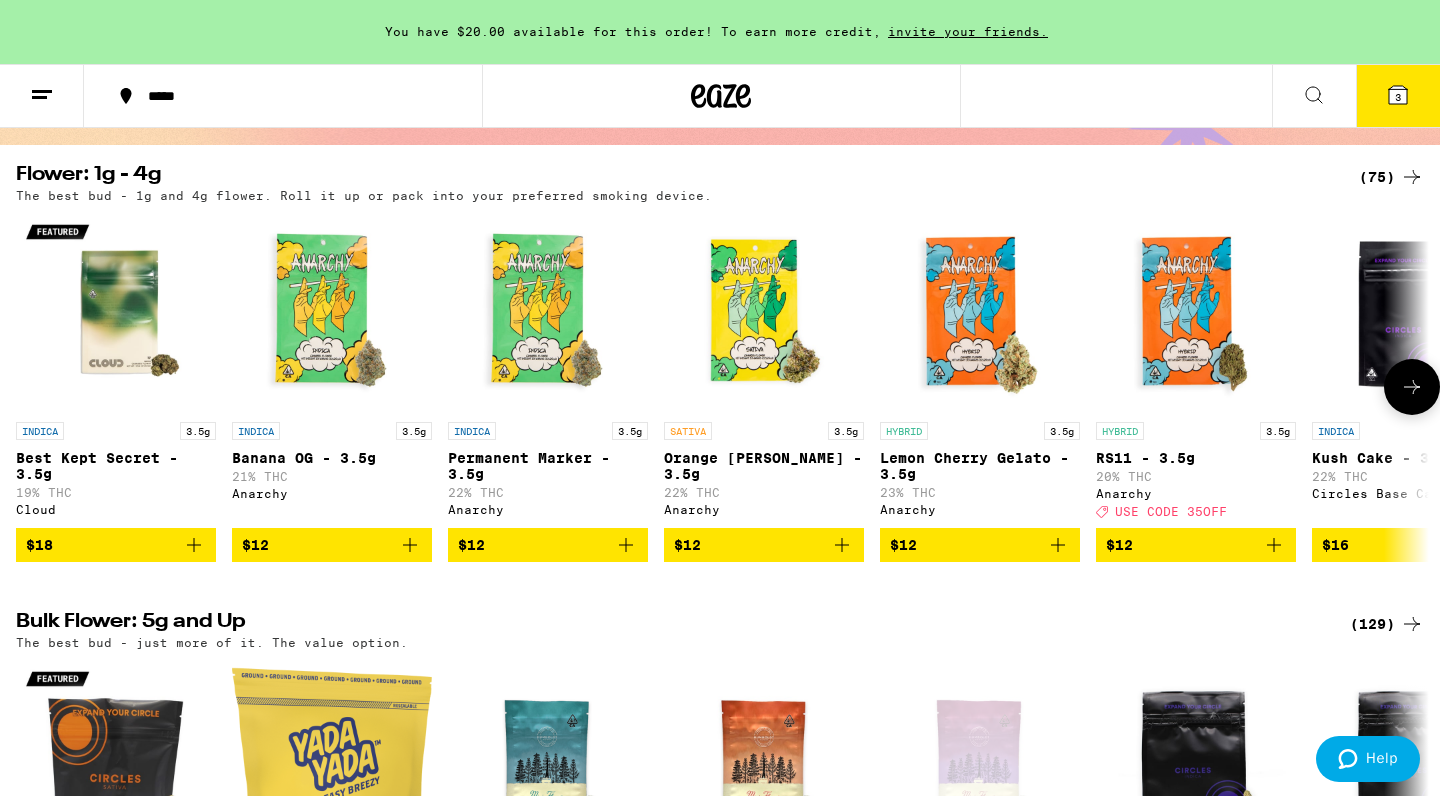 click at bounding box center (1412, 387) 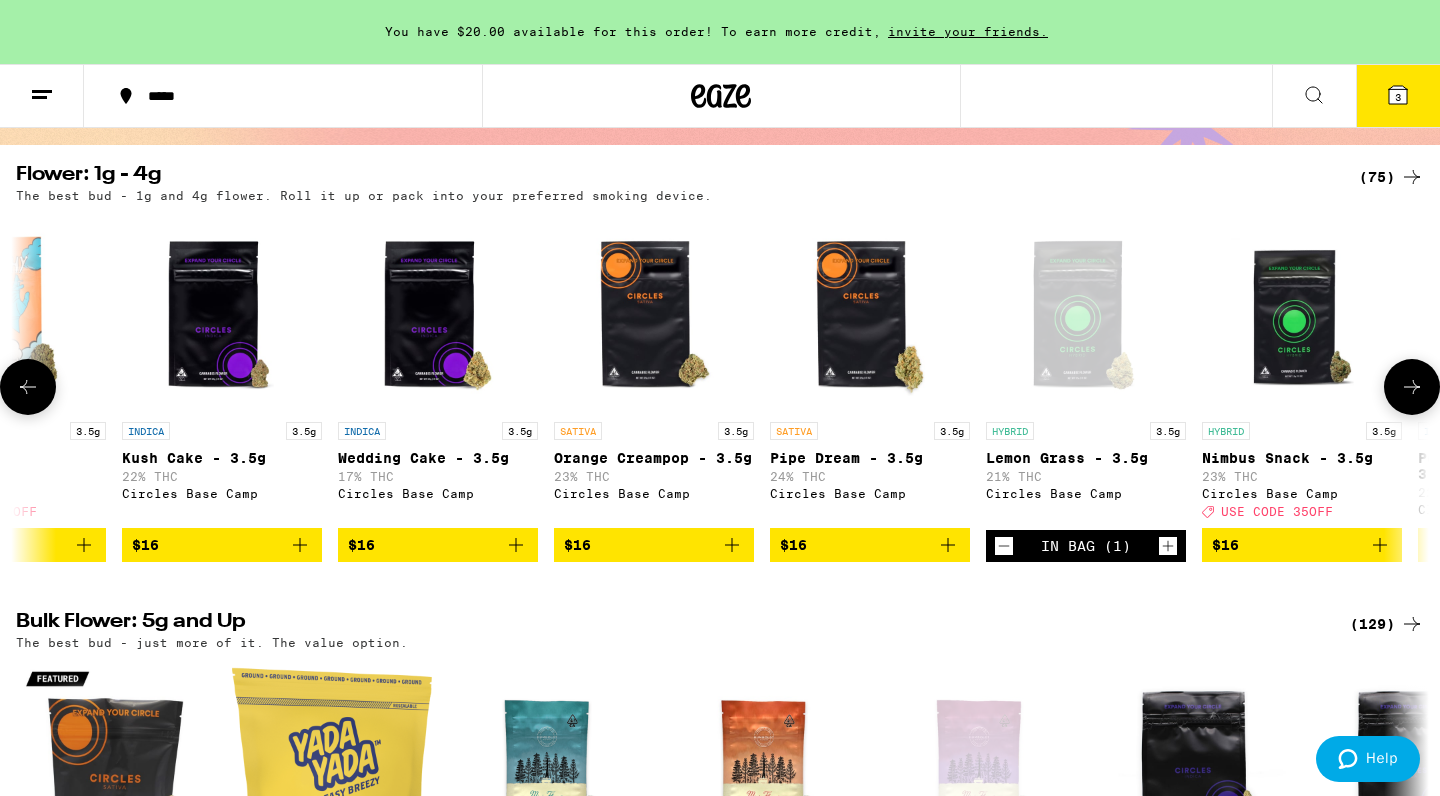 click at bounding box center [1412, 387] 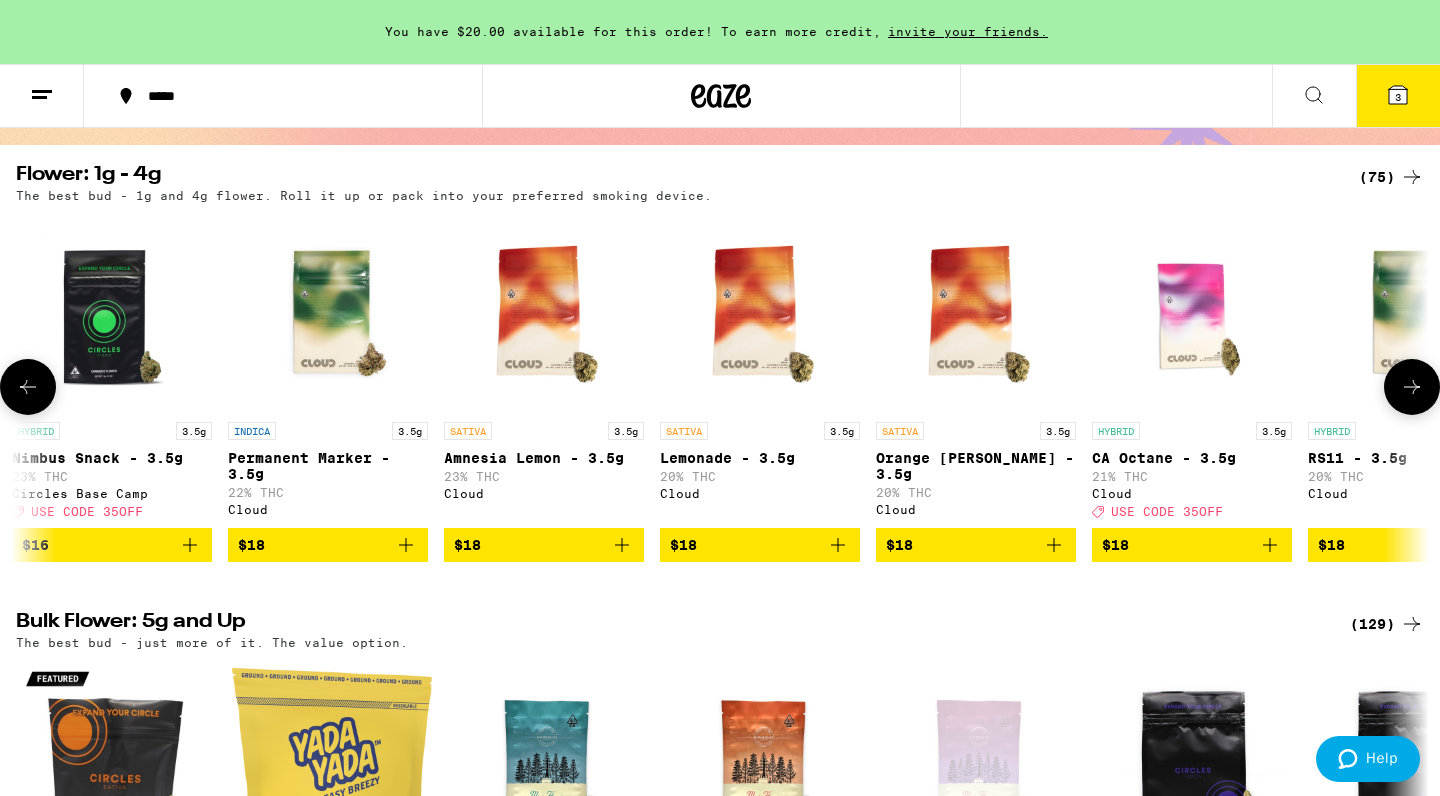 click at bounding box center [1192, 312] 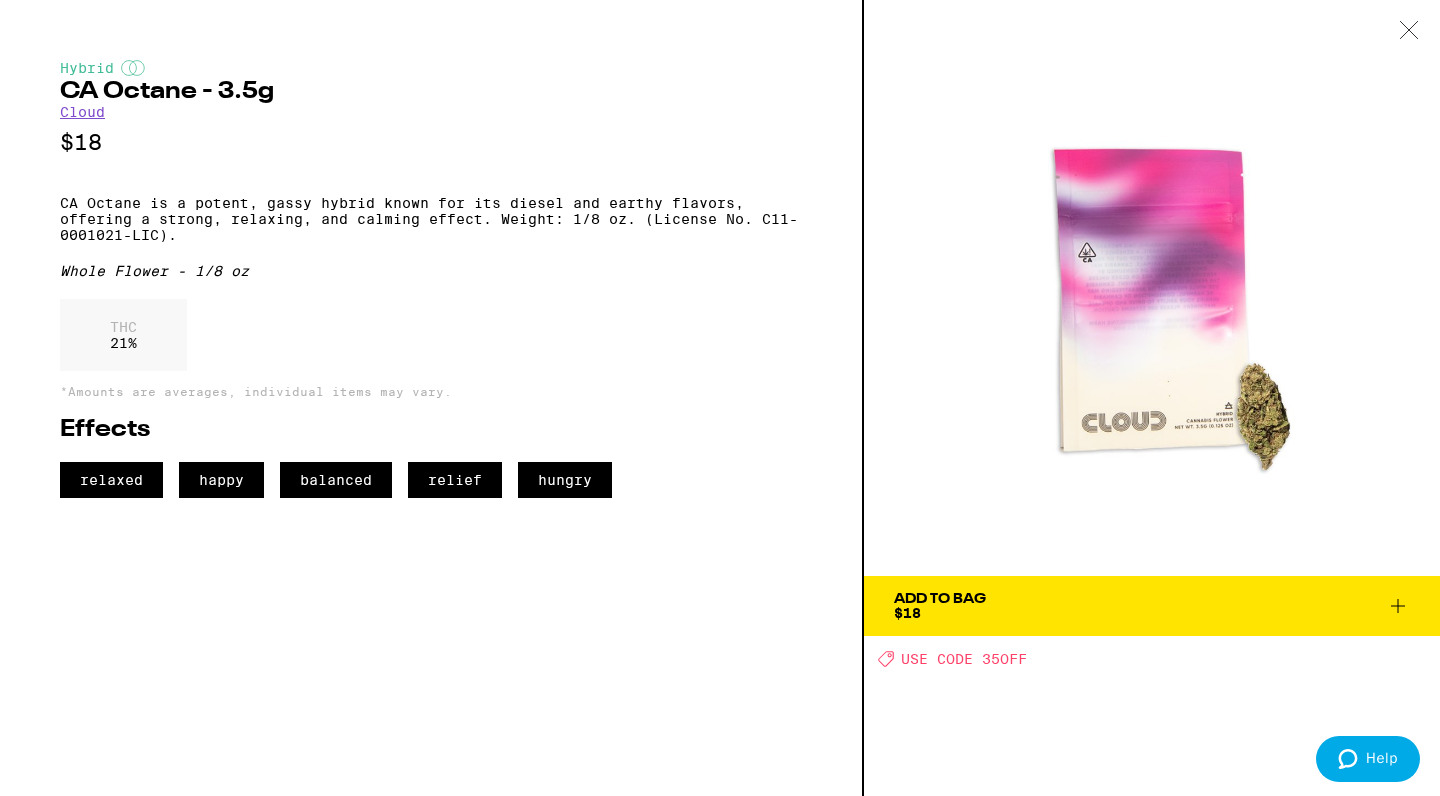 click 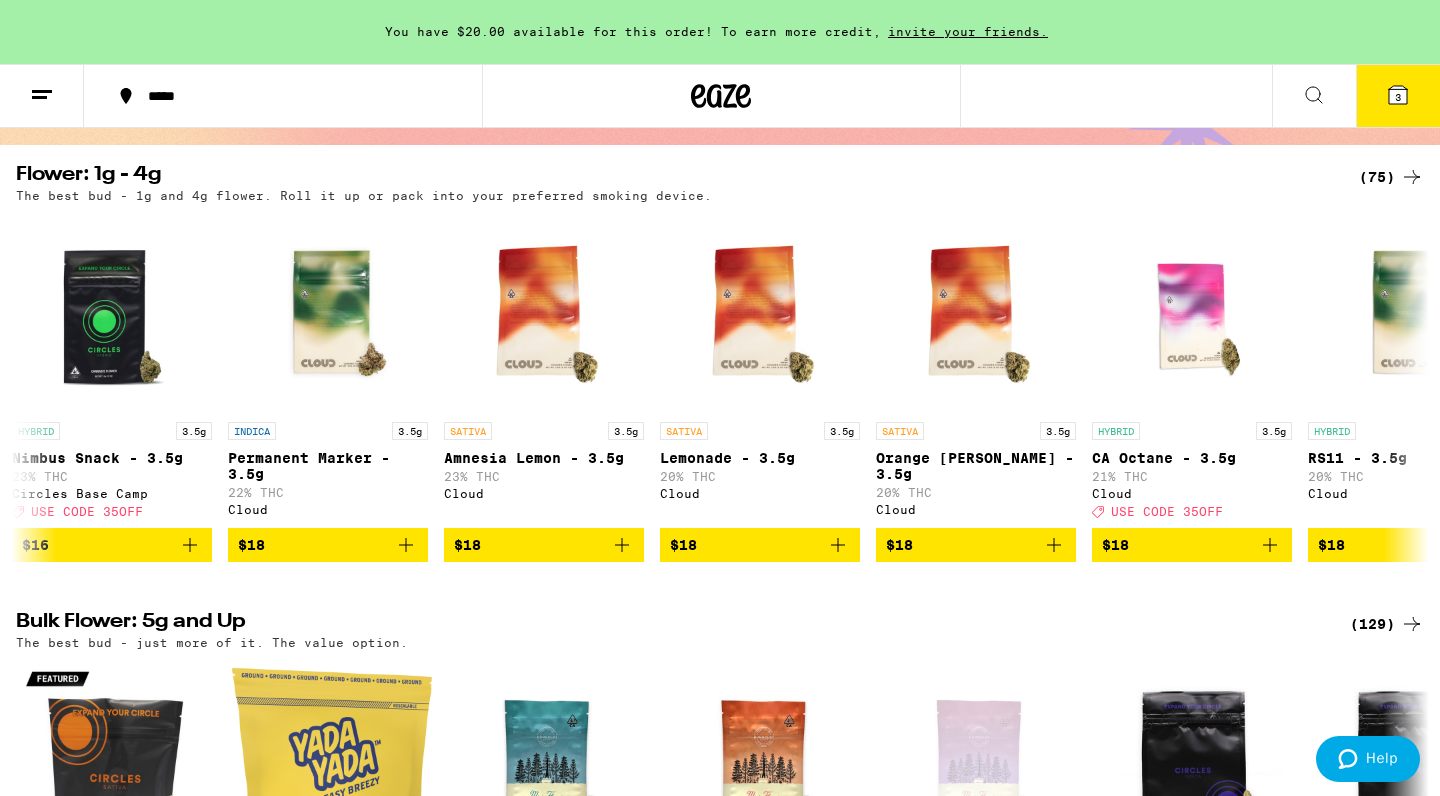 click on "3" at bounding box center (1398, 96) 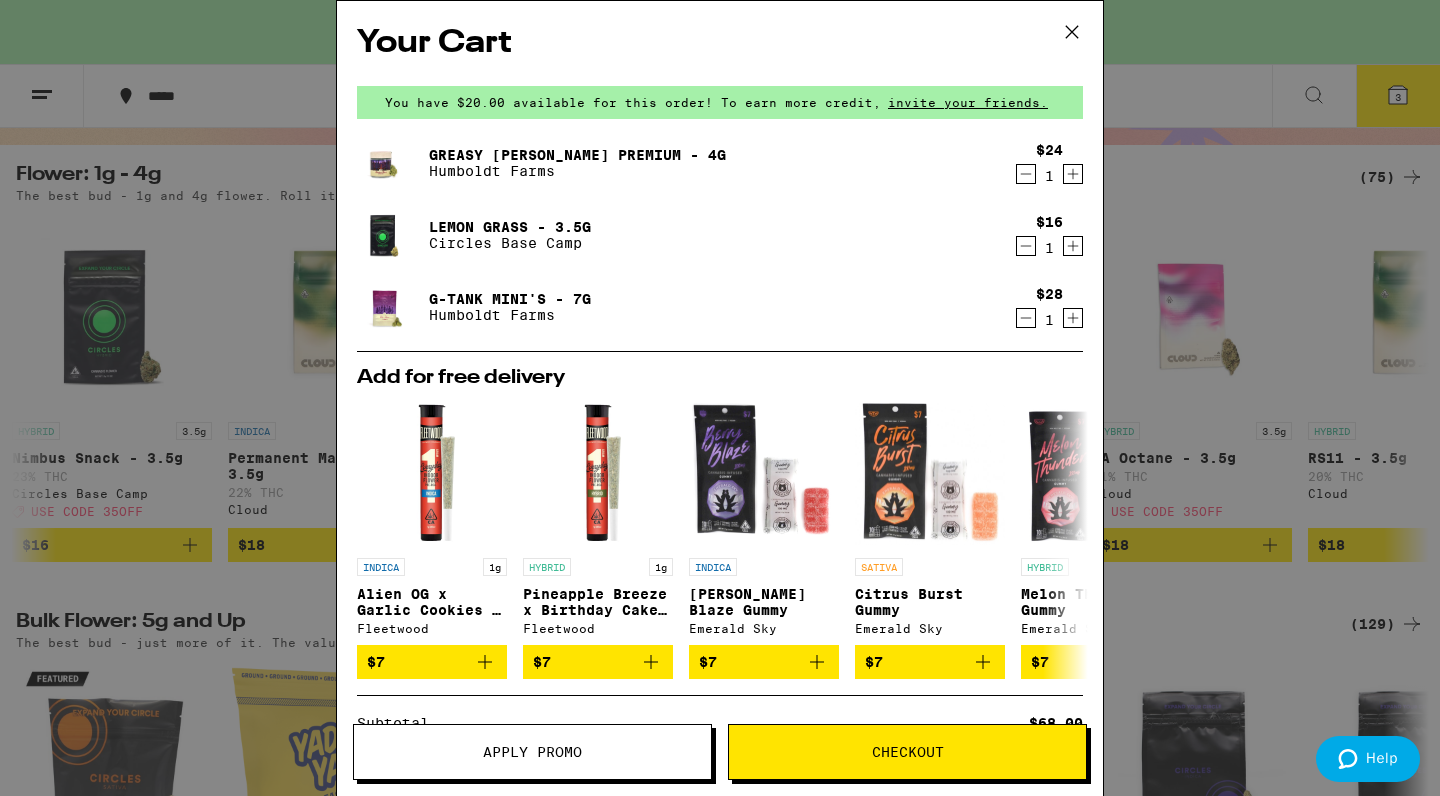 click on "Apply Promo" at bounding box center (532, 752) 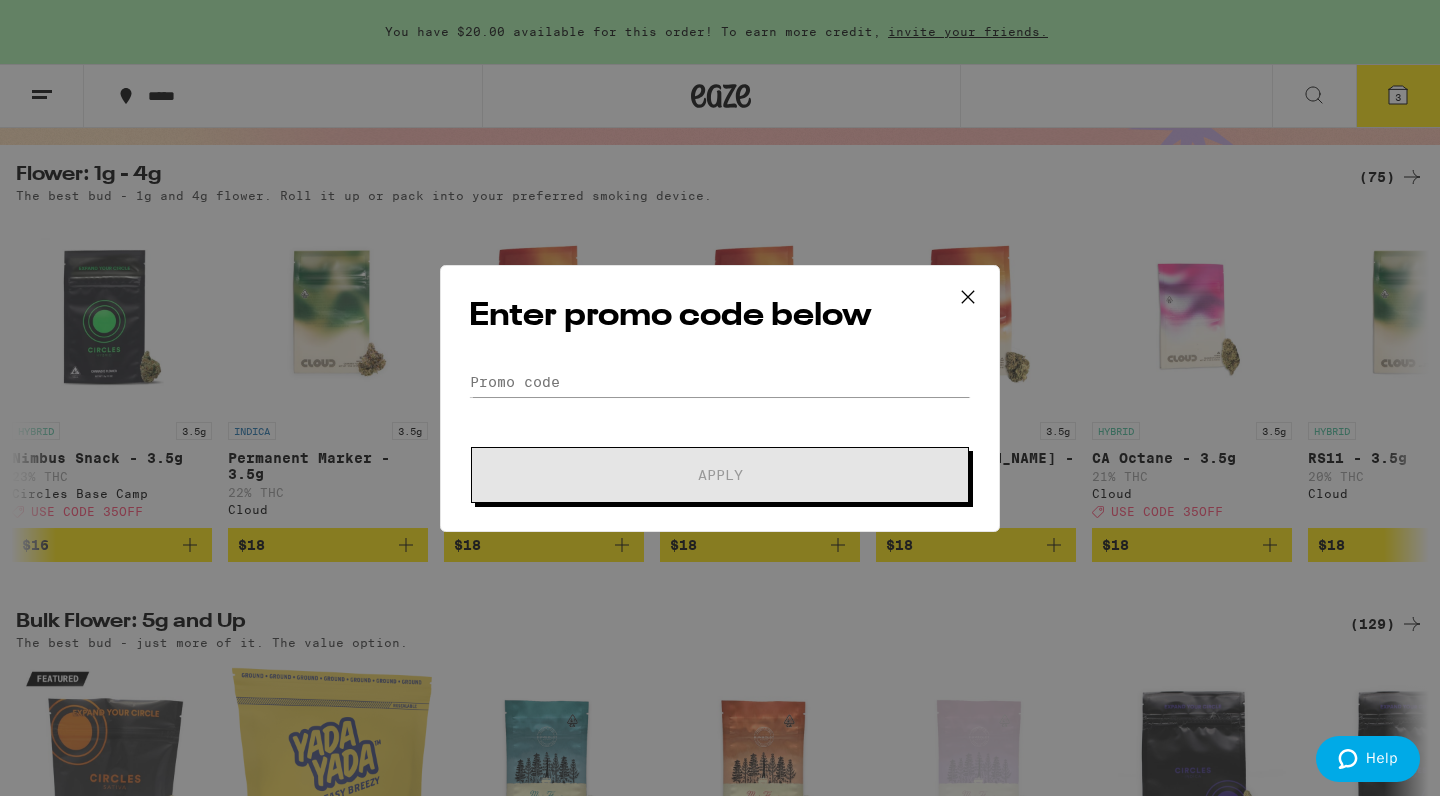 click on "Promo Code Apply" 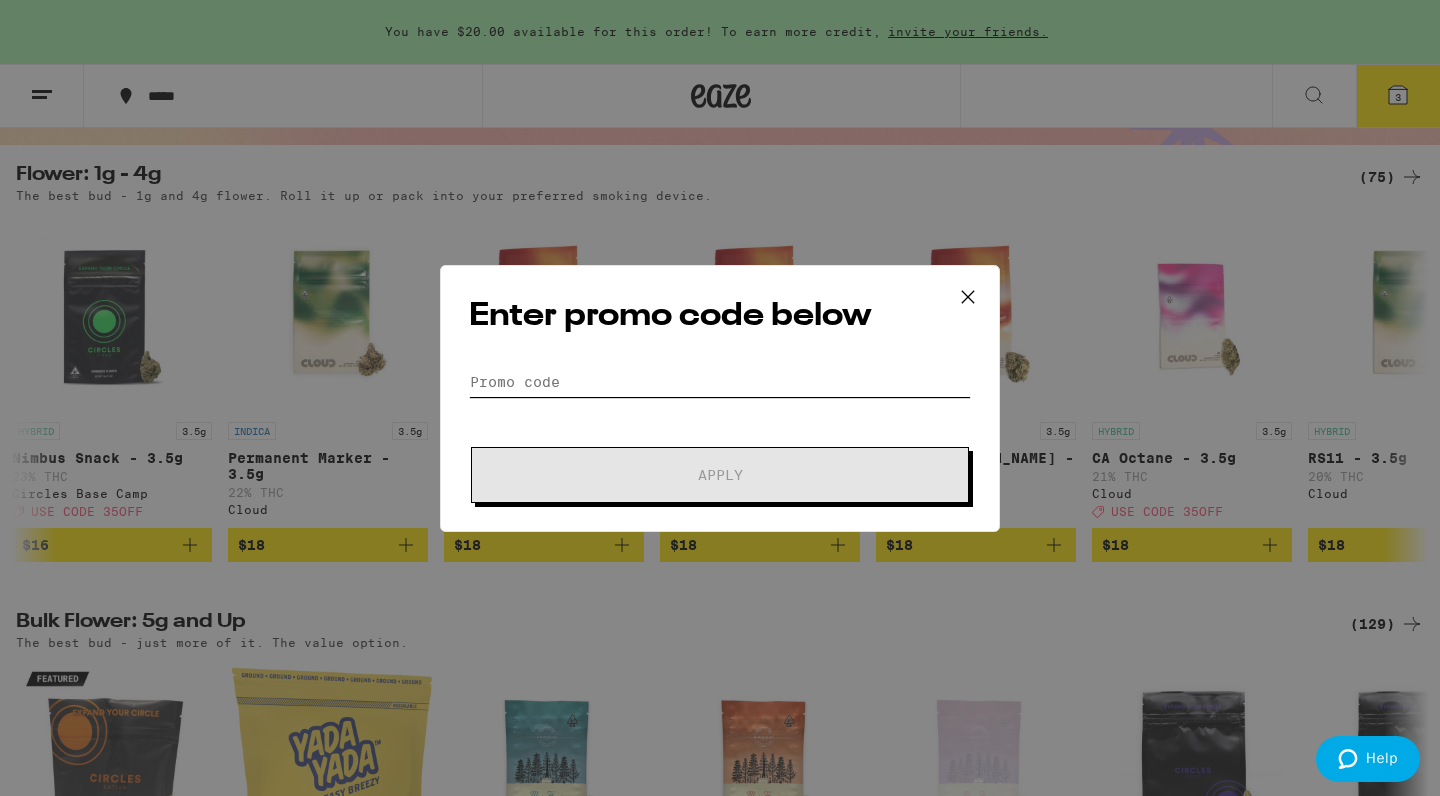 click on "Promo Code" at bounding box center [720, 382] 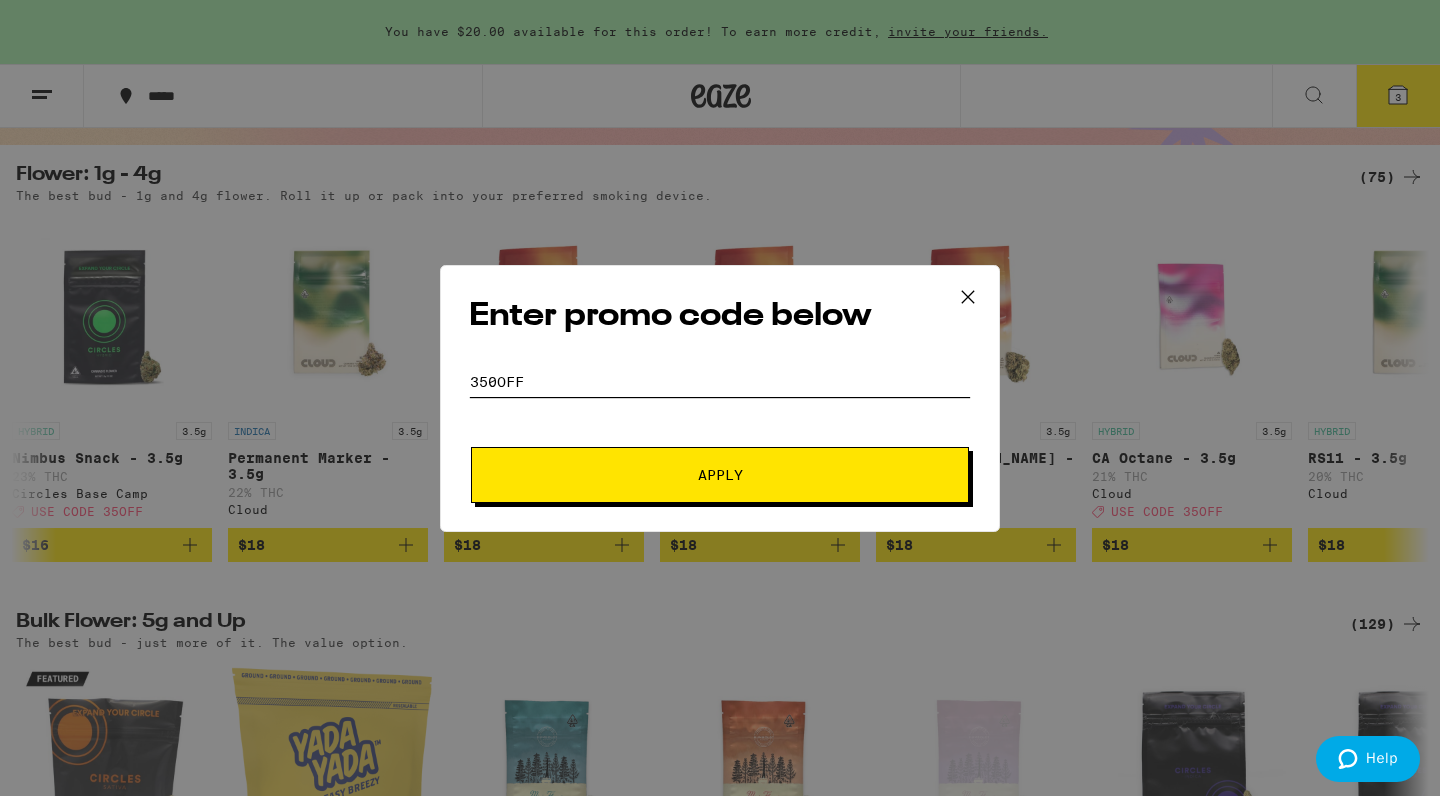 click on "Apply" at bounding box center [720, 475] 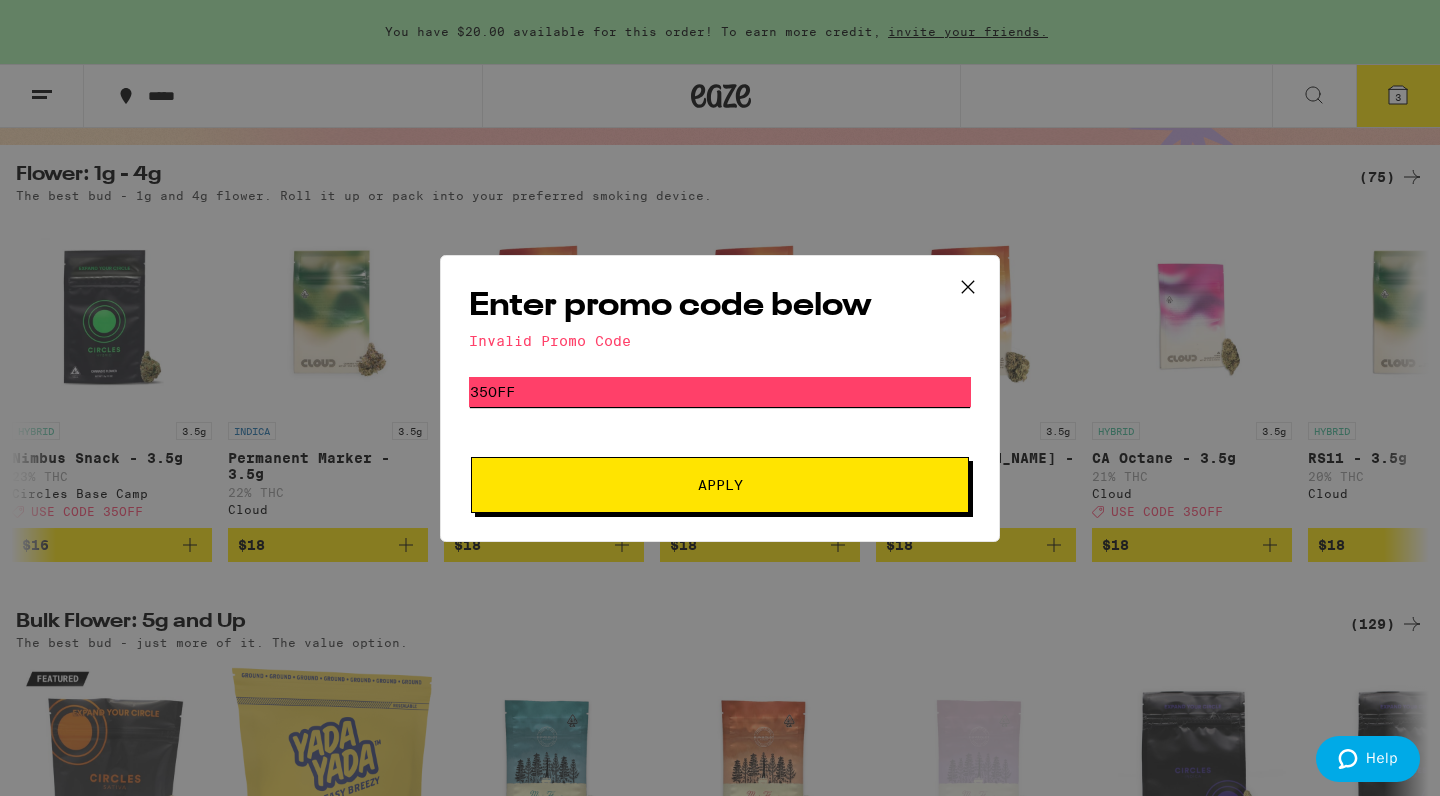 type on "35off" 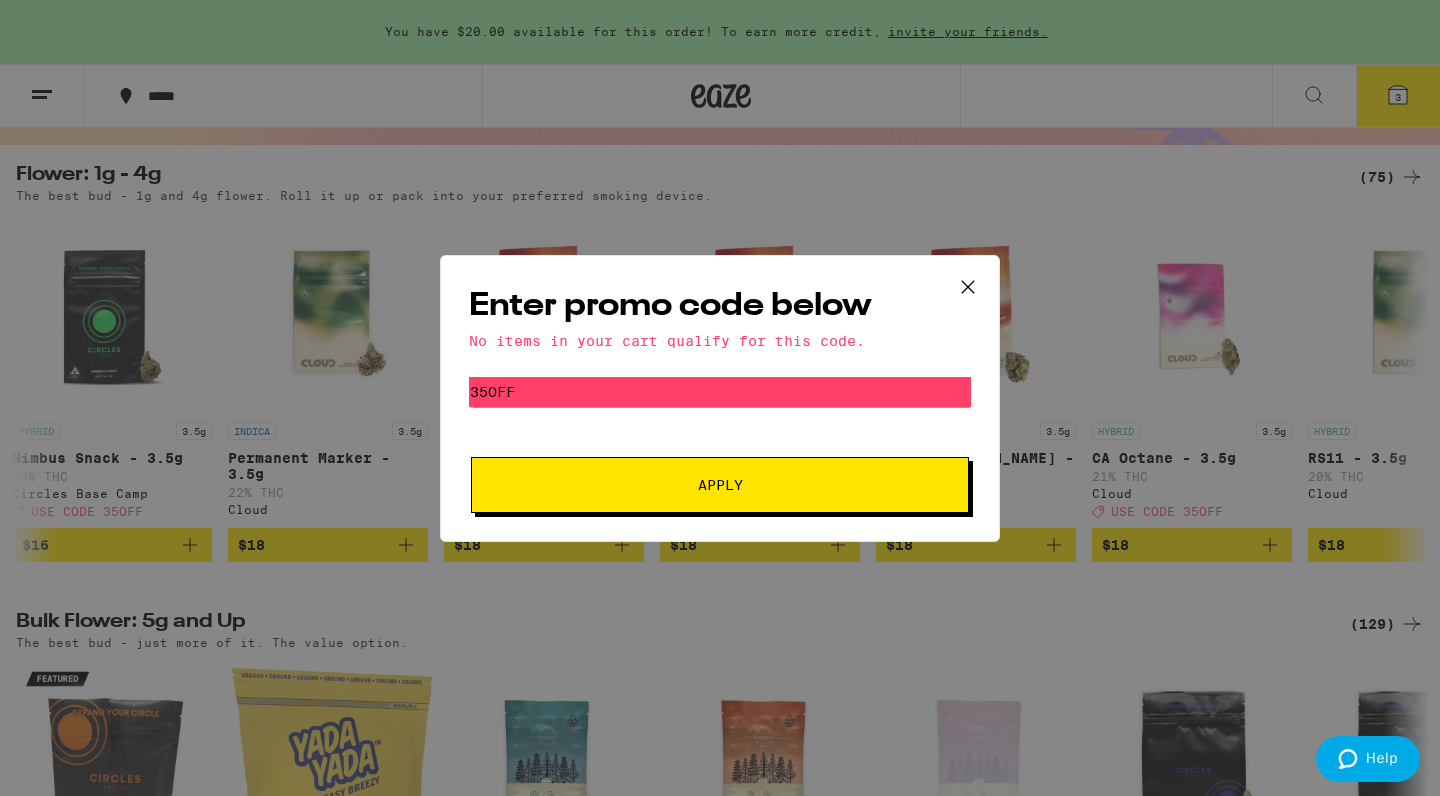 click 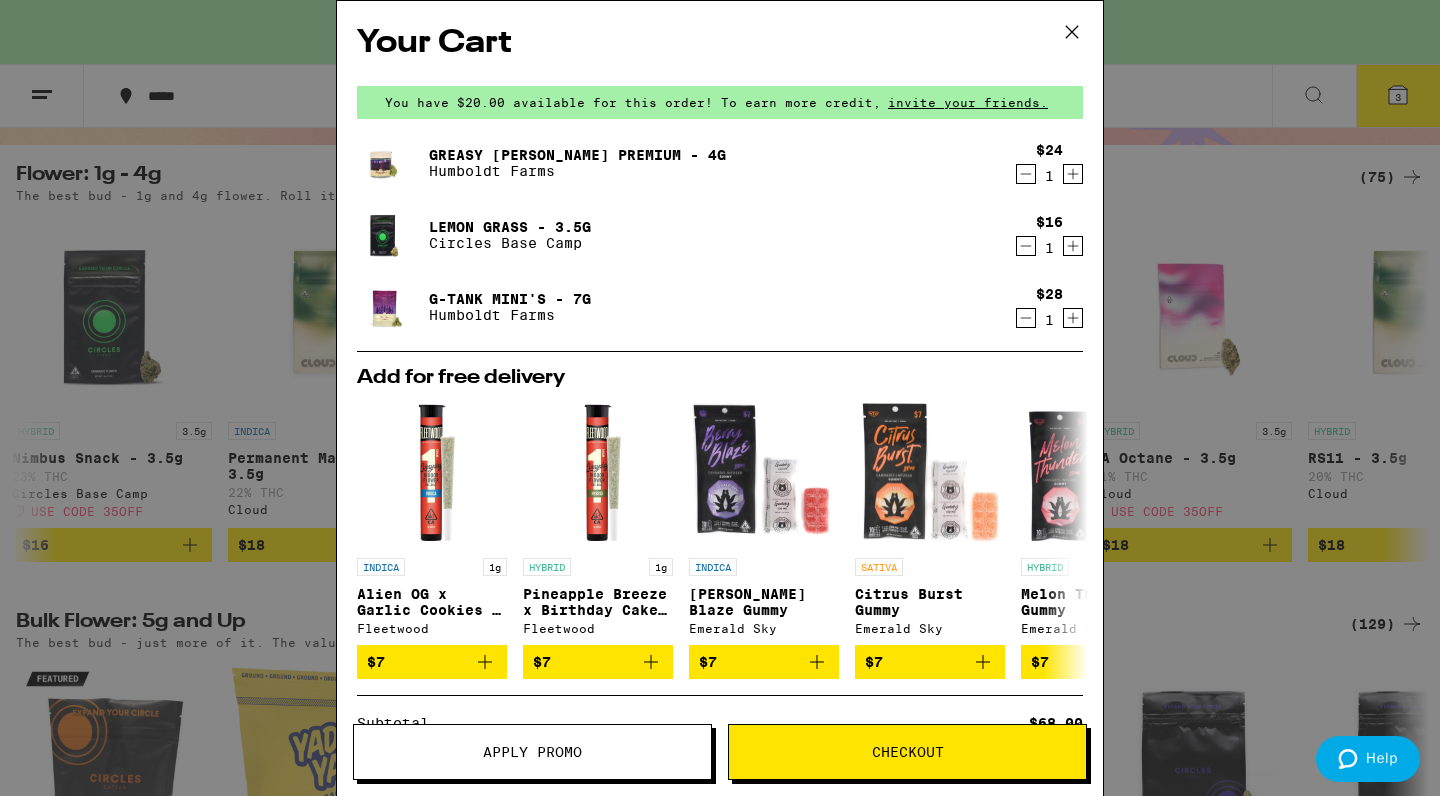 click 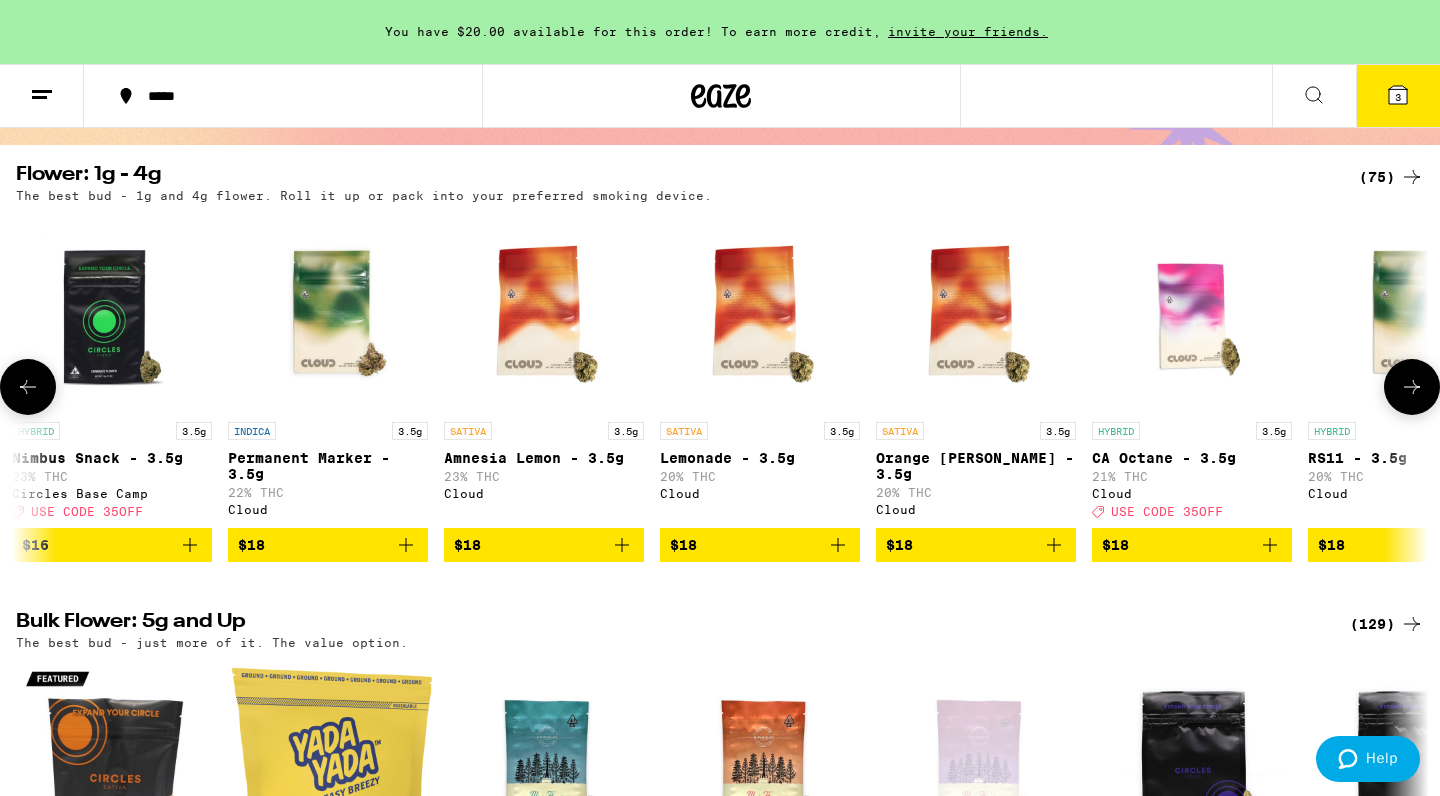 click 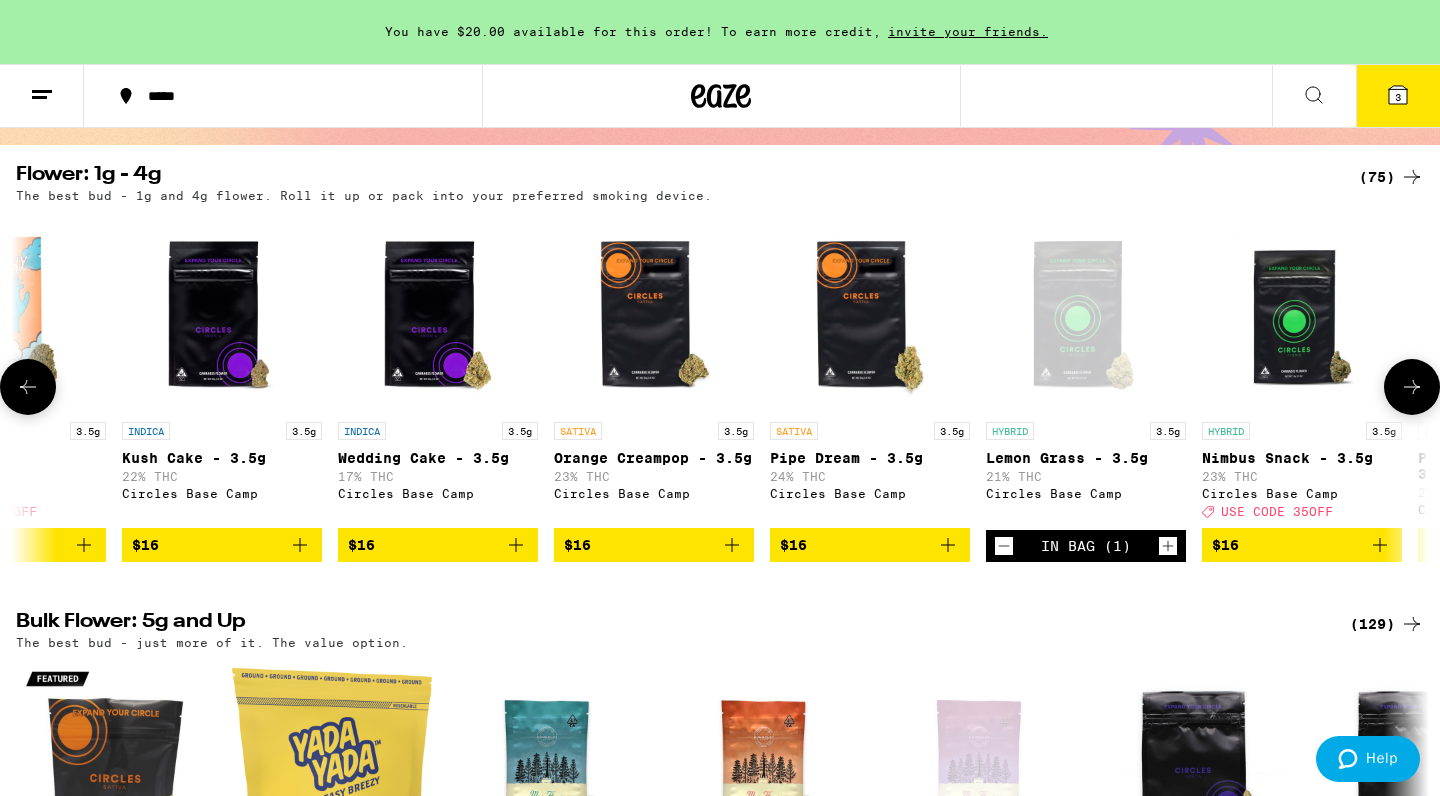 click at bounding box center (1302, 312) 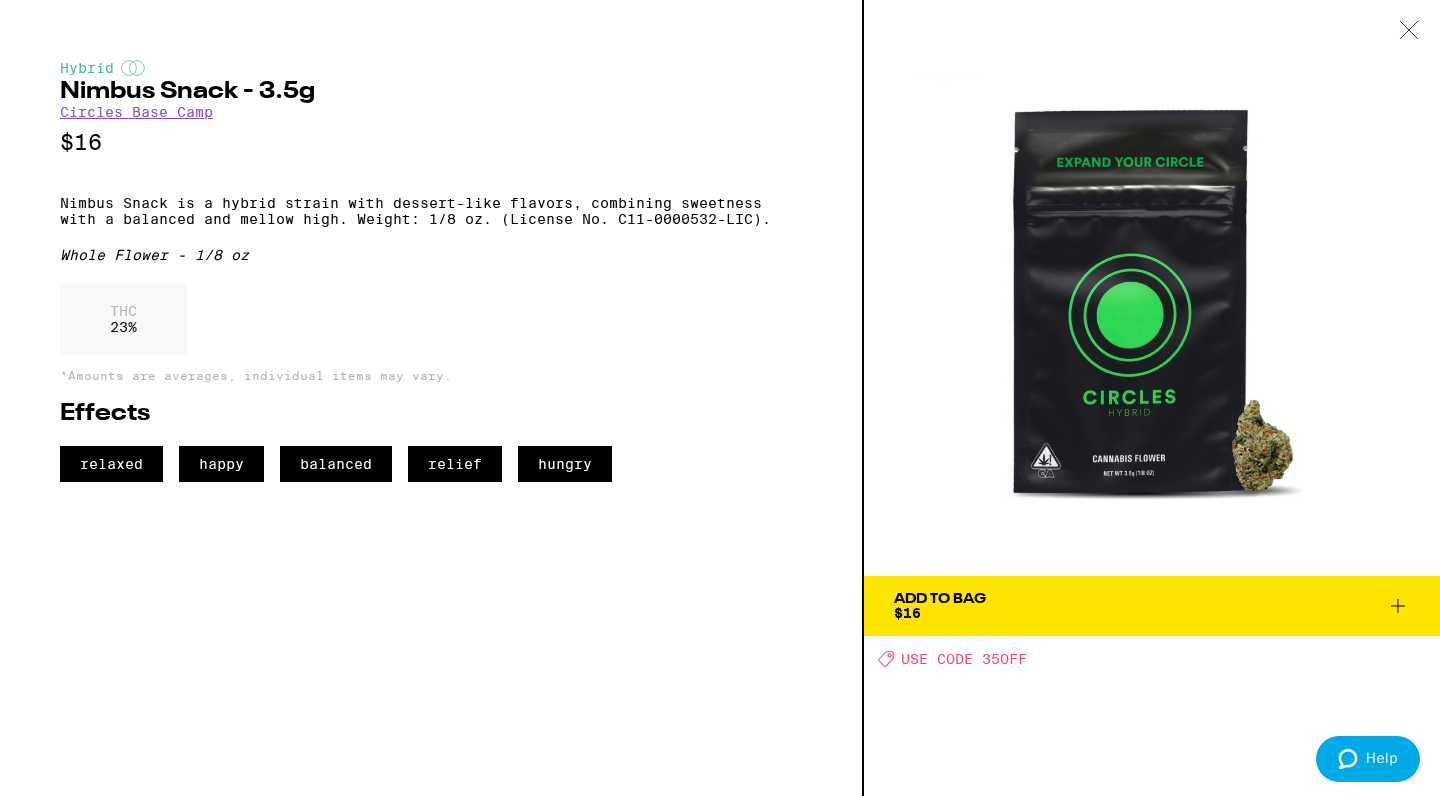 click on "Add To Bag $16" at bounding box center [1152, 606] 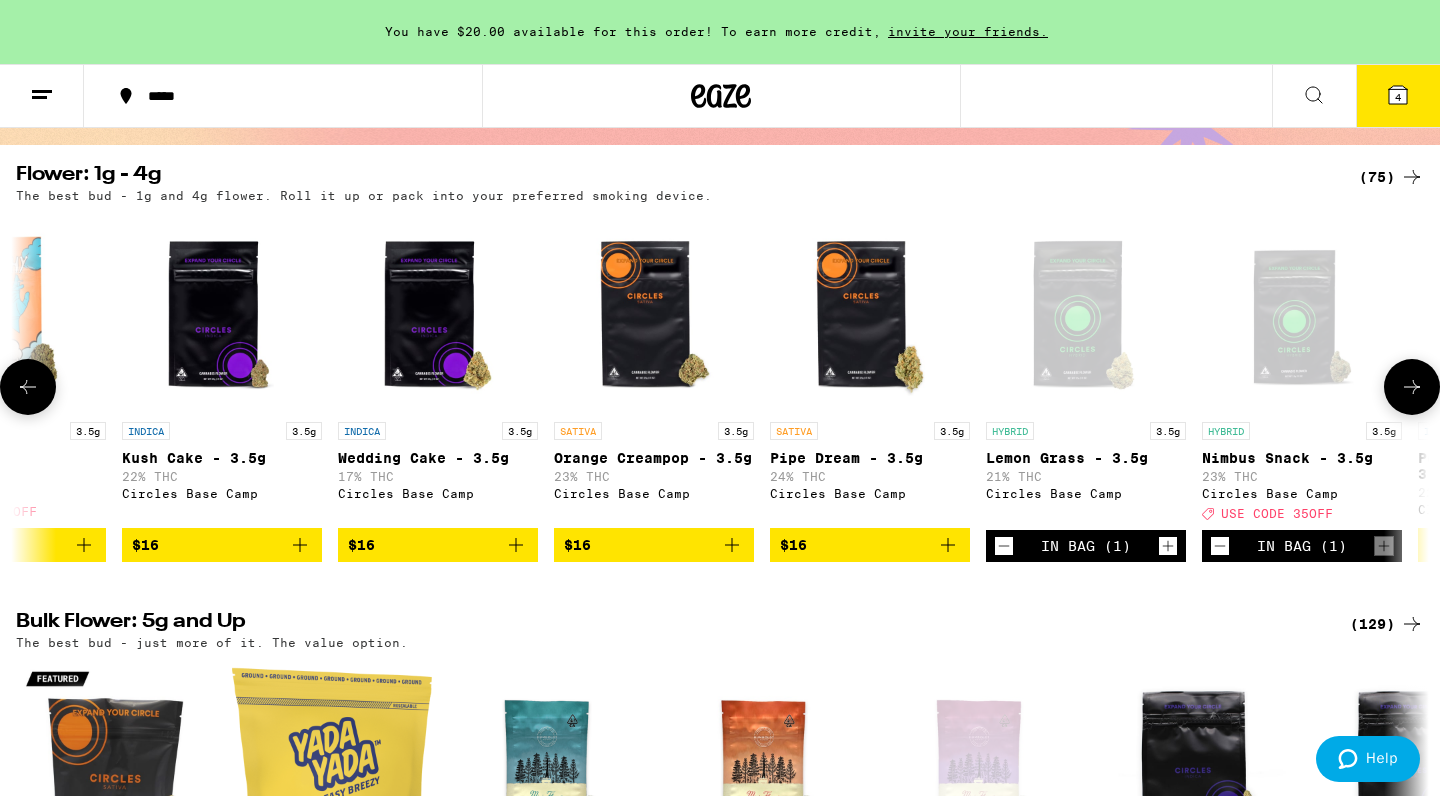 click 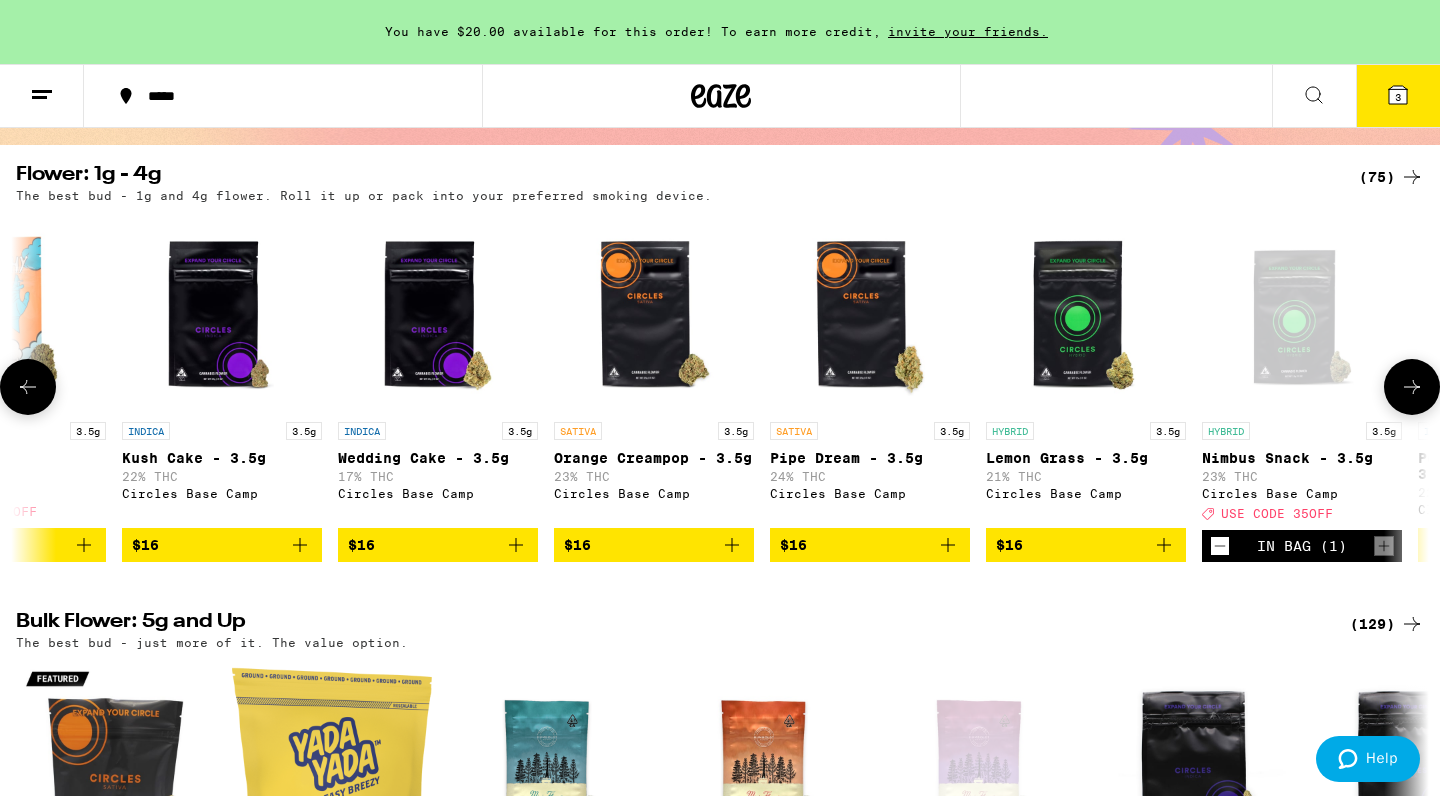 click at bounding box center [1086, 312] 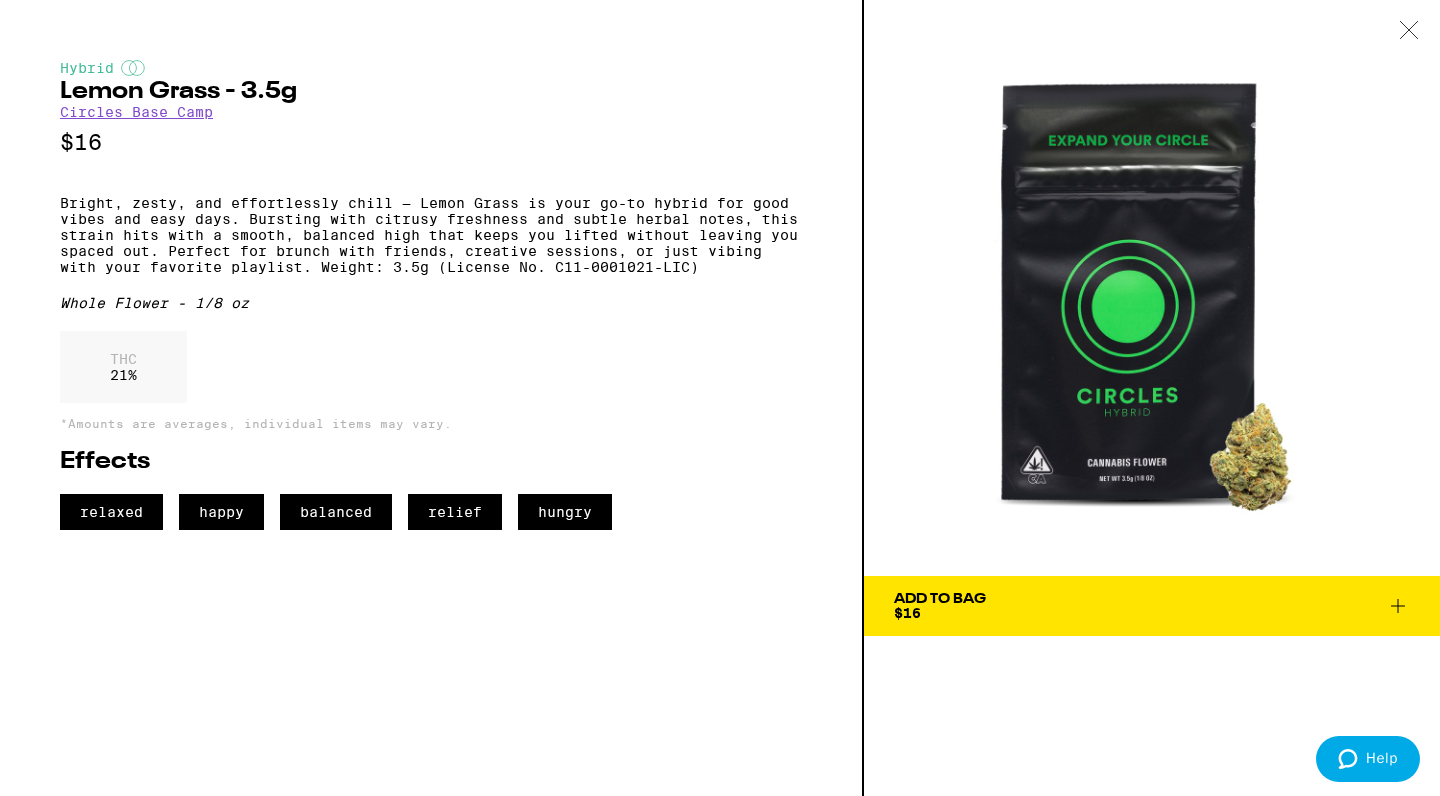 click 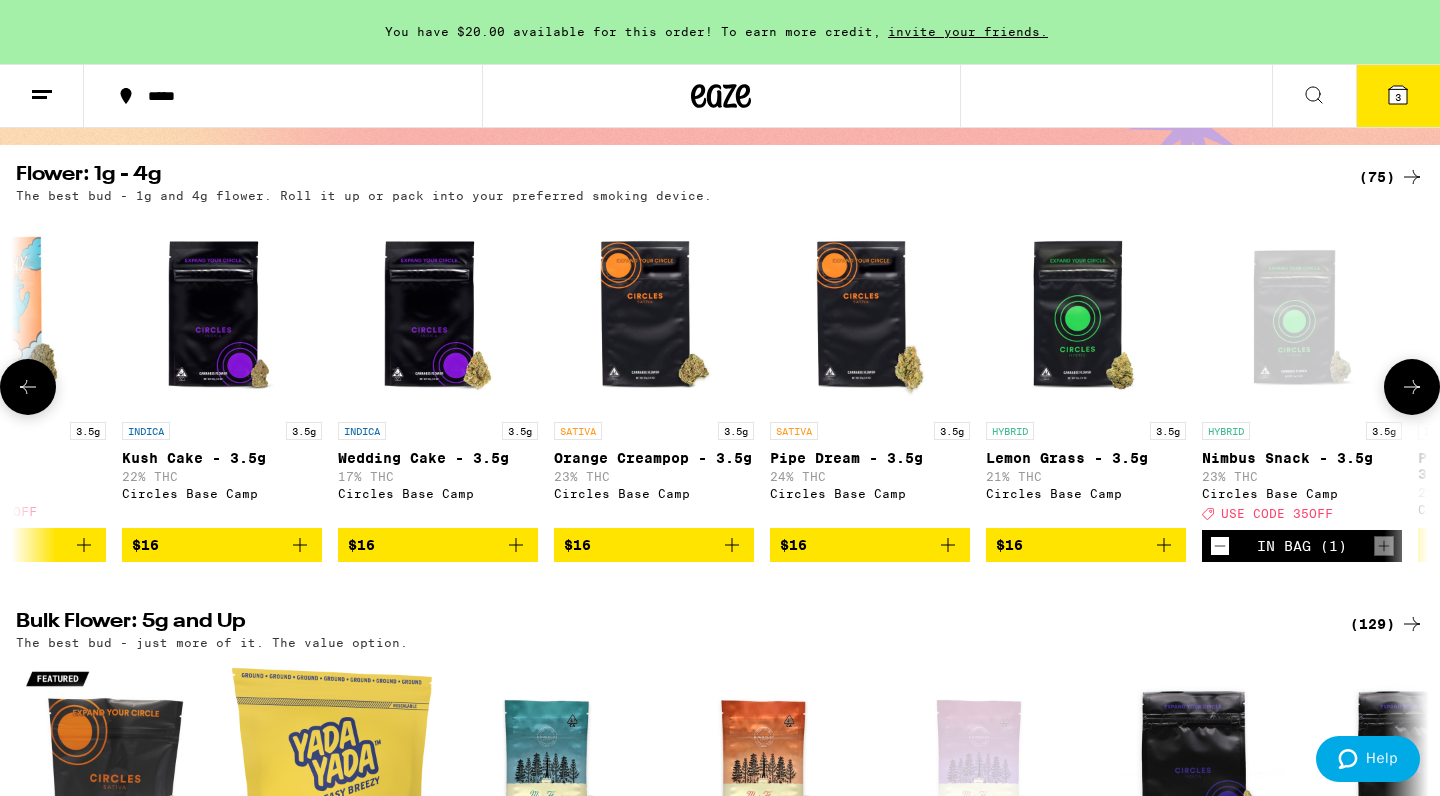 click 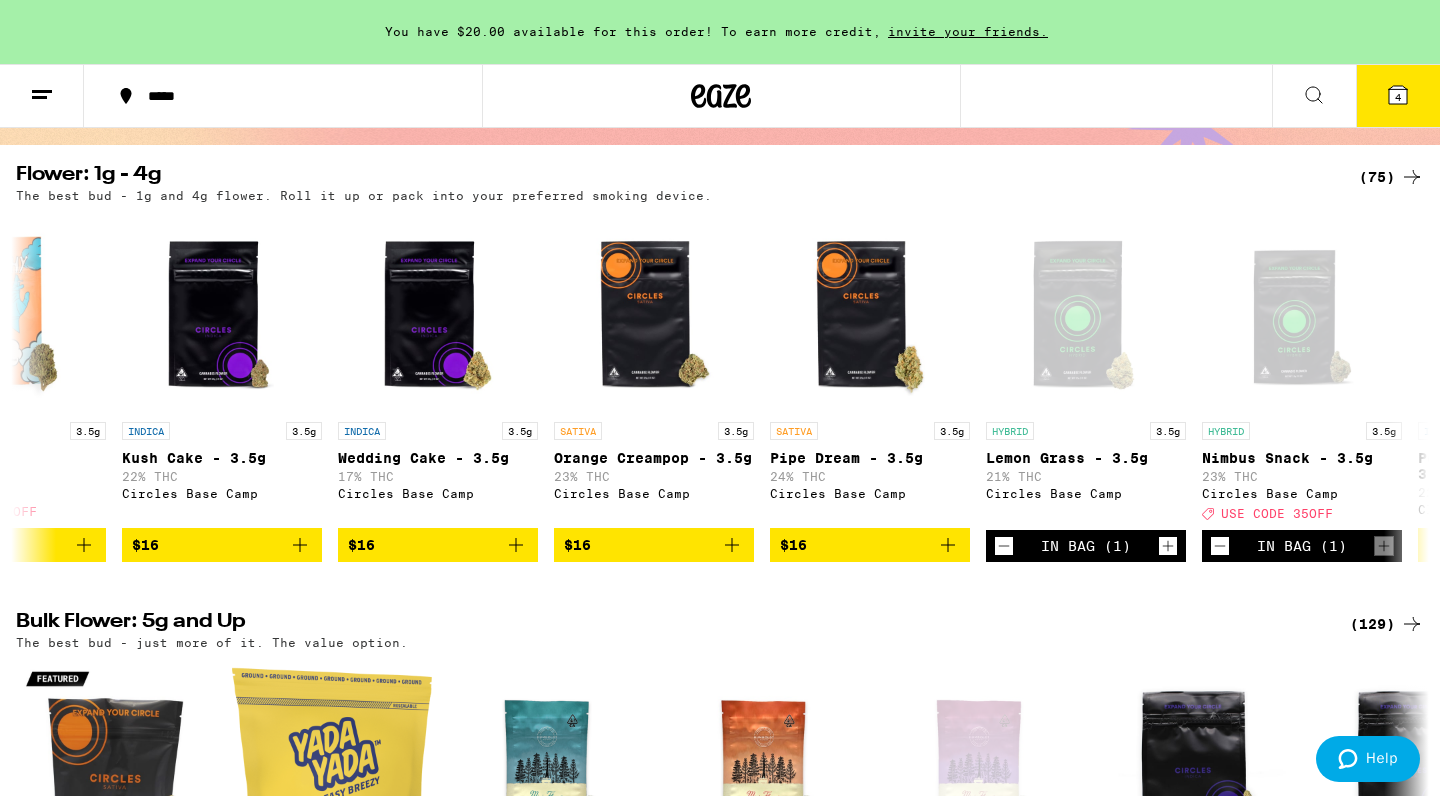 click on "4" at bounding box center [1398, 96] 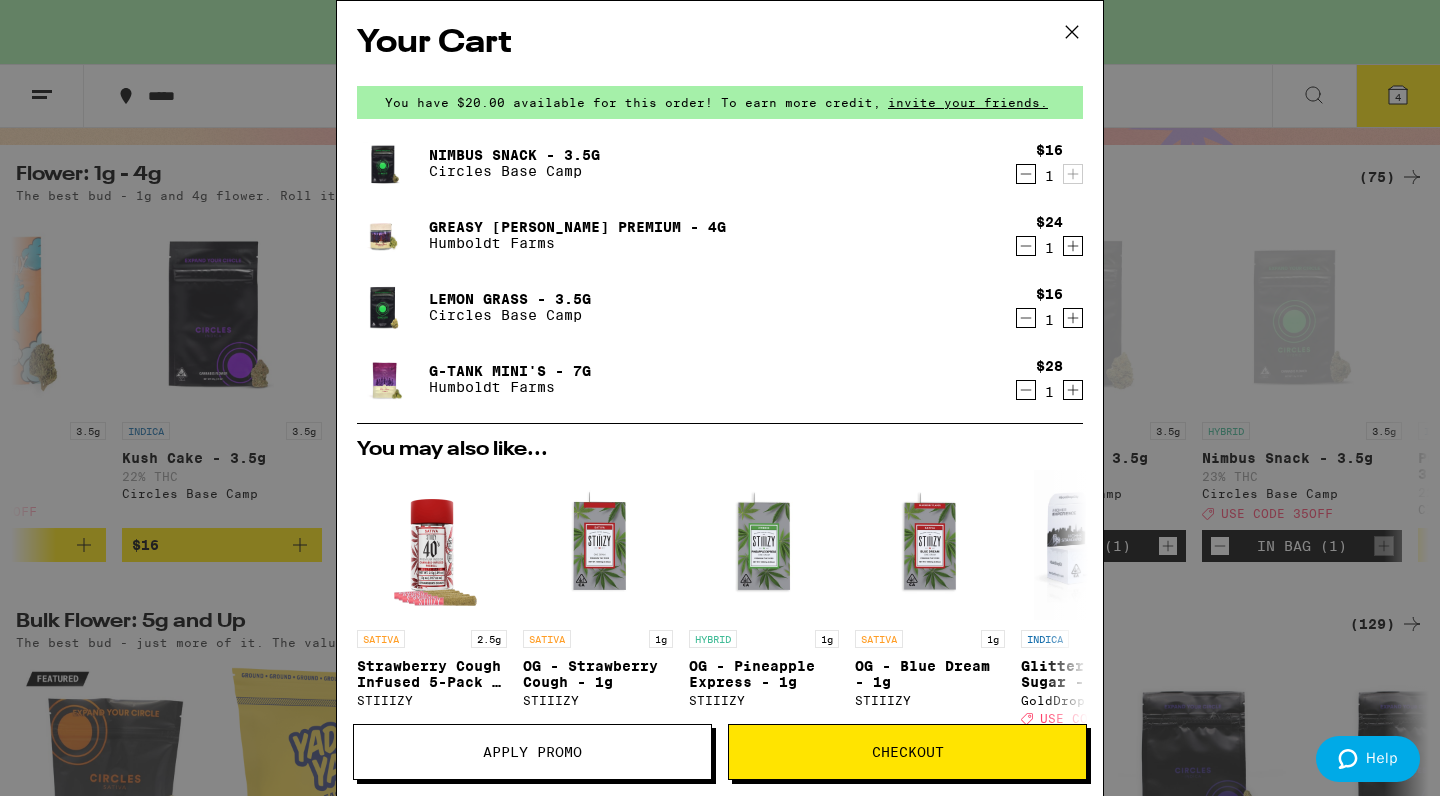 click 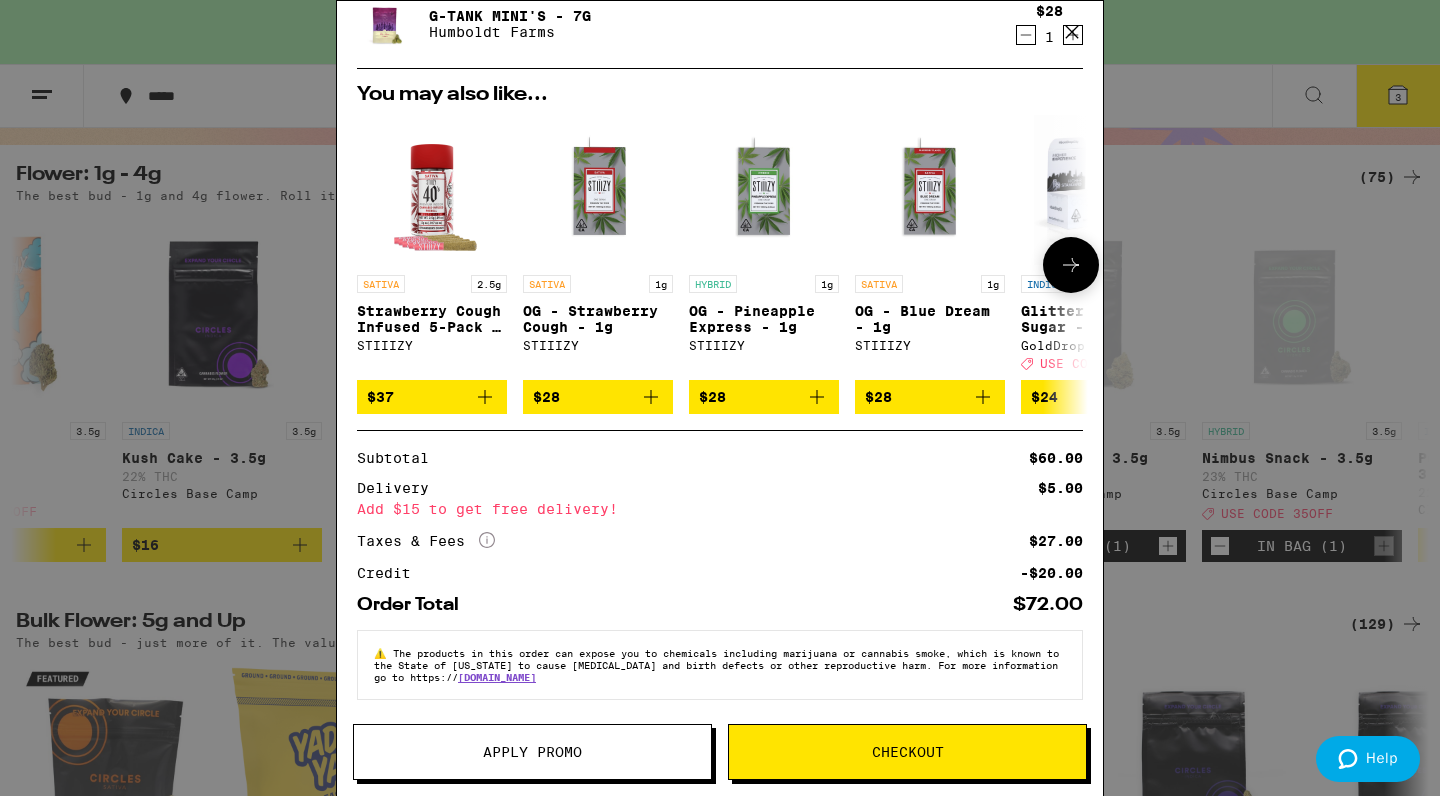 scroll, scrollTop: 285, scrollLeft: 0, axis: vertical 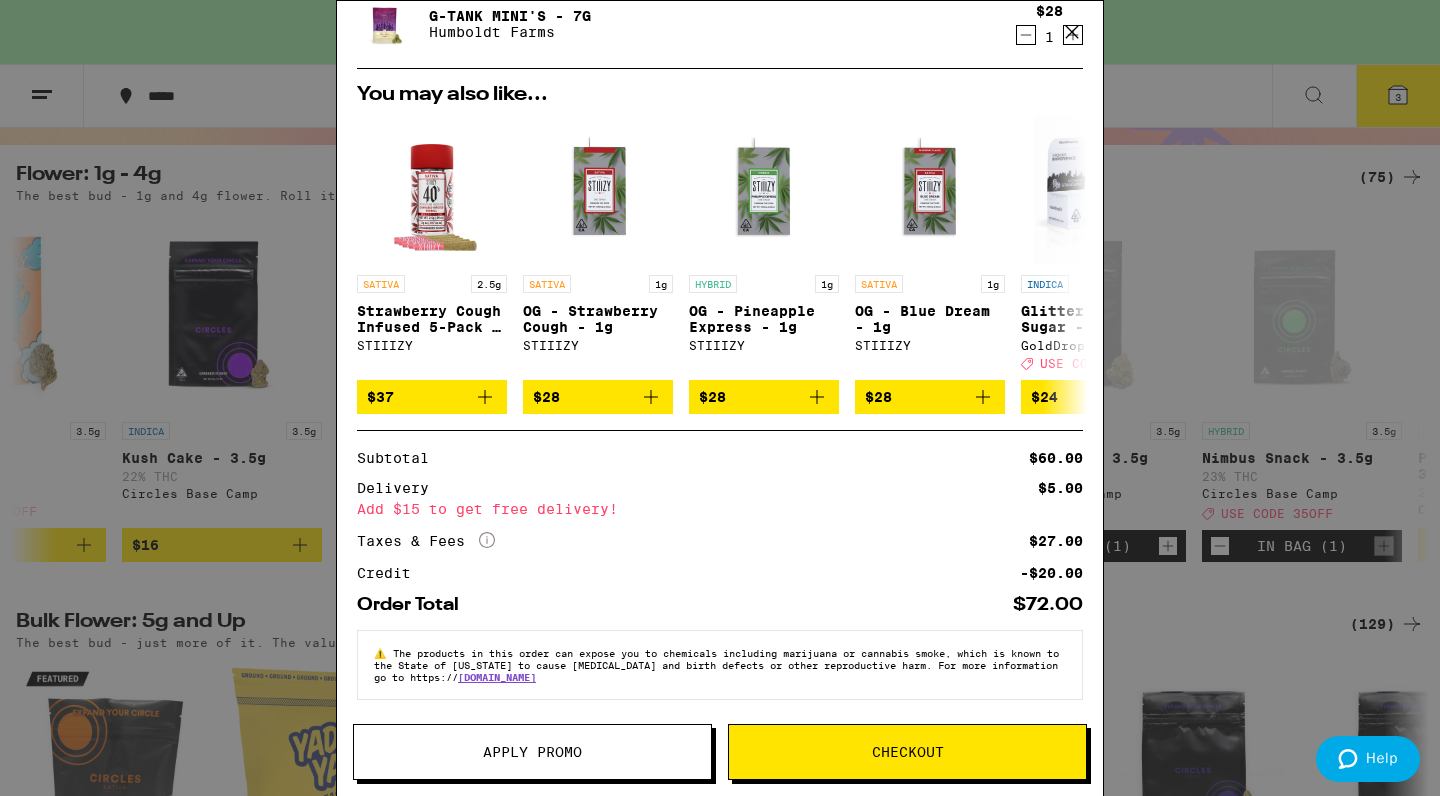 click on "More Info" 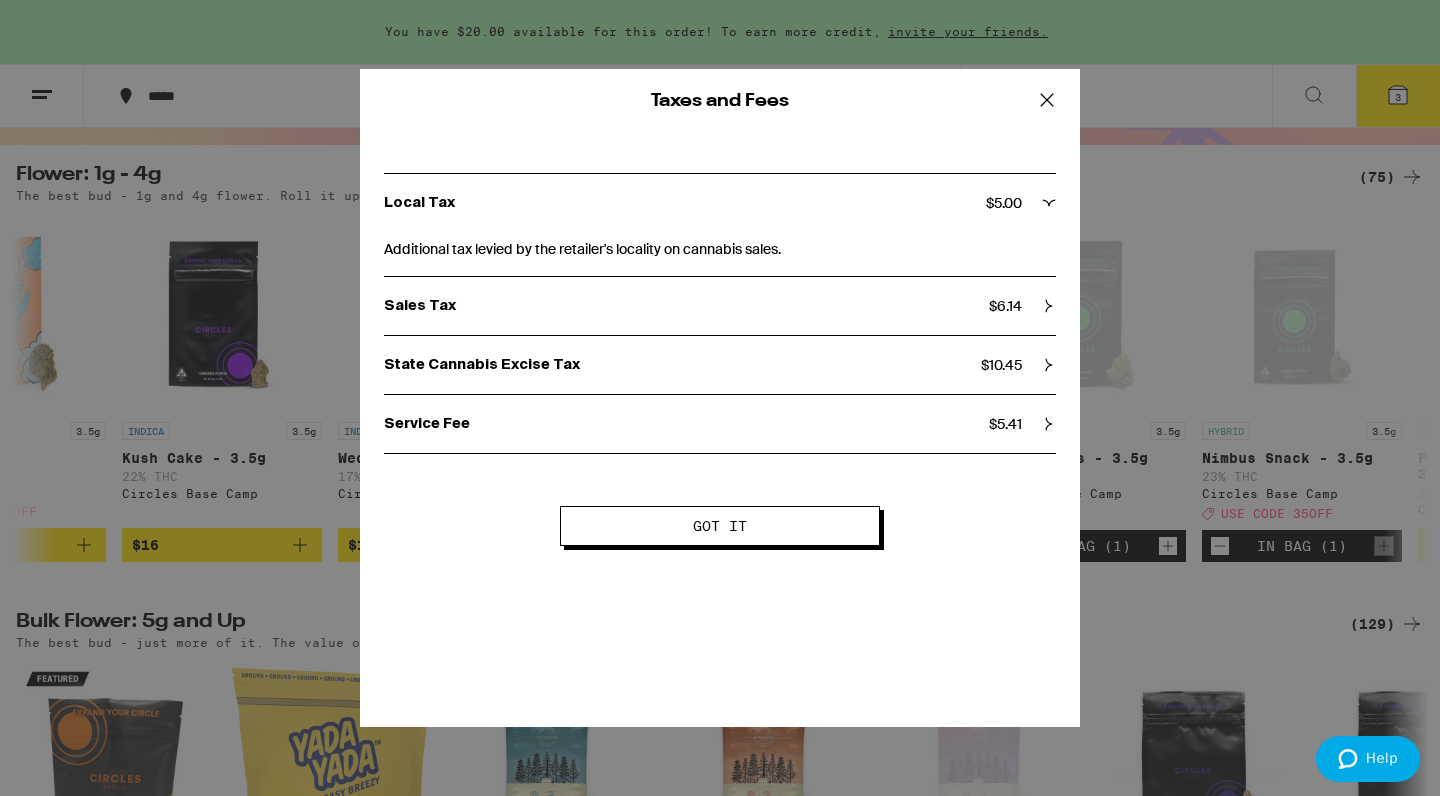 click 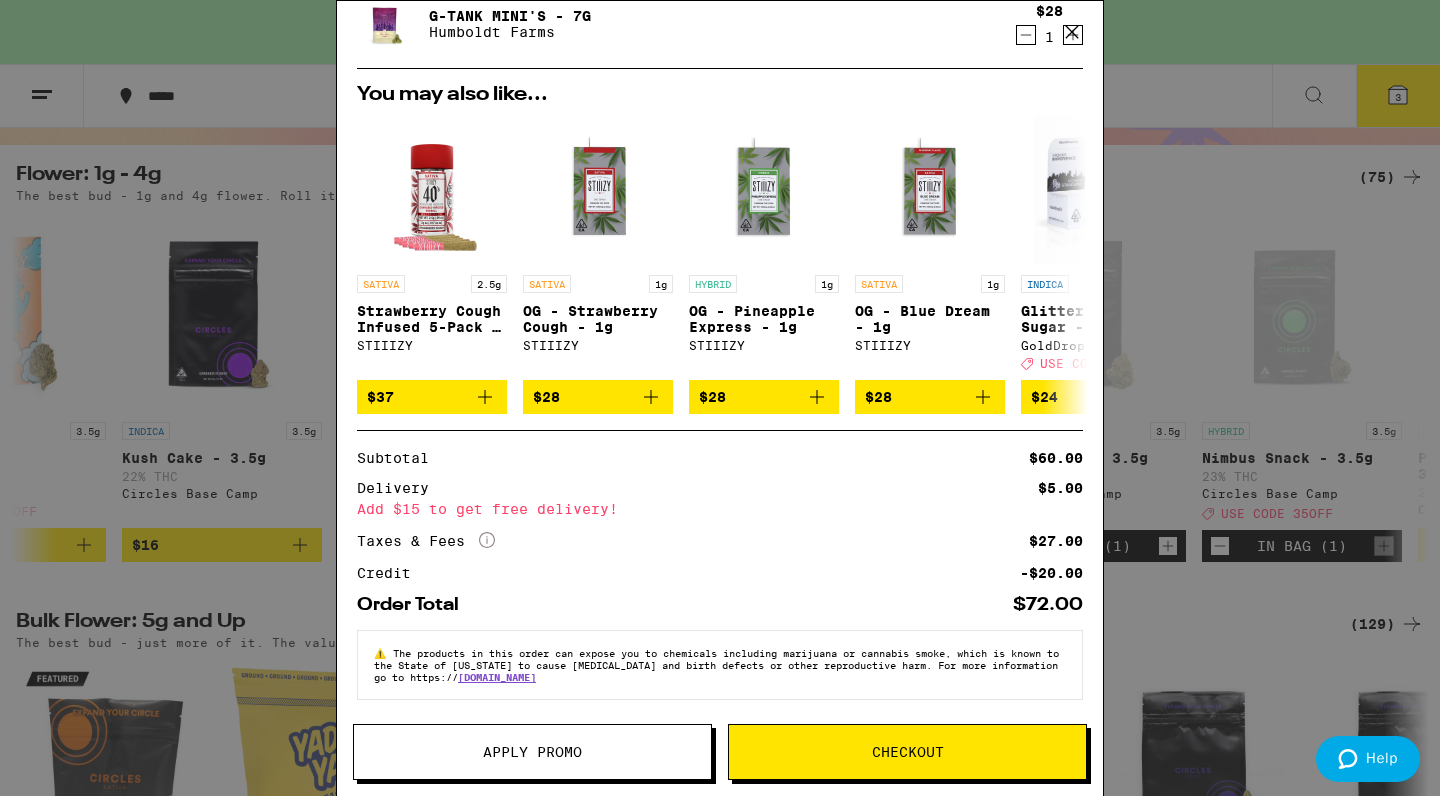 scroll, scrollTop: 298, scrollLeft: 0, axis: vertical 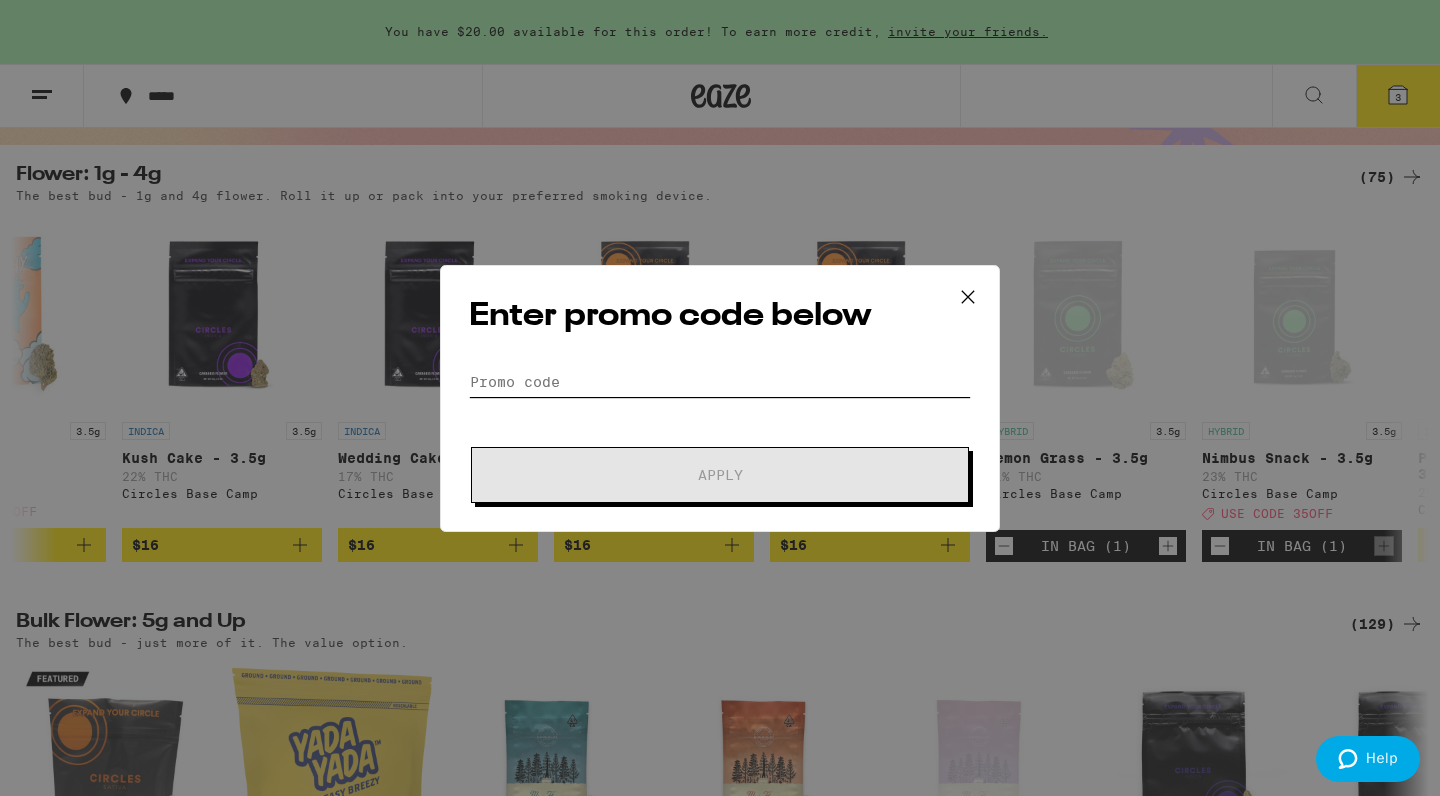 click on "Promo Code" at bounding box center [720, 382] 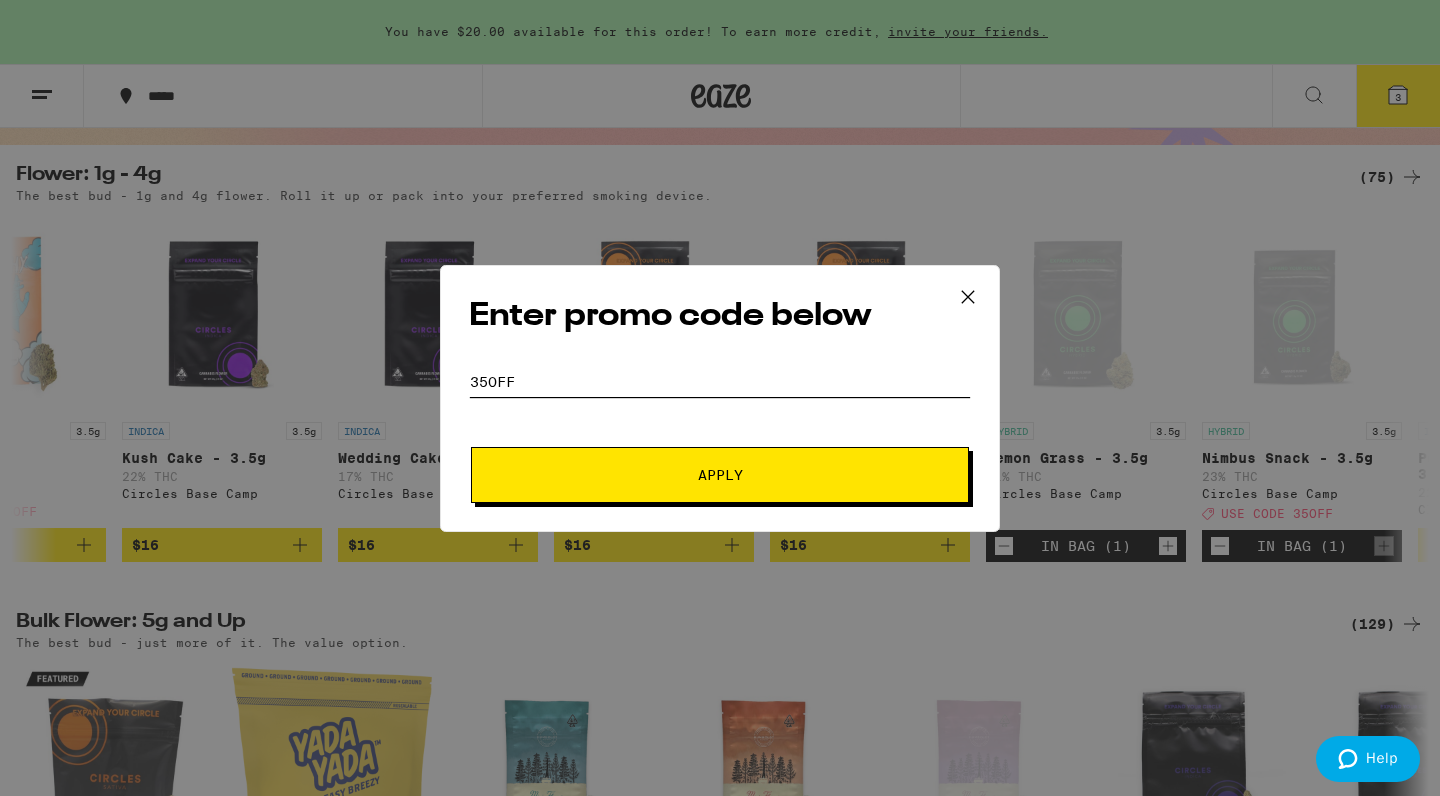 type on "35off" 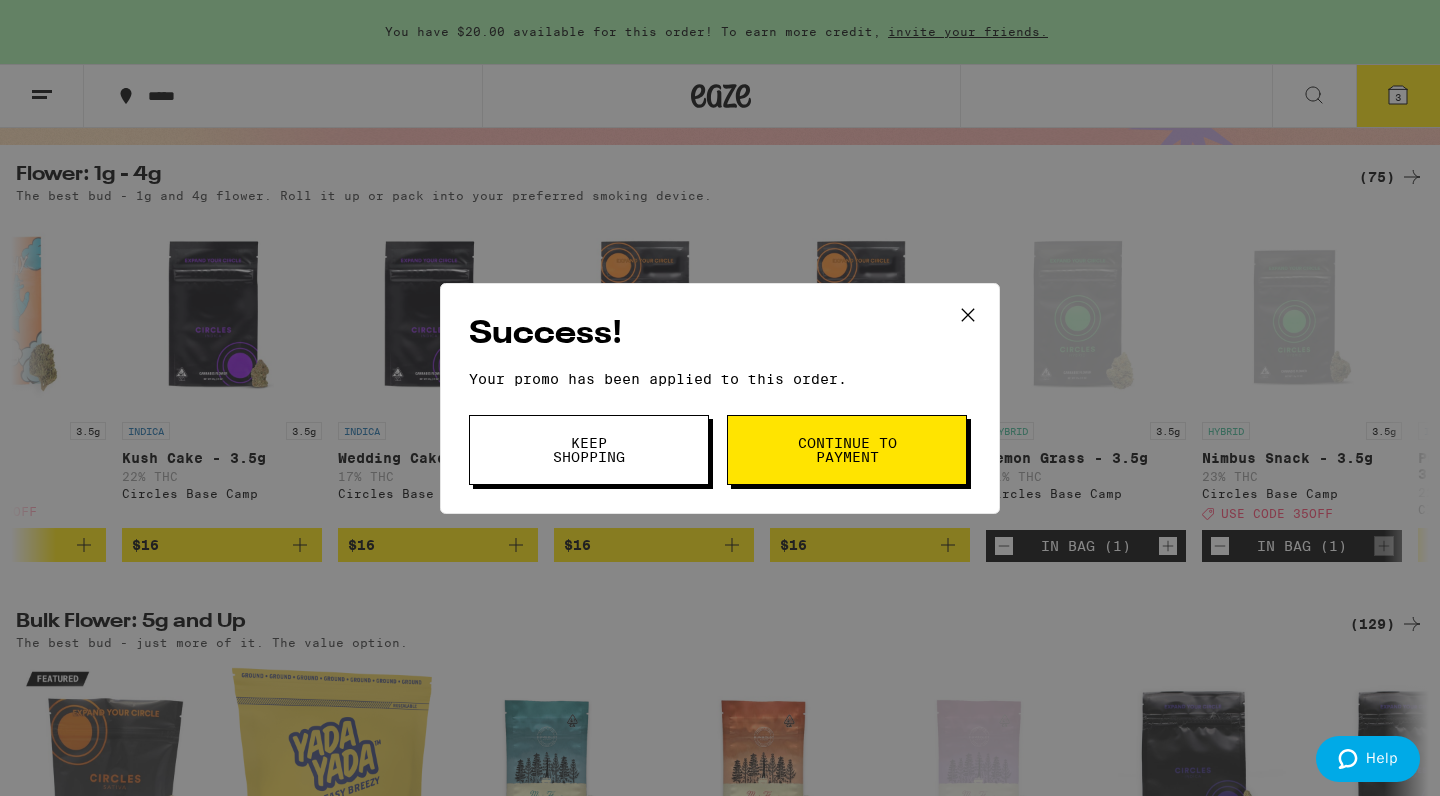 click on "Continue to payment" at bounding box center [847, 450] 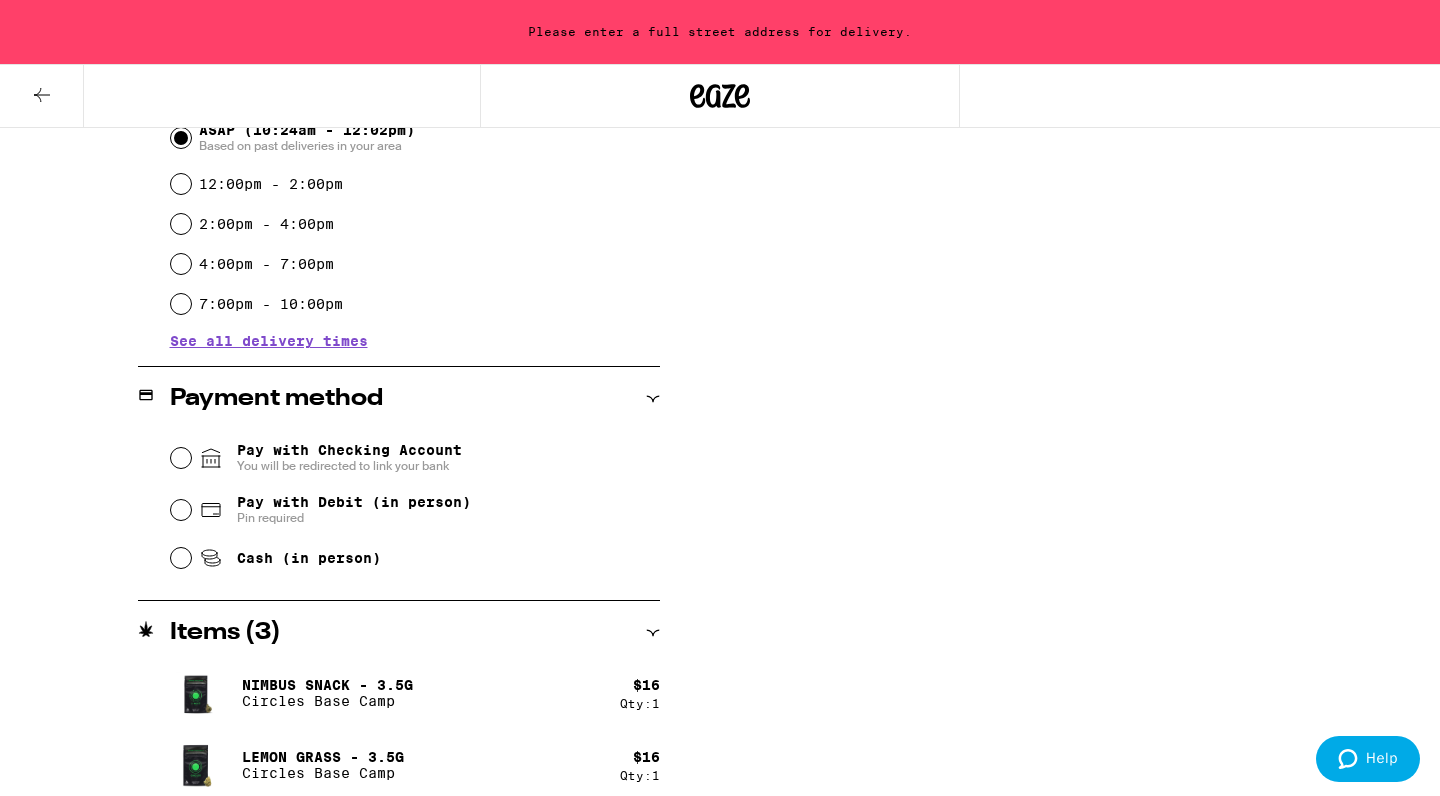 scroll, scrollTop: 606, scrollLeft: 0, axis: vertical 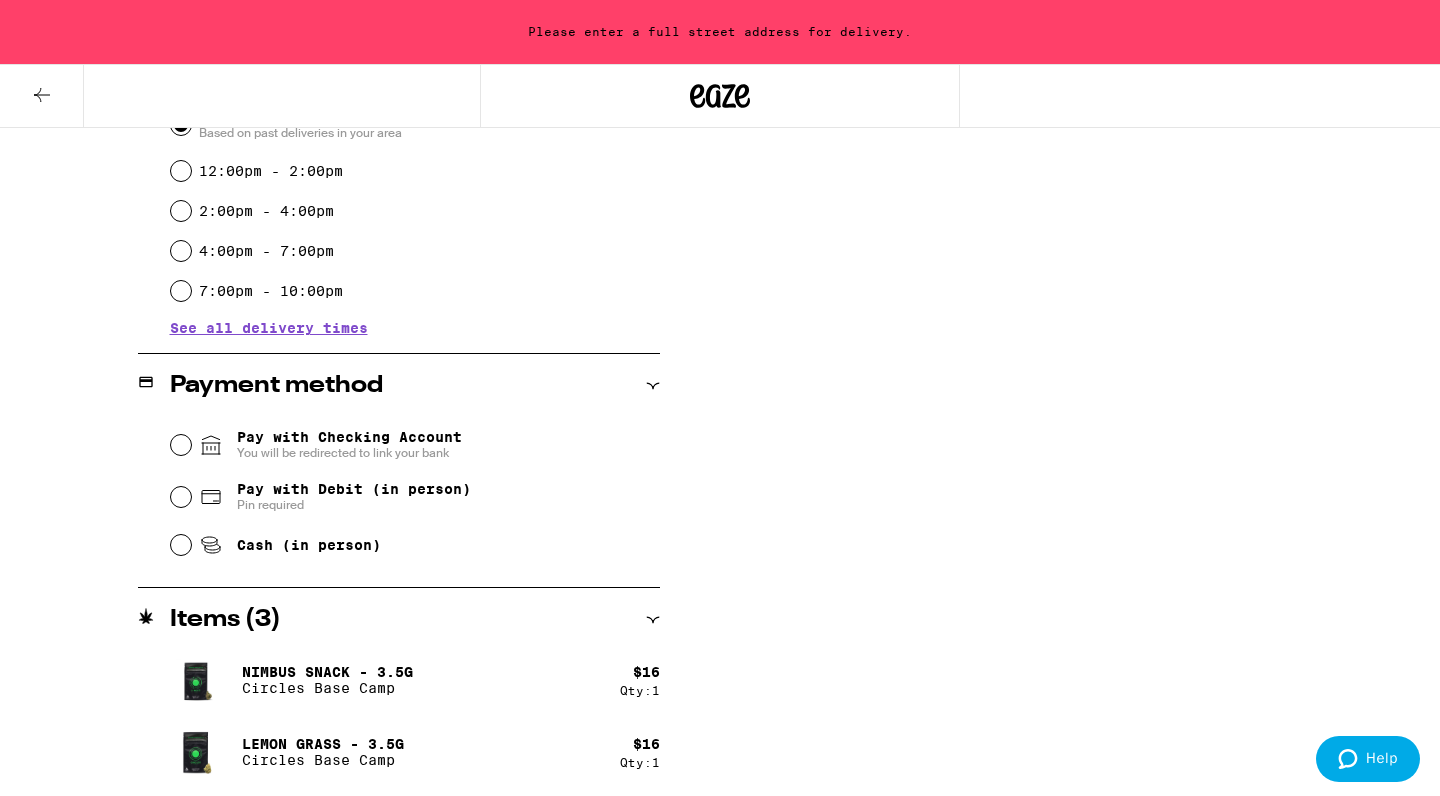 click on "Cash (in person)" at bounding box center [309, 545] 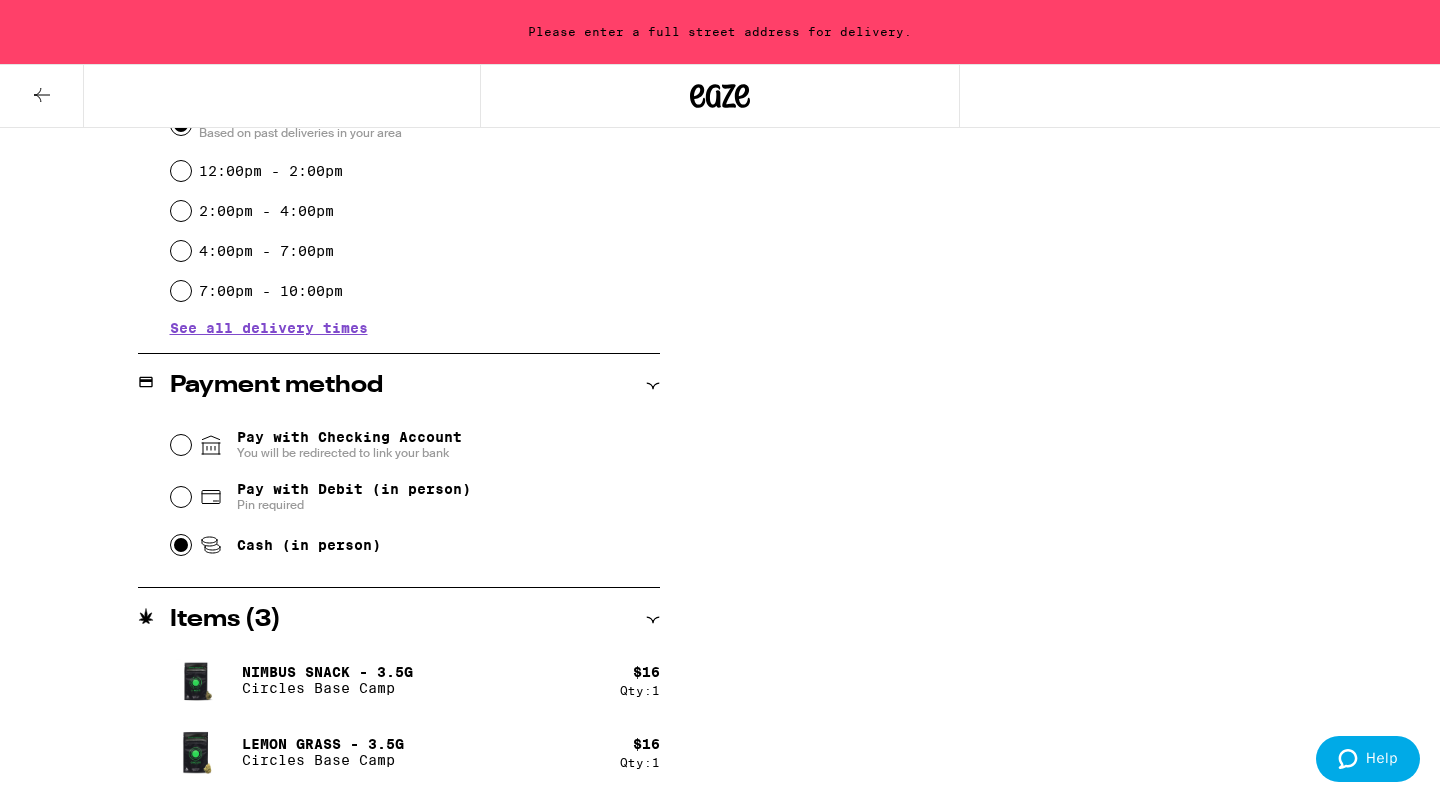 radio on "true" 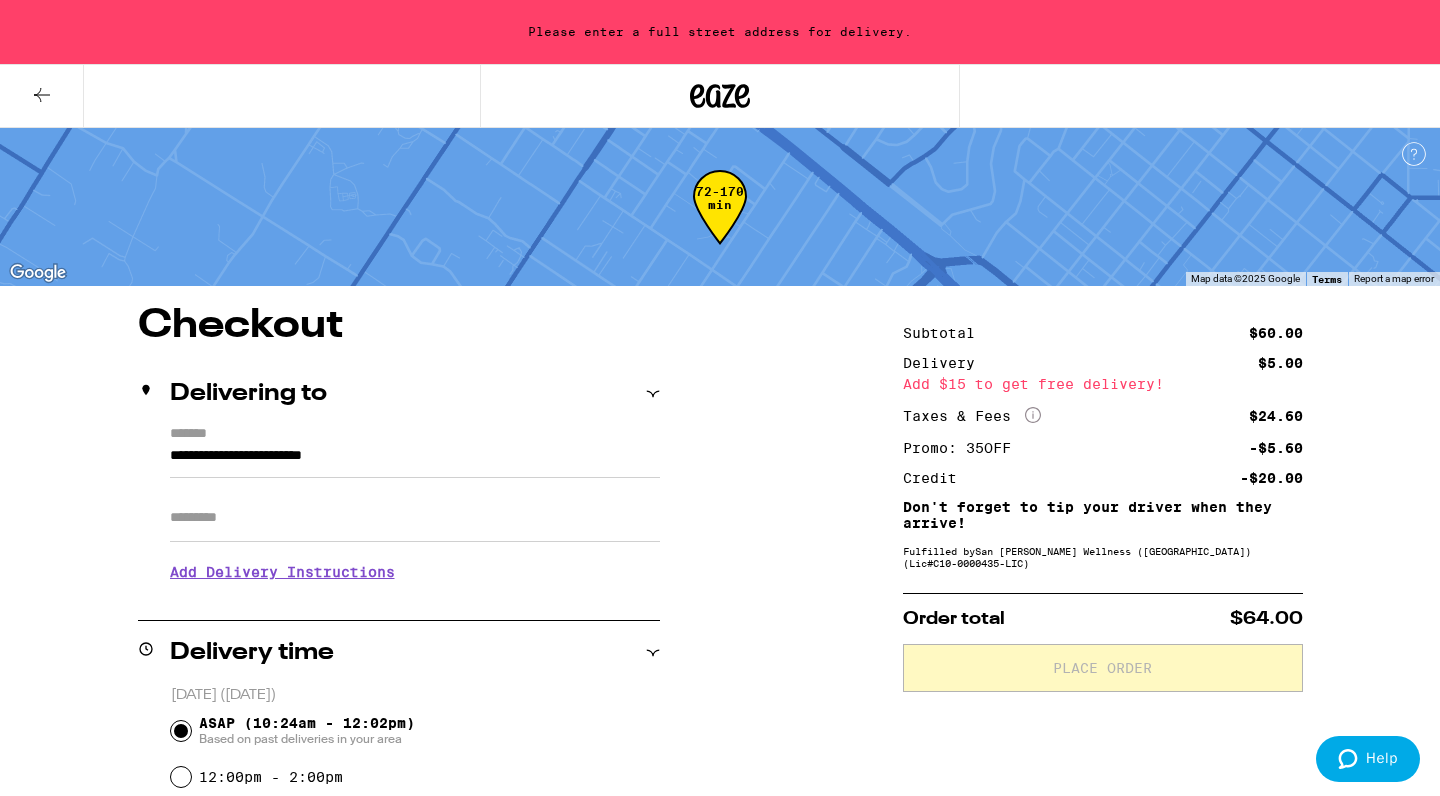 scroll, scrollTop: 0, scrollLeft: 0, axis: both 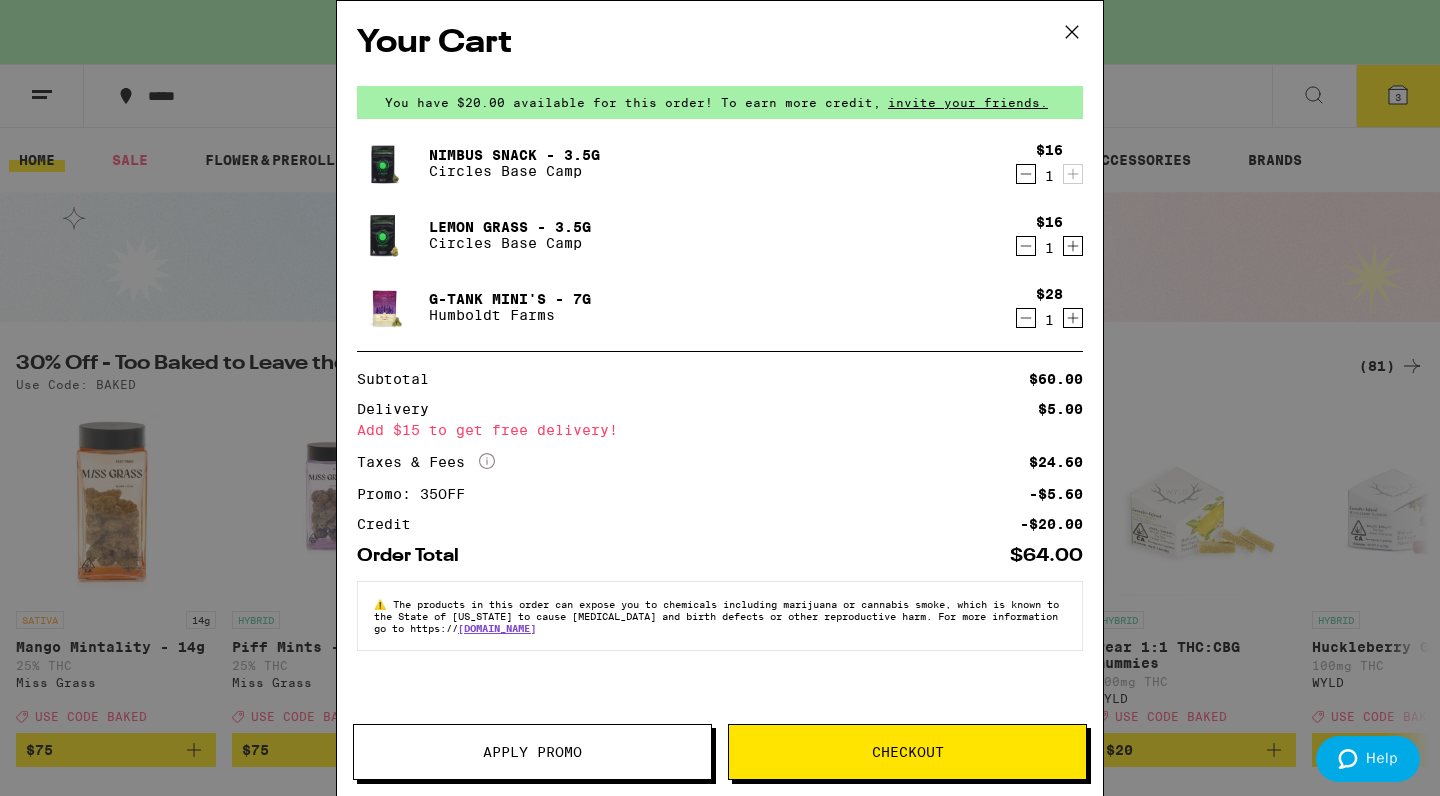 click 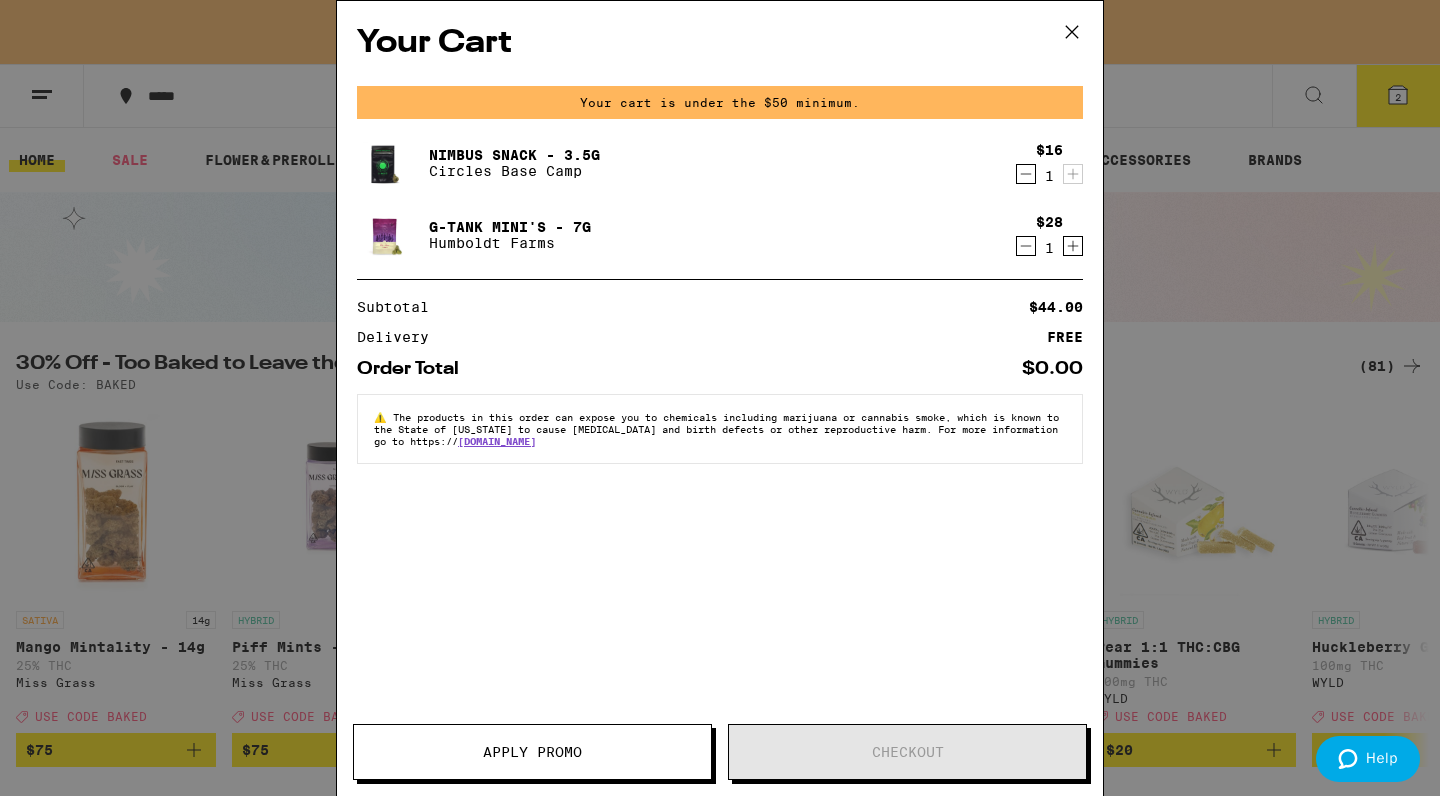 click 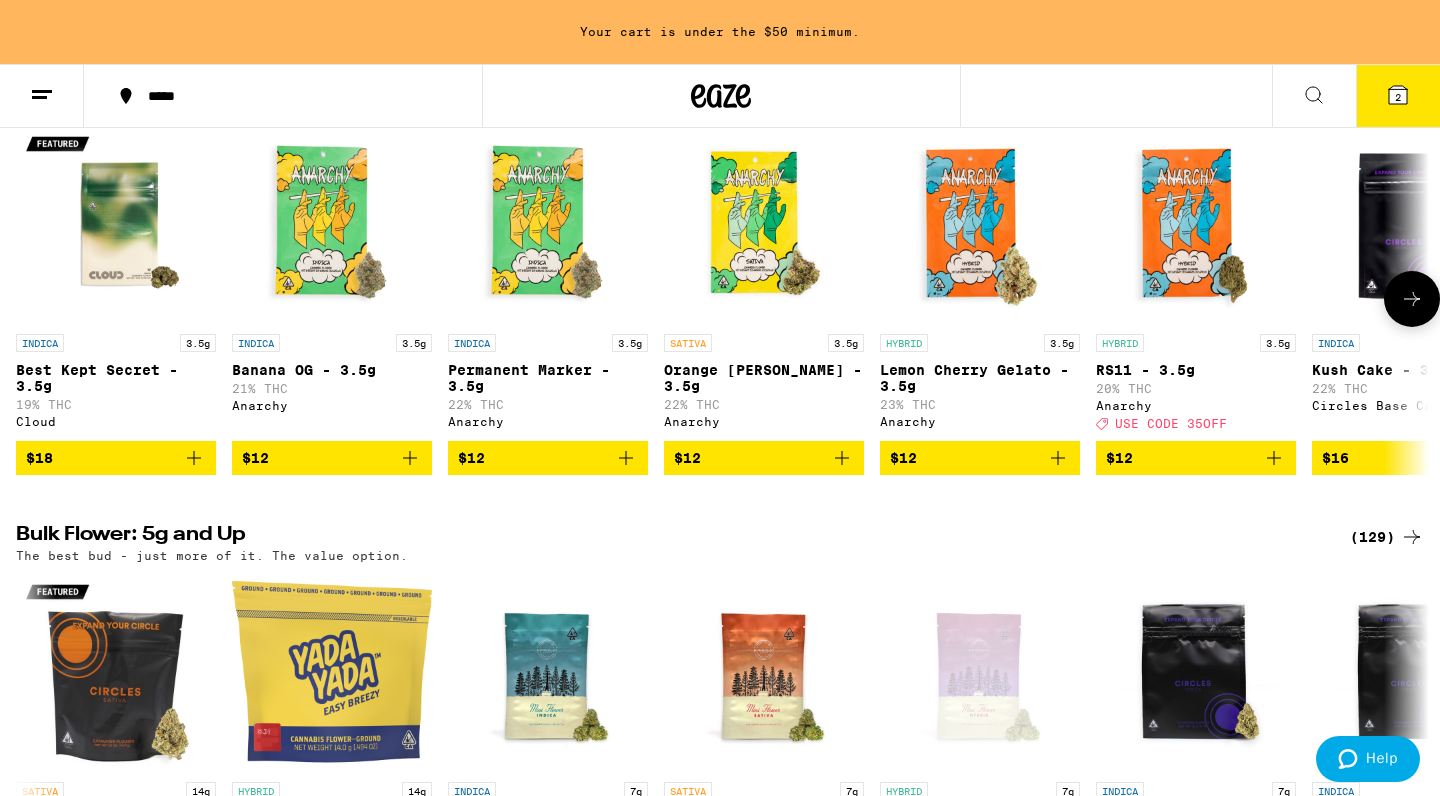 scroll, scrollTop: 1205, scrollLeft: 0, axis: vertical 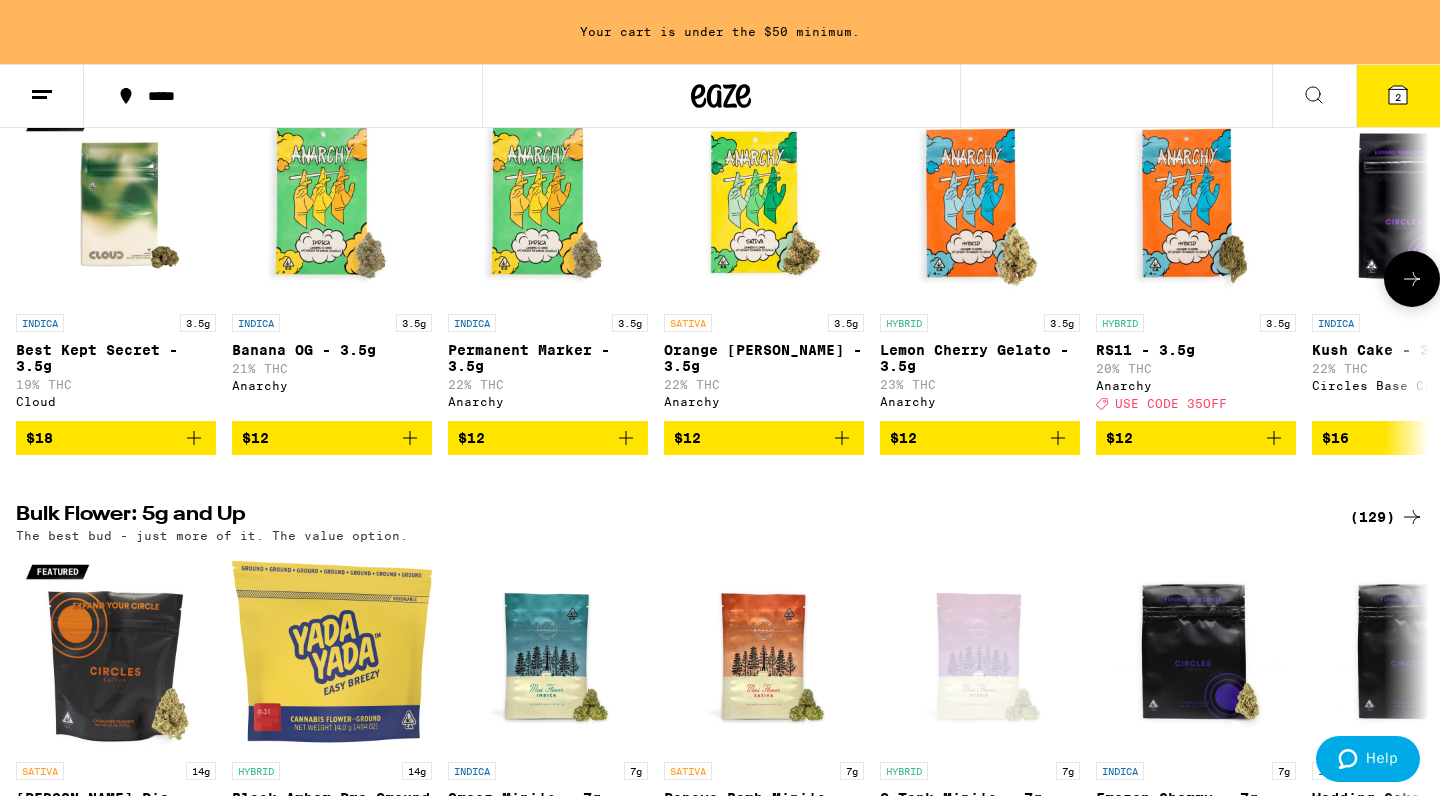 click at bounding box center [980, 204] 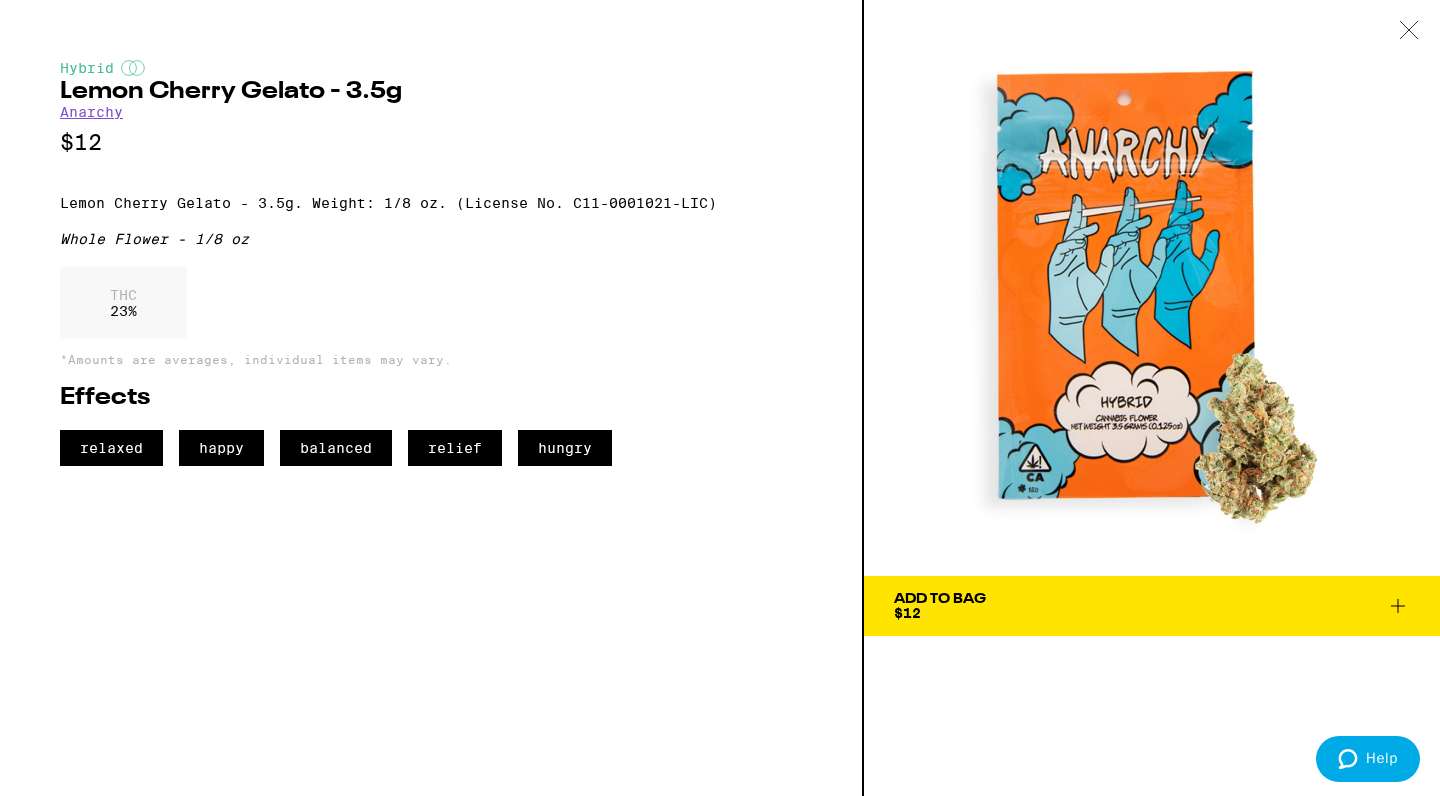 scroll, scrollTop: 0, scrollLeft: 0, axis: both 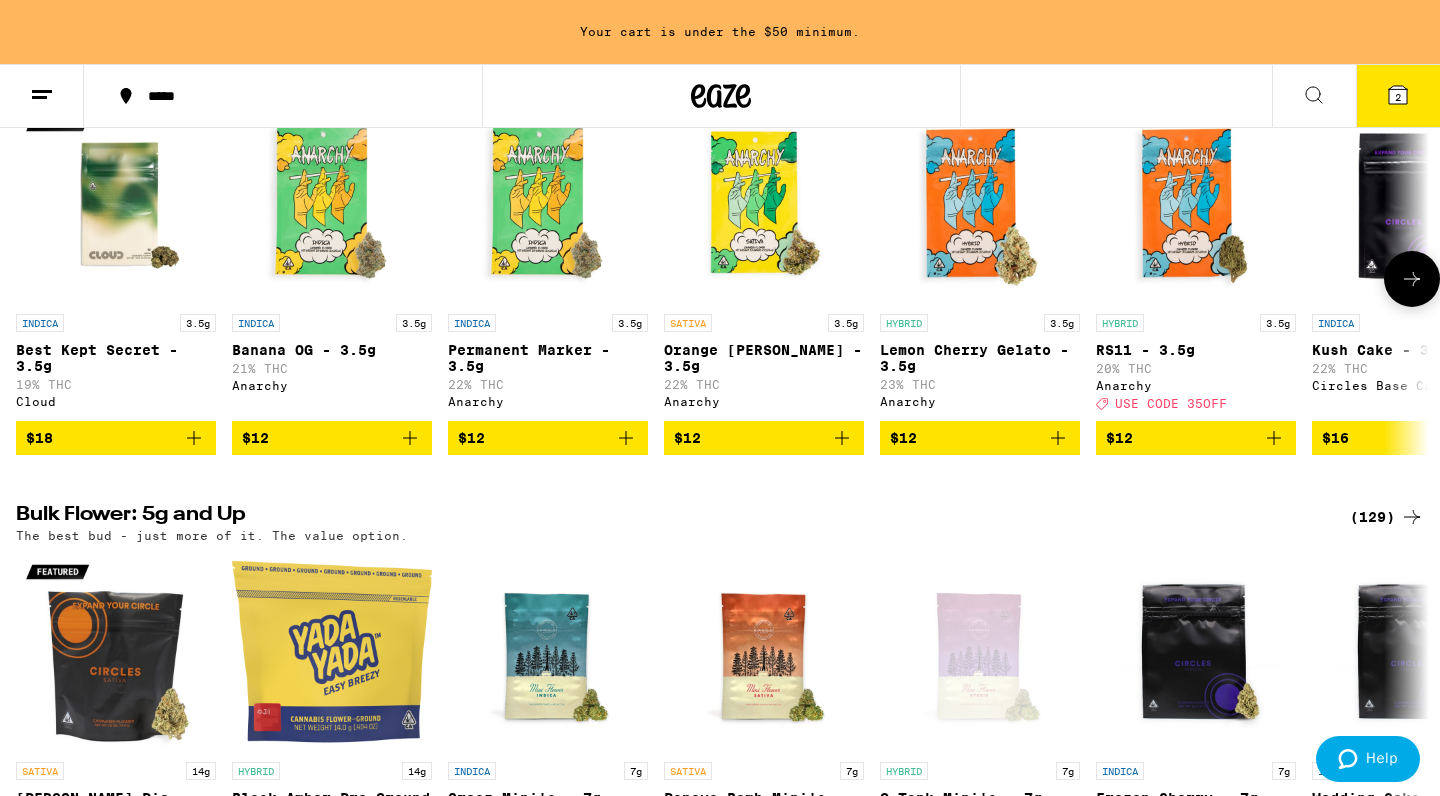 click at bounding box center (1196, 204) 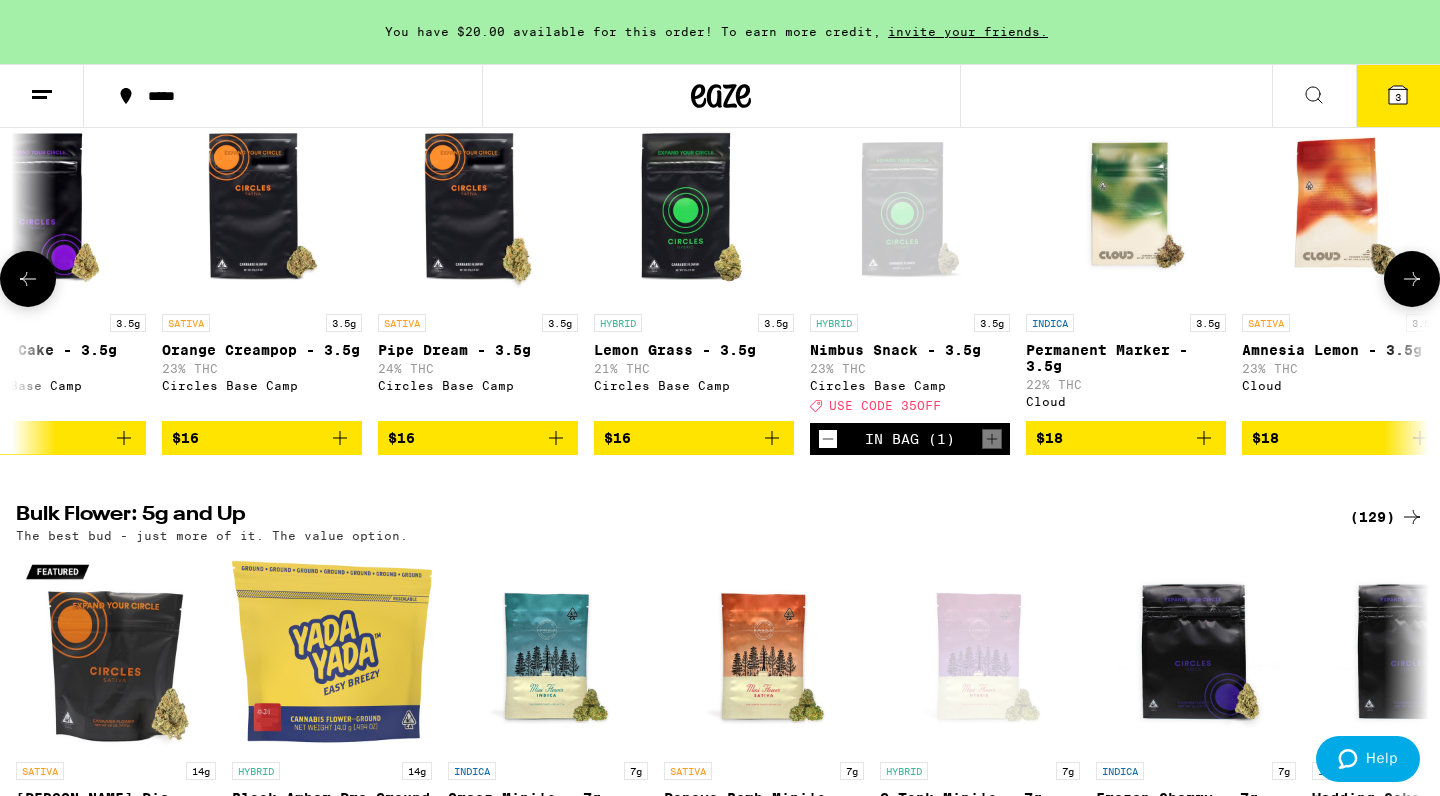 scroll, scrollTop: 0, scrollLeft: 1584, axis: horizontal 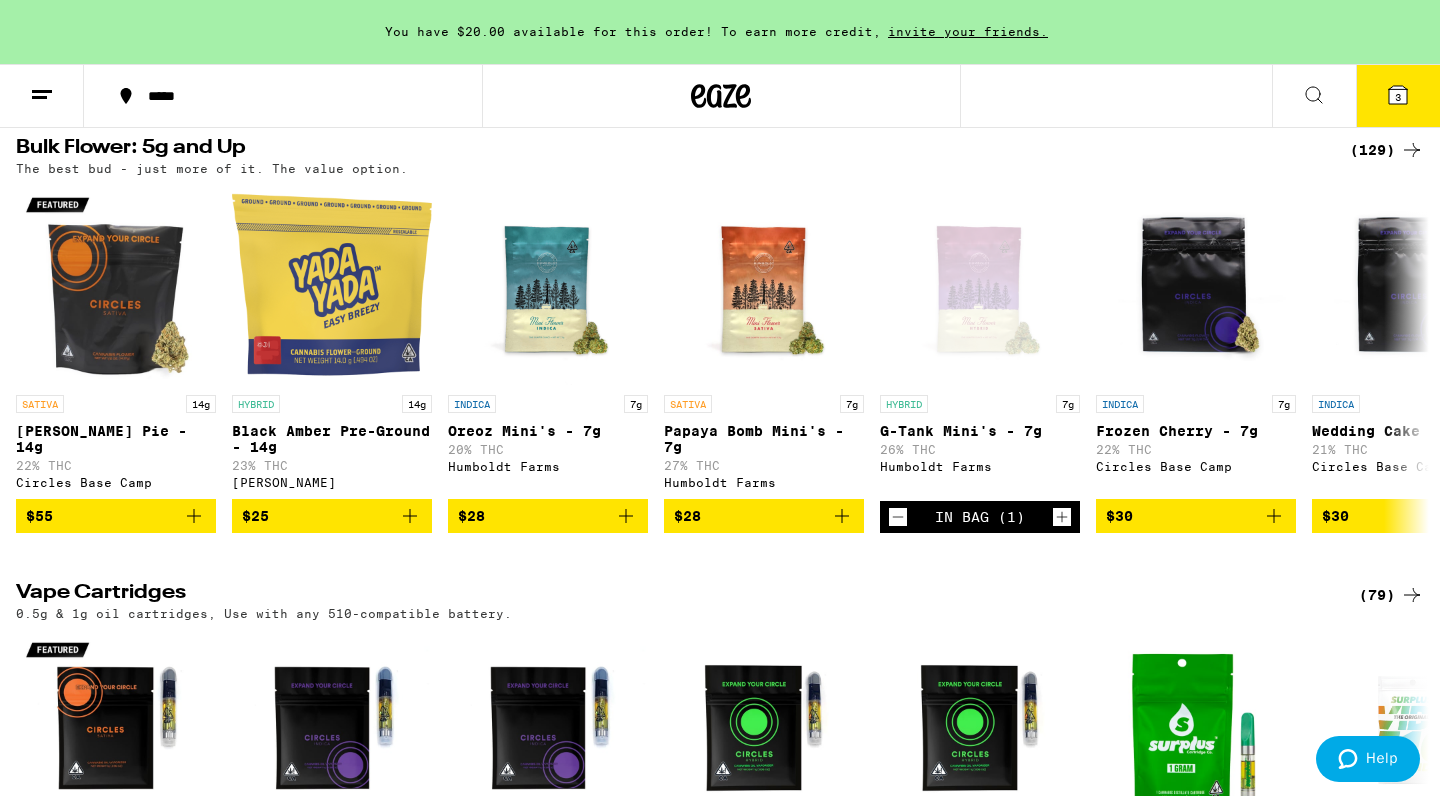 click on "3" at bounding box center (1398, 96) 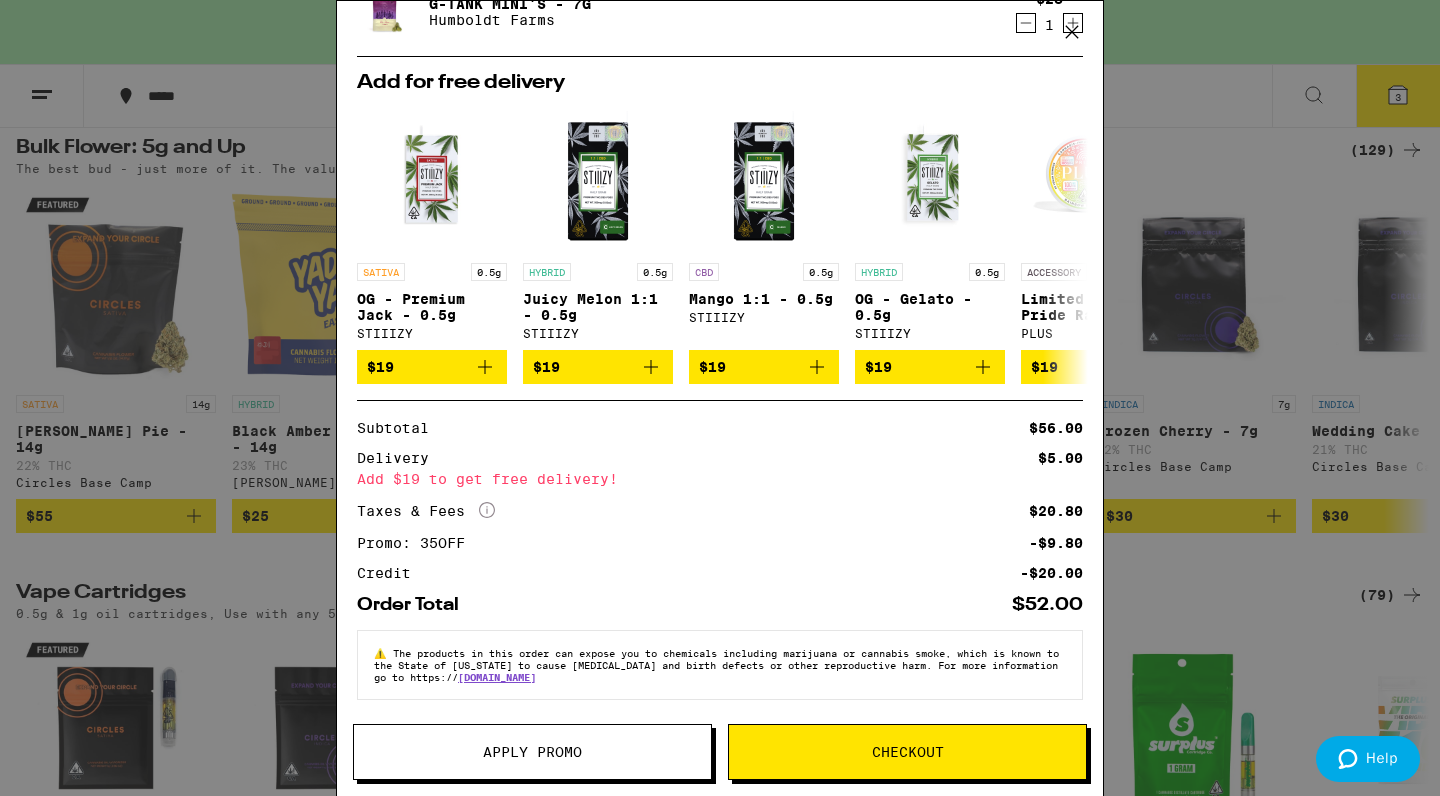 scroll, scrollTop: 307, scrollLeft: 0, axis: vertical 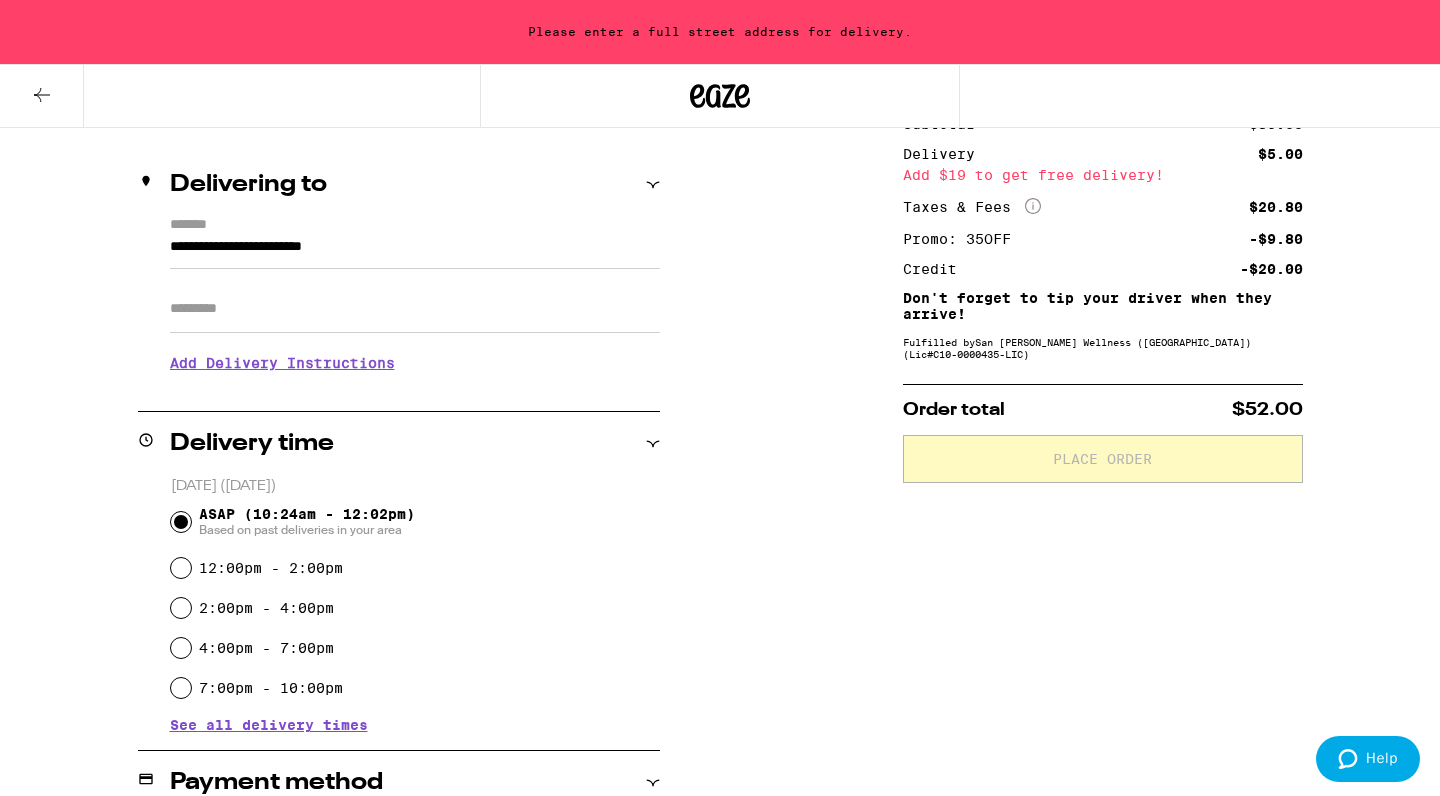 click on "Apt/Suite" at bounding box center (415, 309) 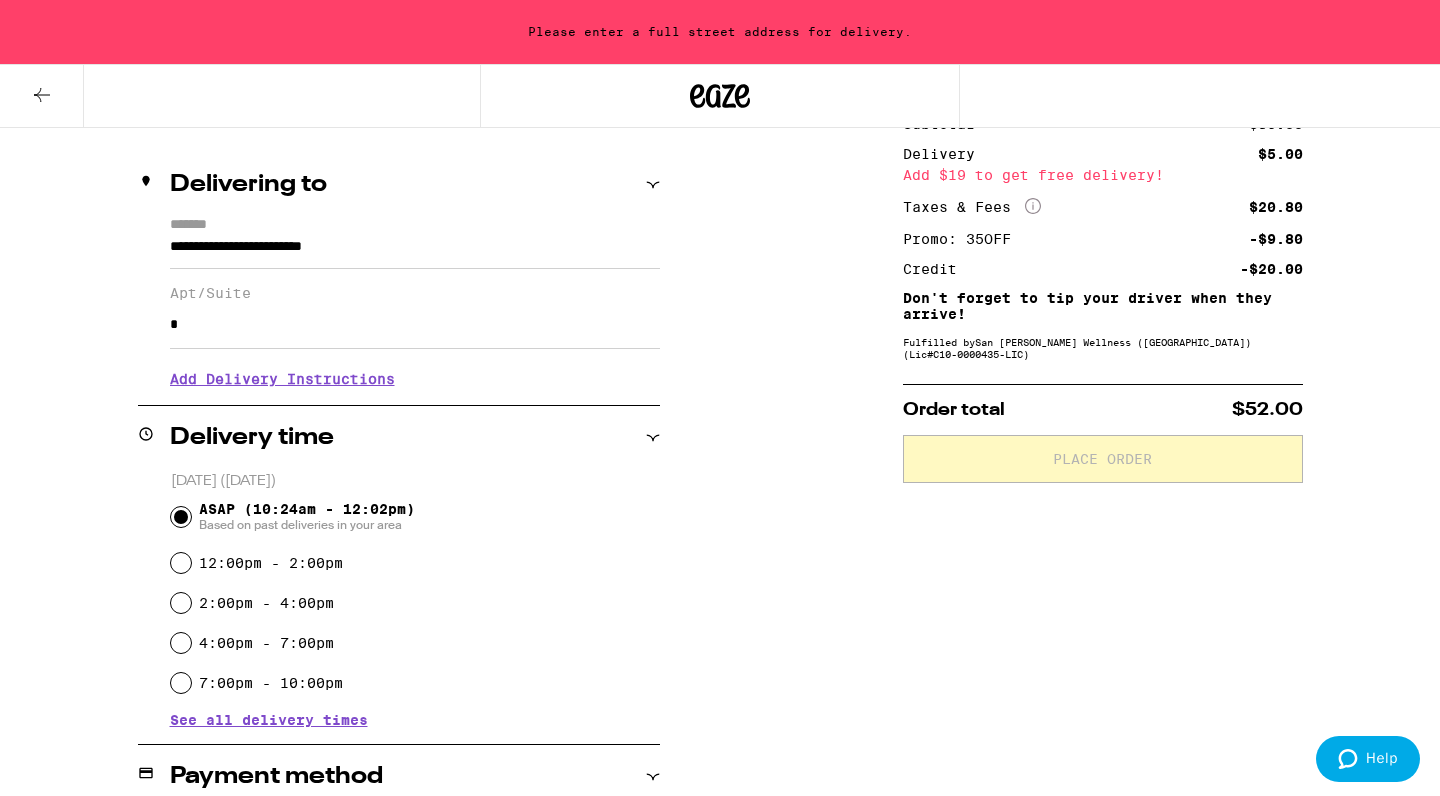 type 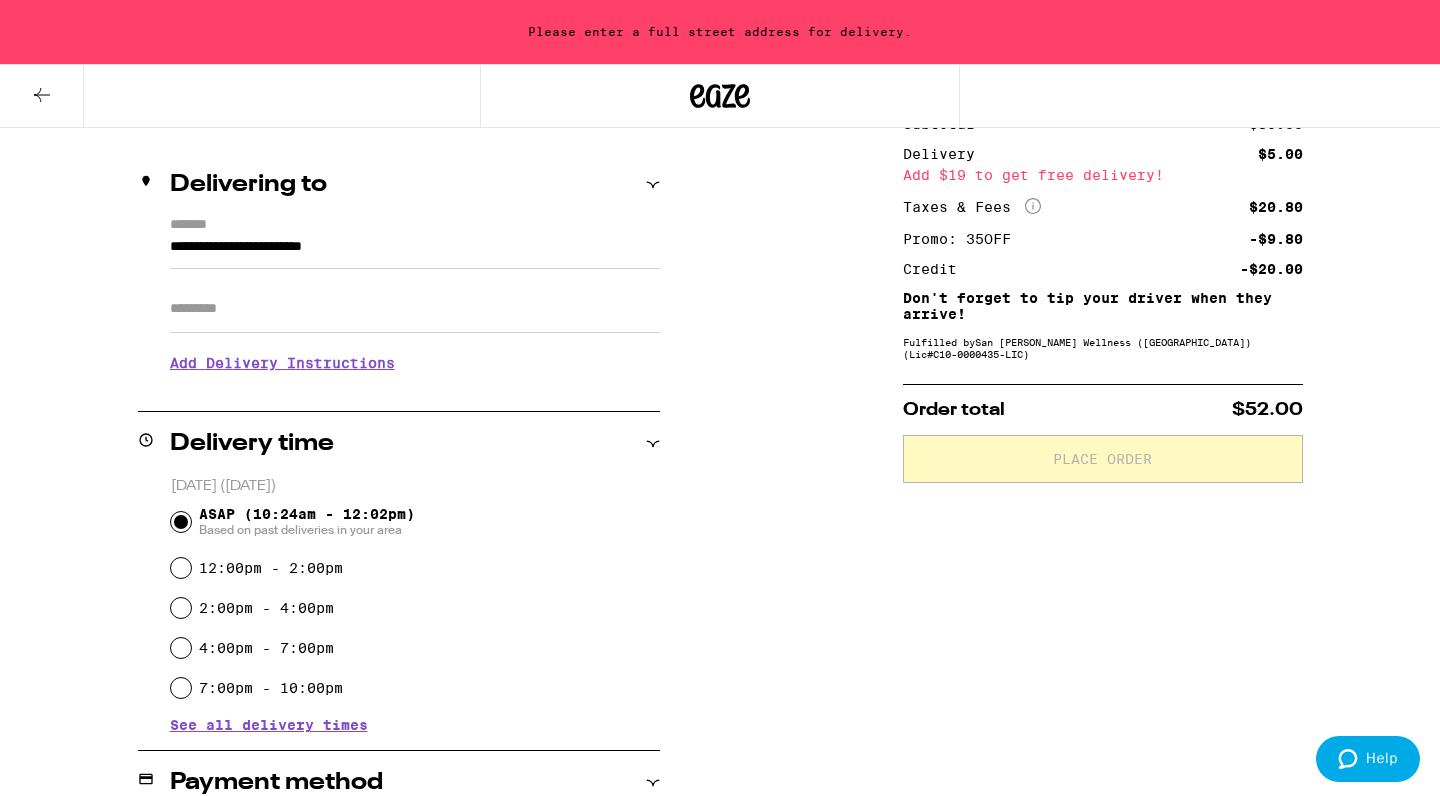 click on "**********" at bounding box center [415, 252] 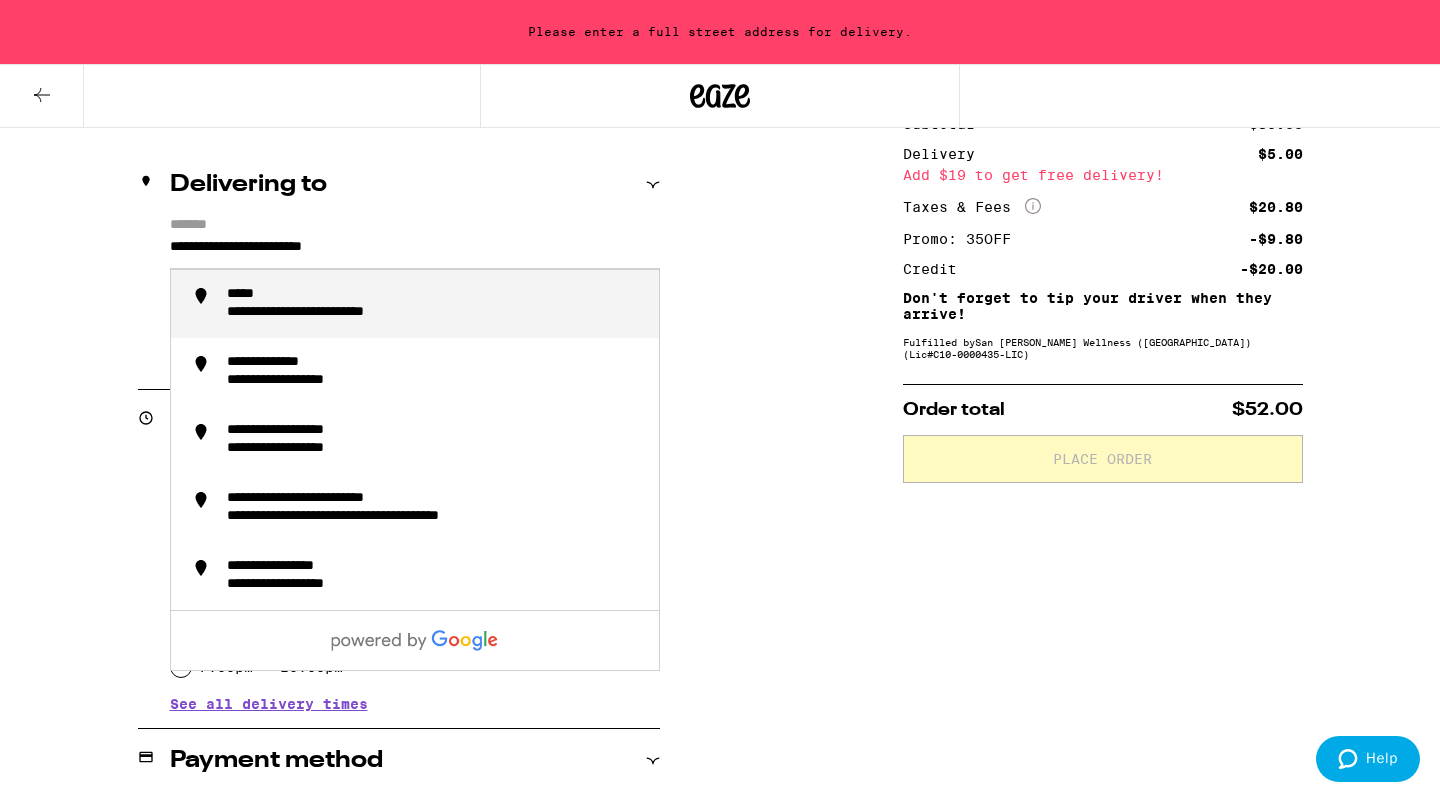 click on "**********" at bounding box center [415, 252] 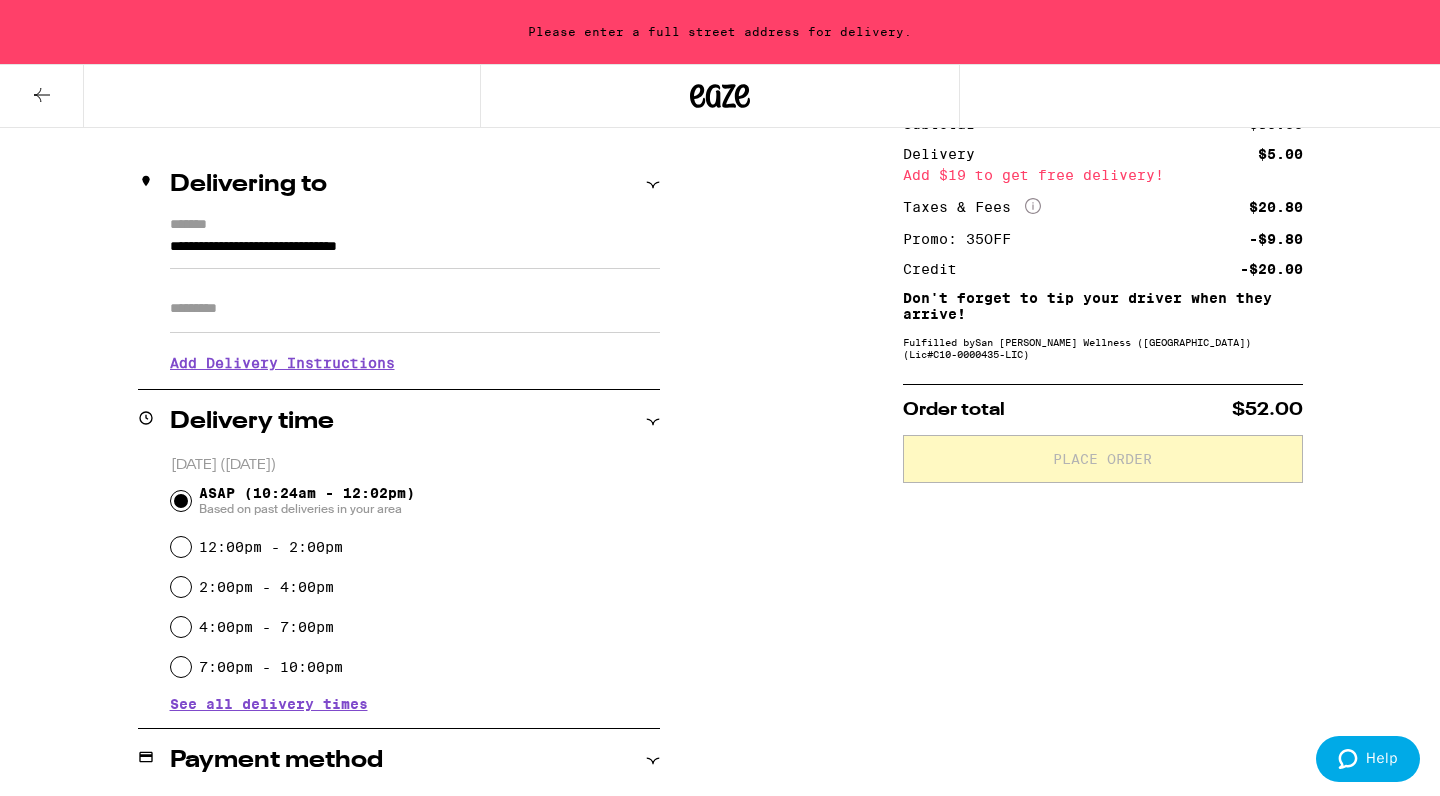 click on "*******" at bounding box center [415, 226] 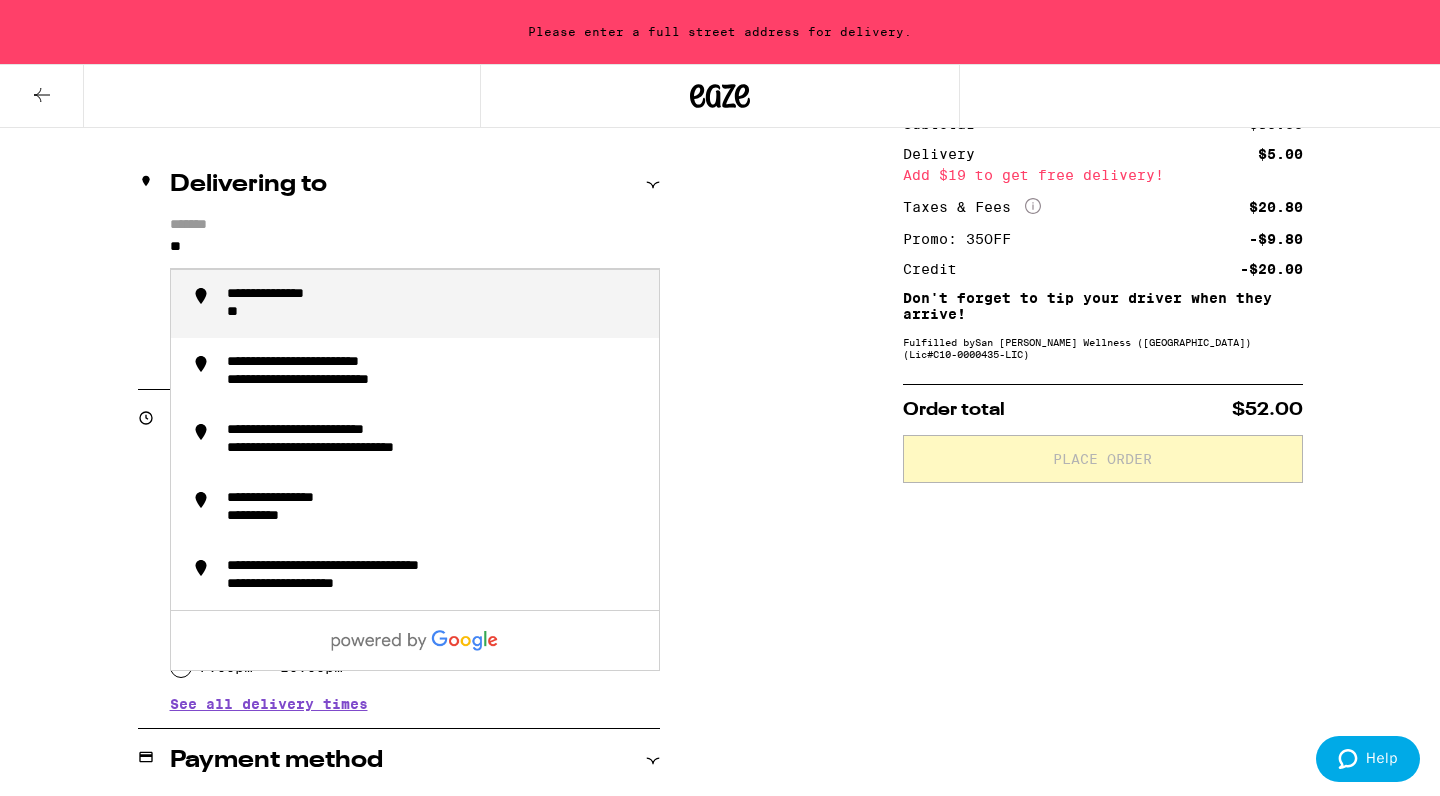 type on "*" 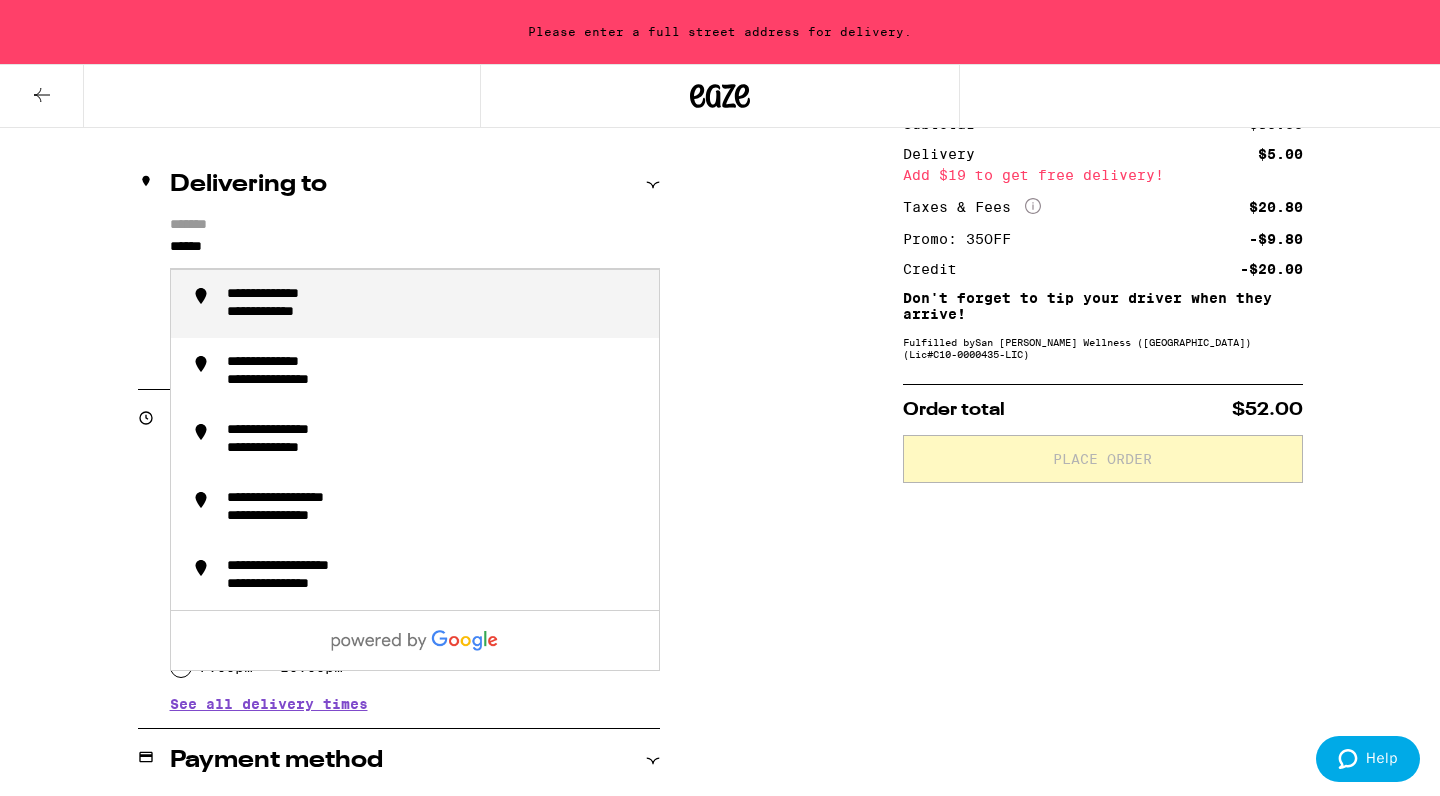type on "*******" 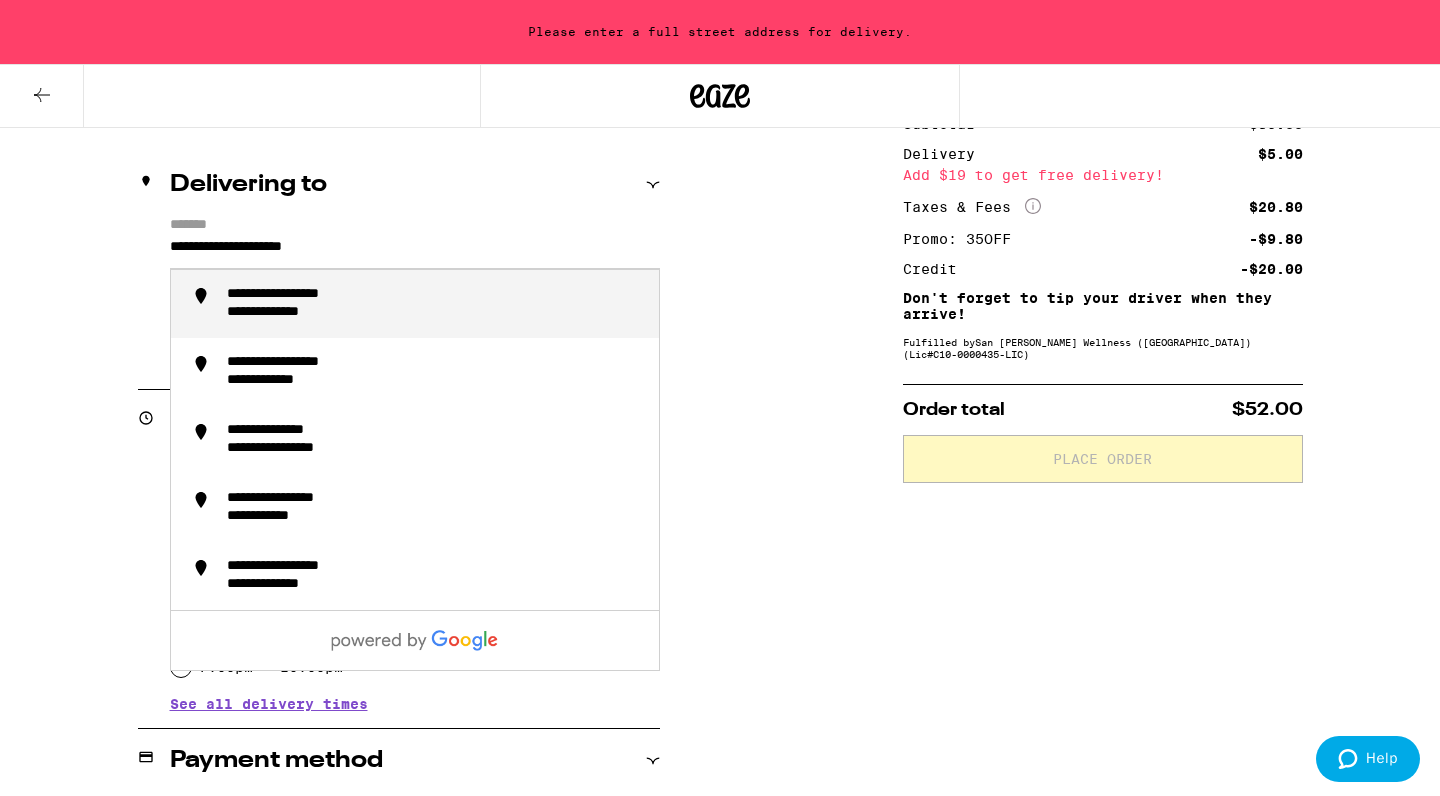 click on "**********" at bounding box center [308, 295] 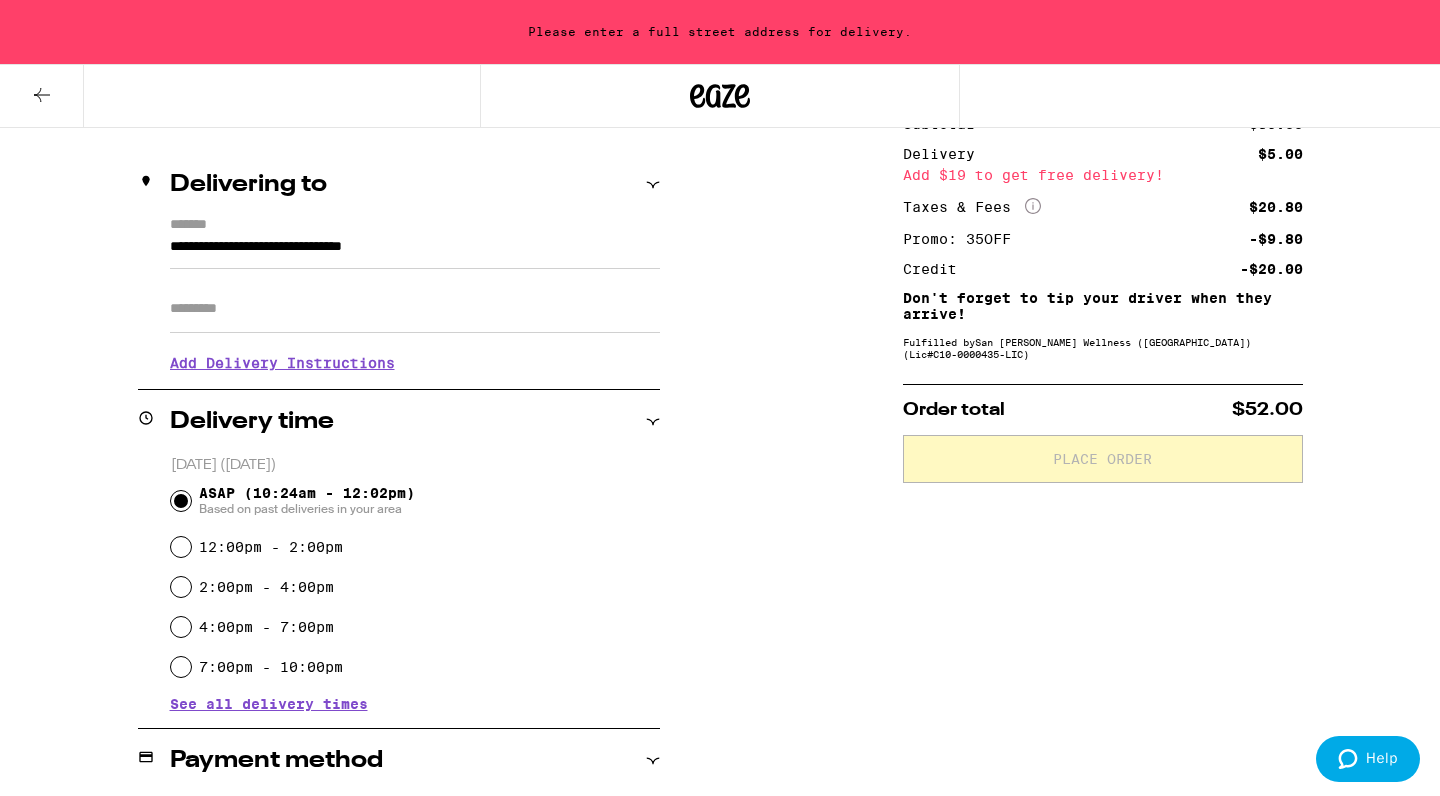type on "**********" 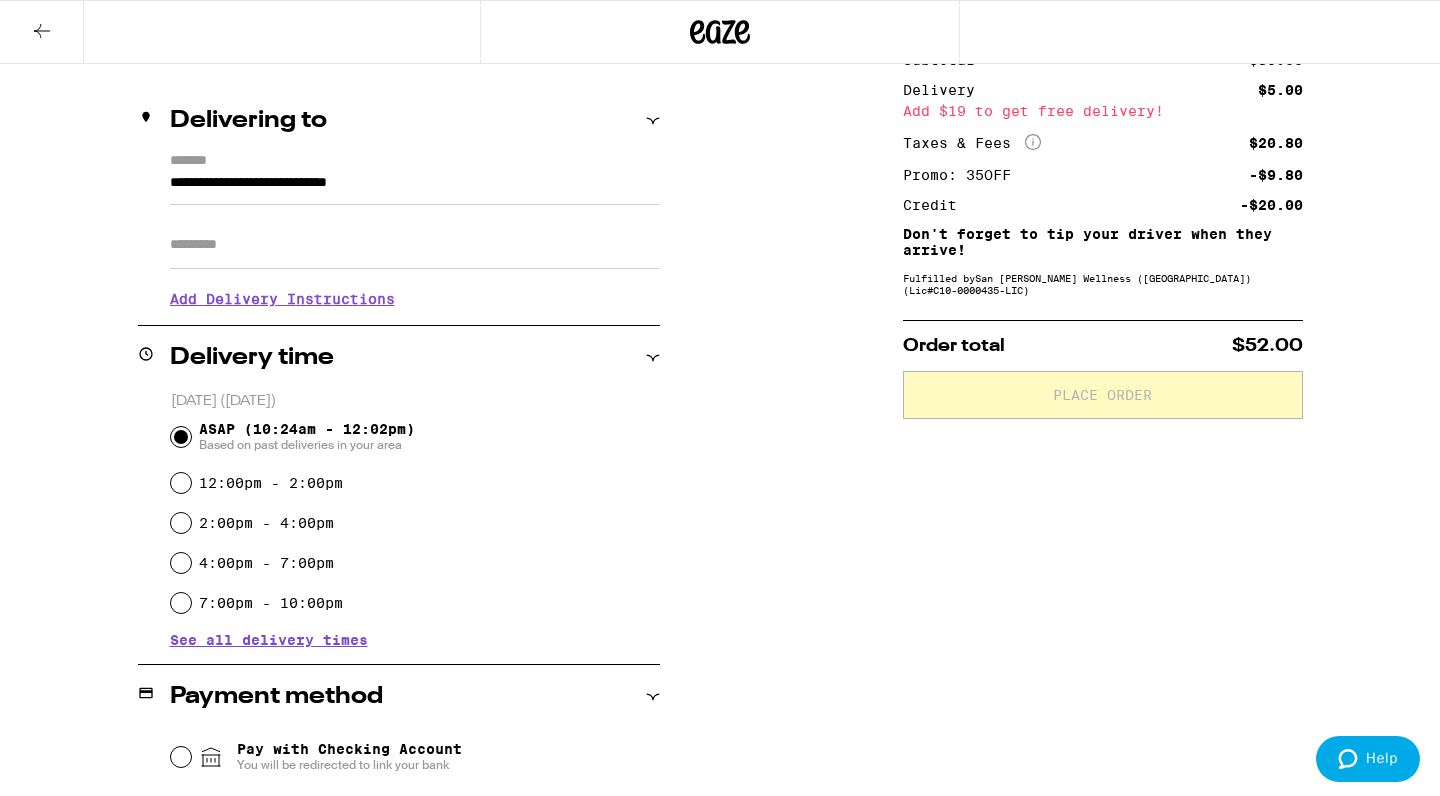 click on "Add Delivery Instructions" at bounding box center (415, 299) 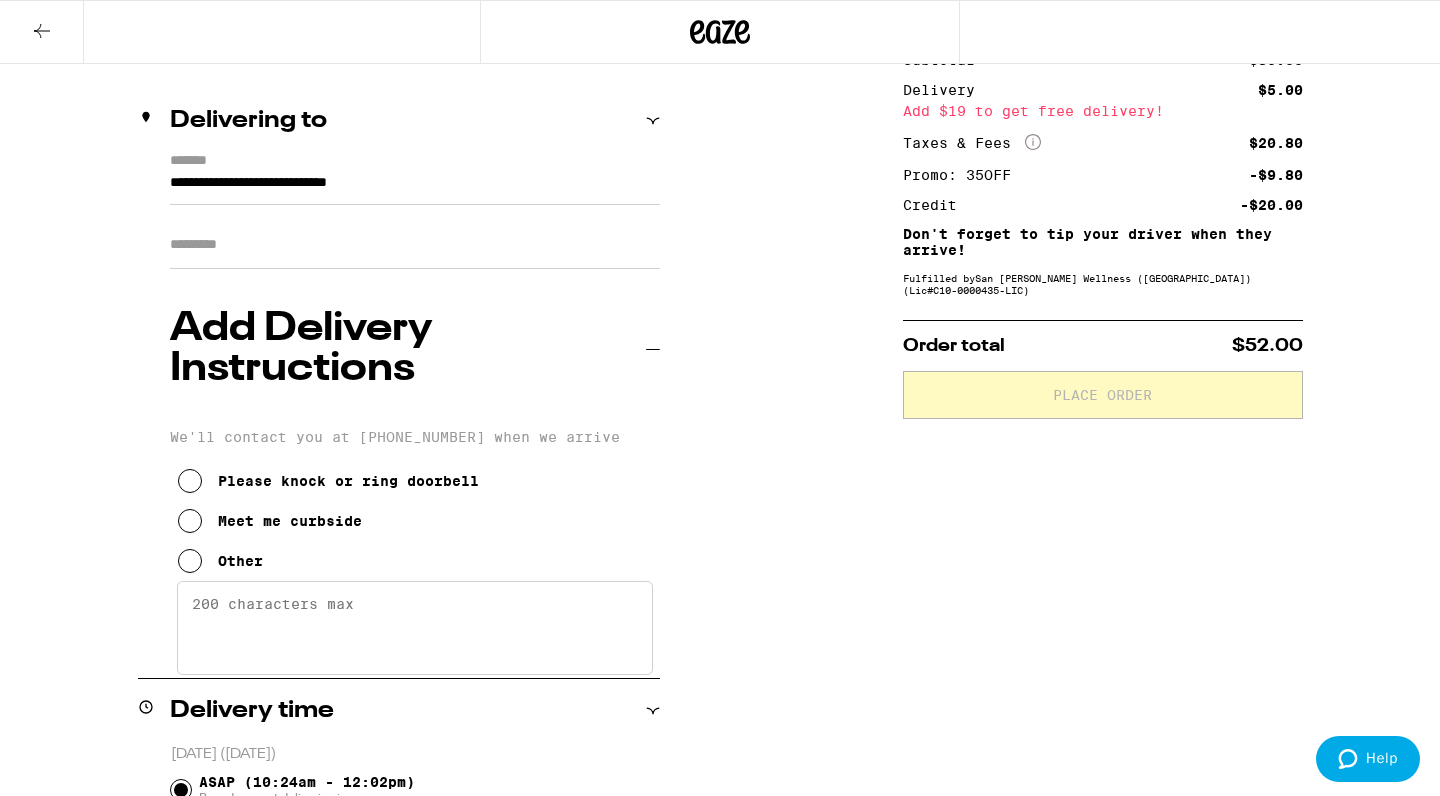 click on "Apt/Suite" at bounding box center [415, 245] 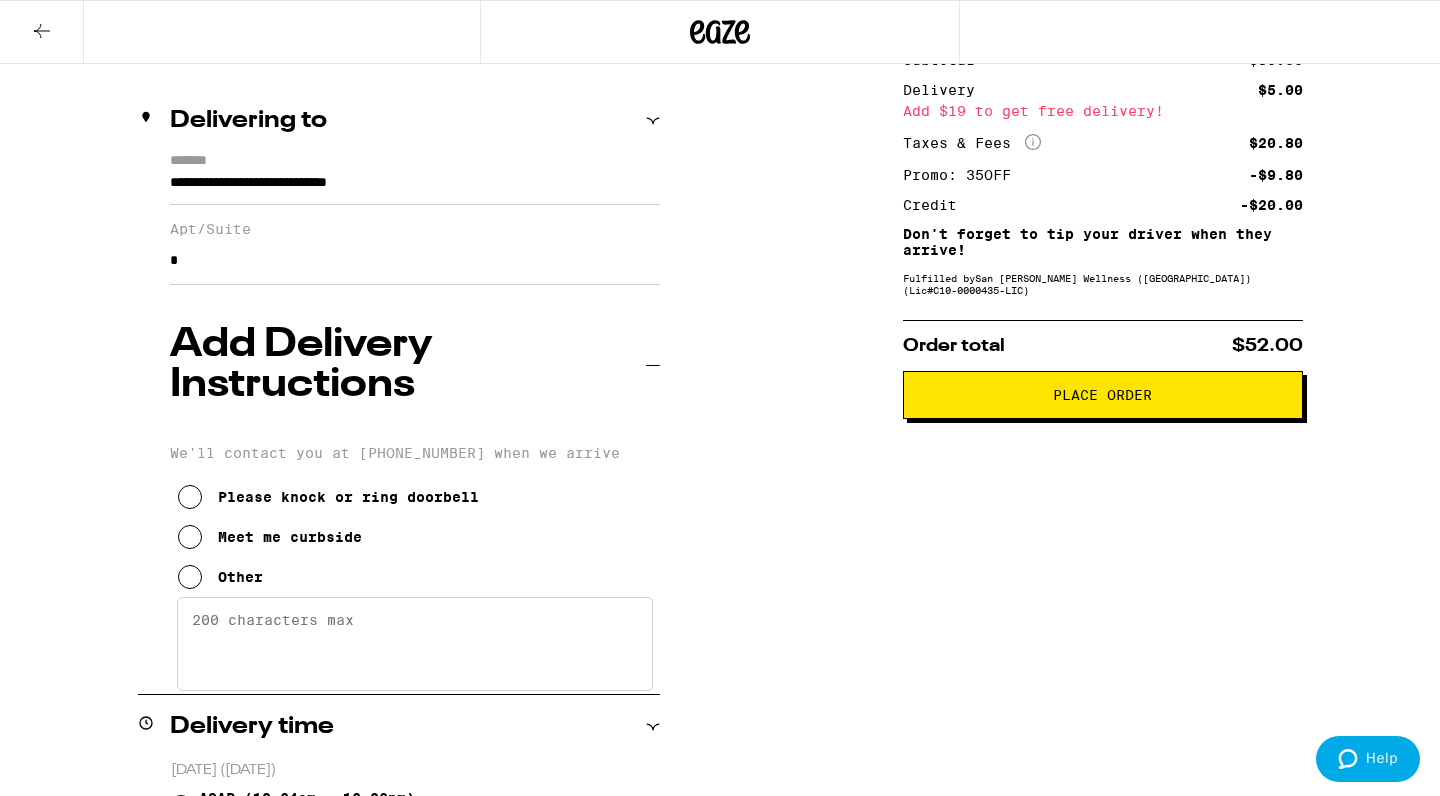 type on "*" 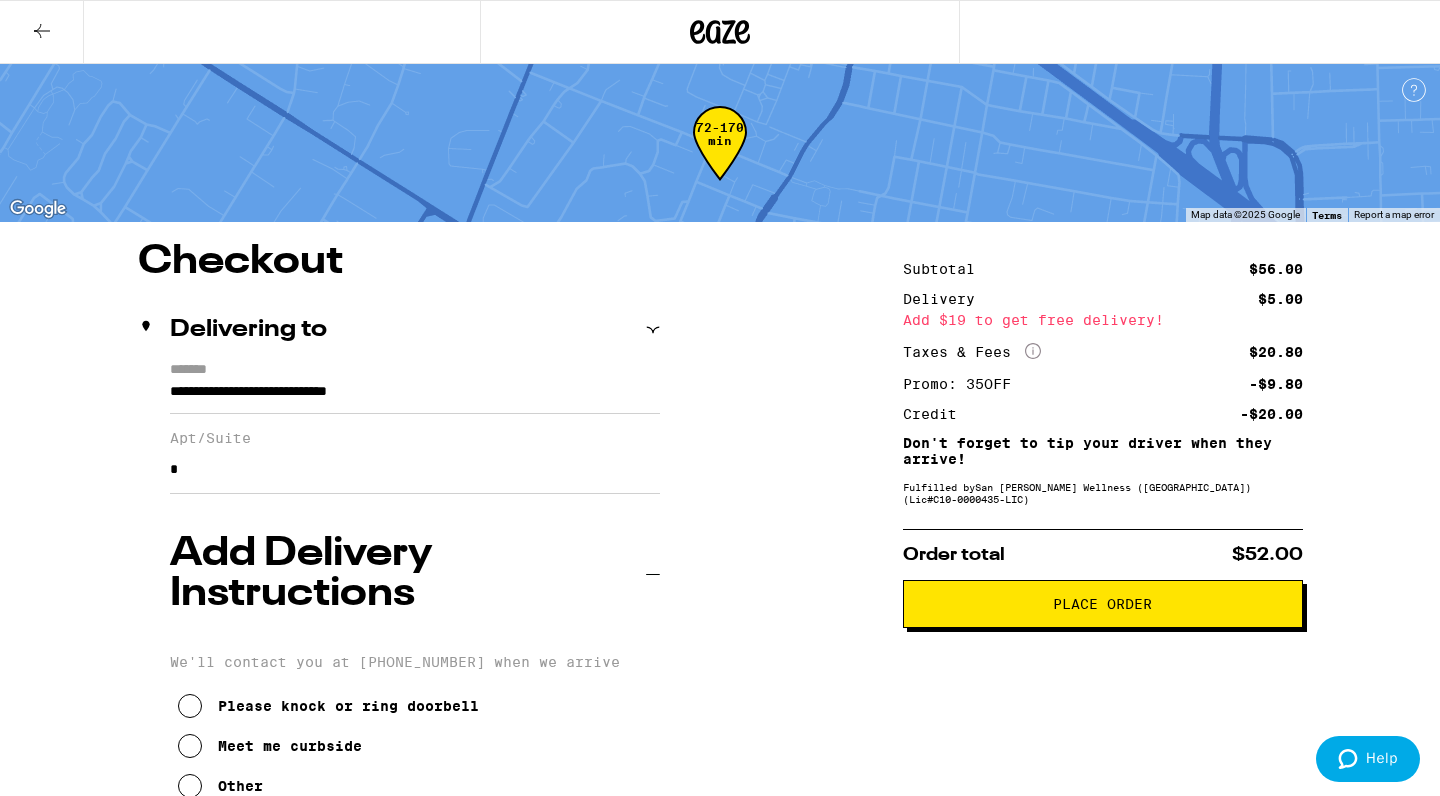 scroll, scrollTop: 0, scrollLeft: 0, axis: both 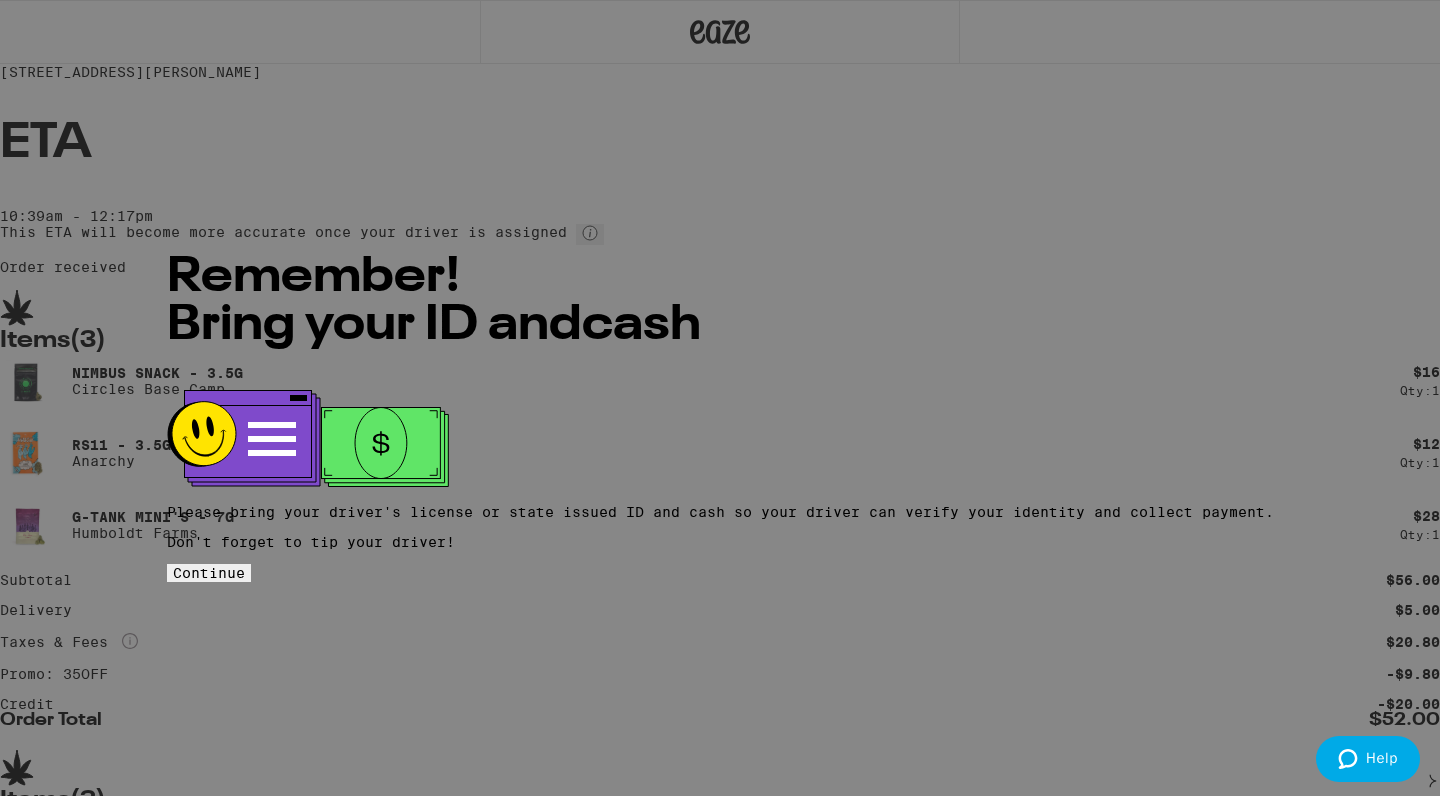 click on "Continue" at bounding box center [209, 573] 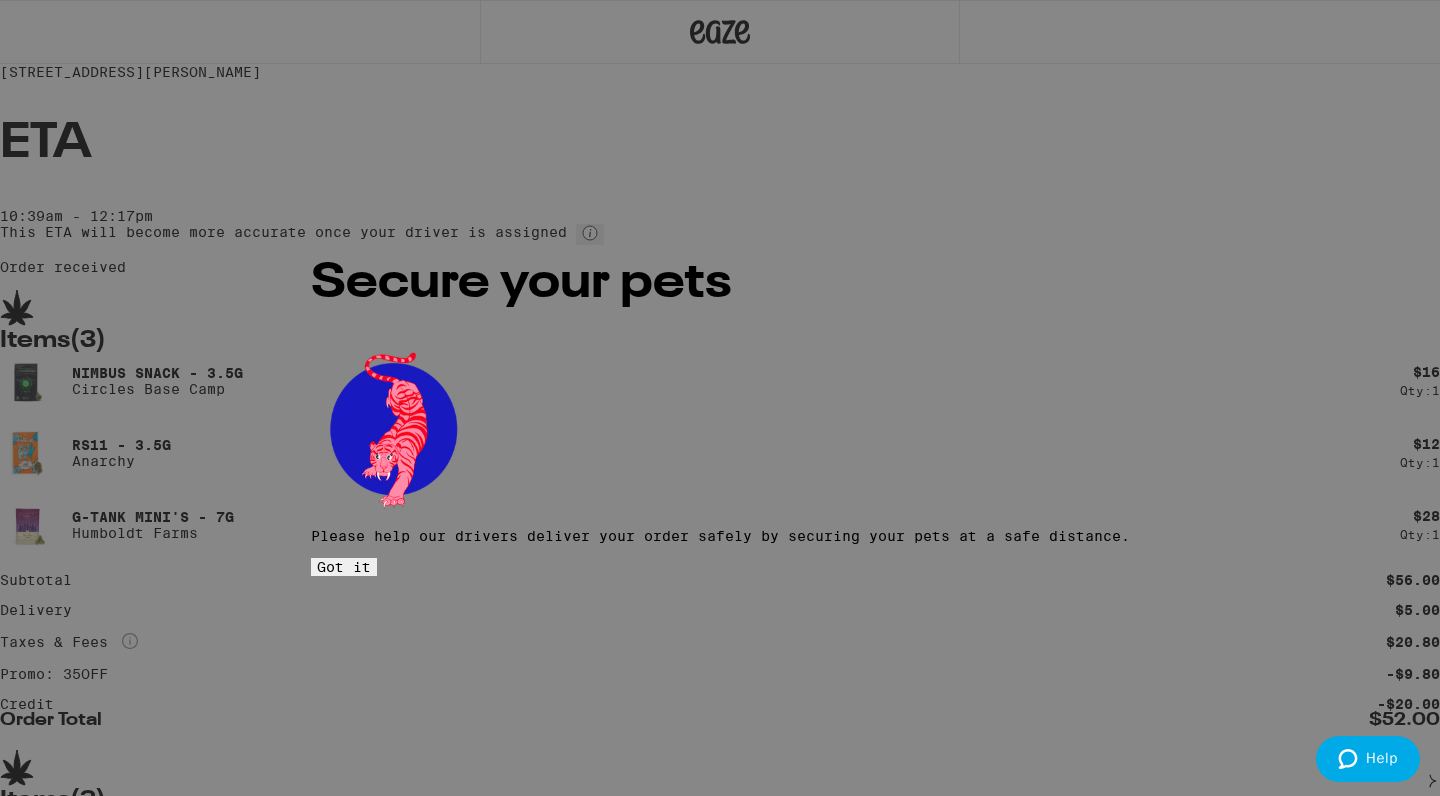 click on "Got it" at bounding box center [344, 567] 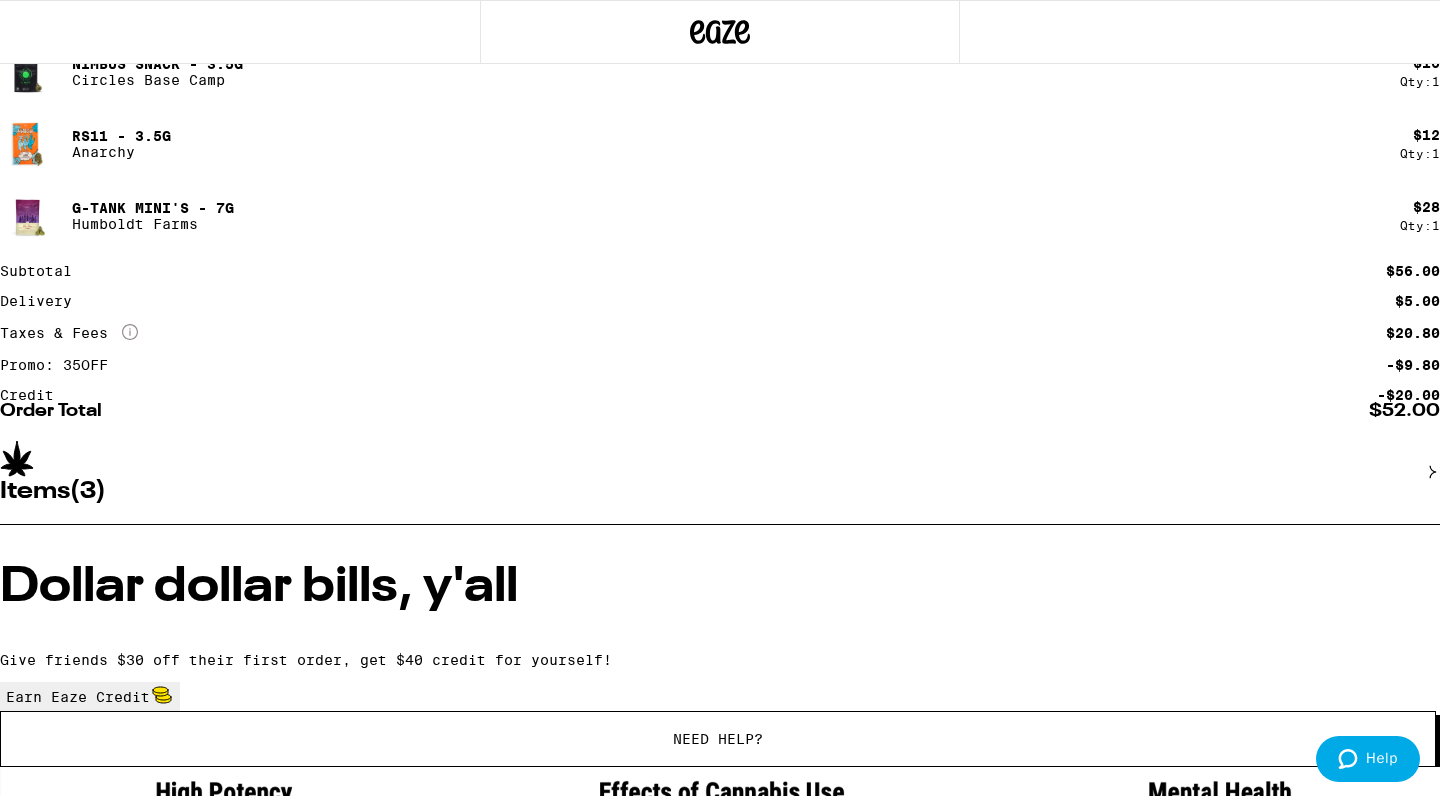 scroll, scrollTop: 321, scrollLeft: 0, axis: vertical 